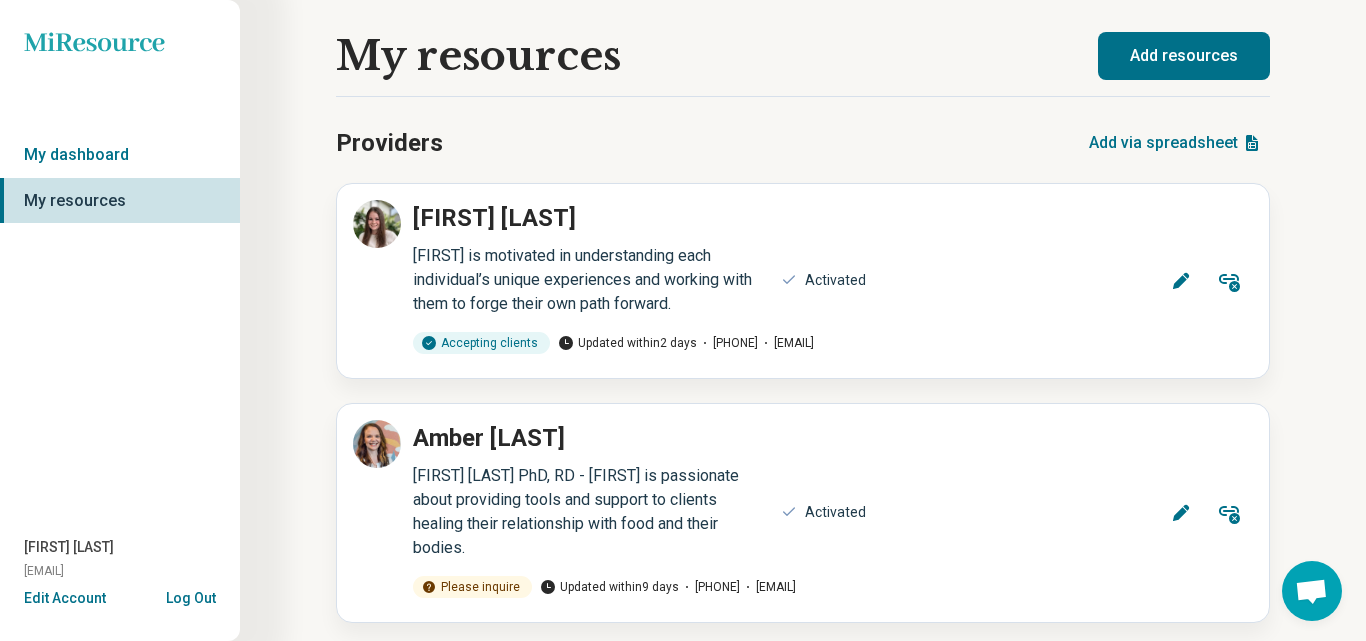 scroll, scrollTop: 0, scrollLeft: 0, axis: both 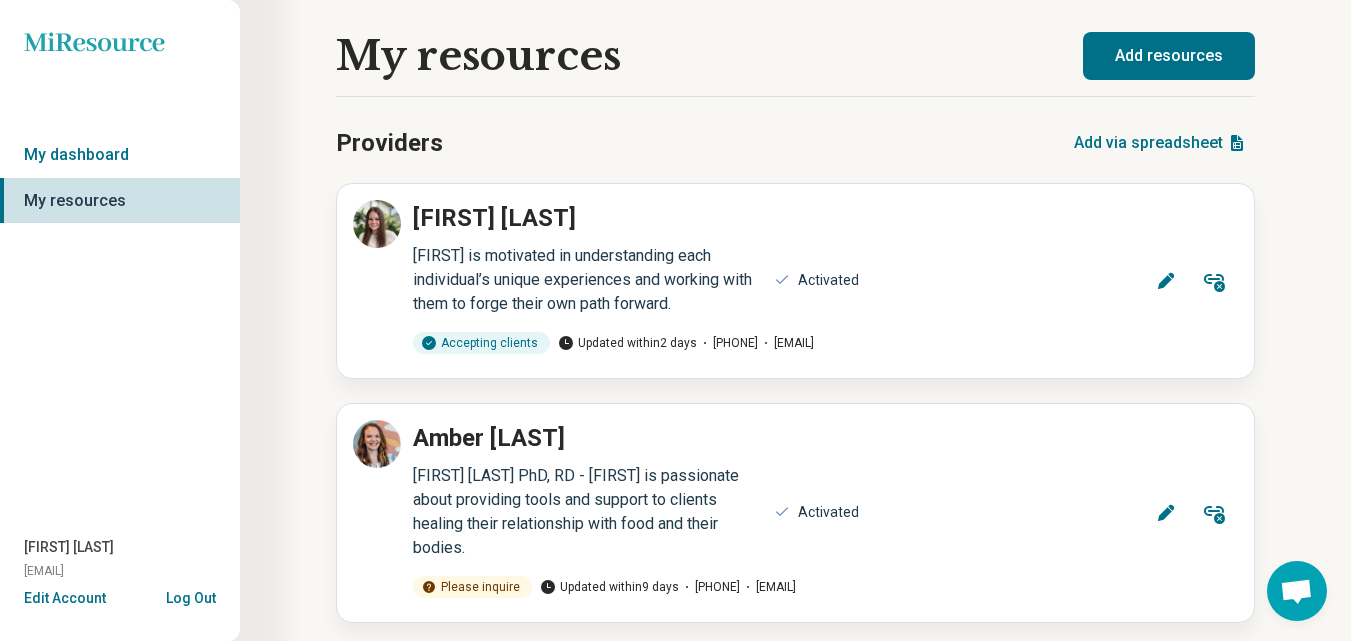 click on "Add resources" at bounding box center (1169, 56) 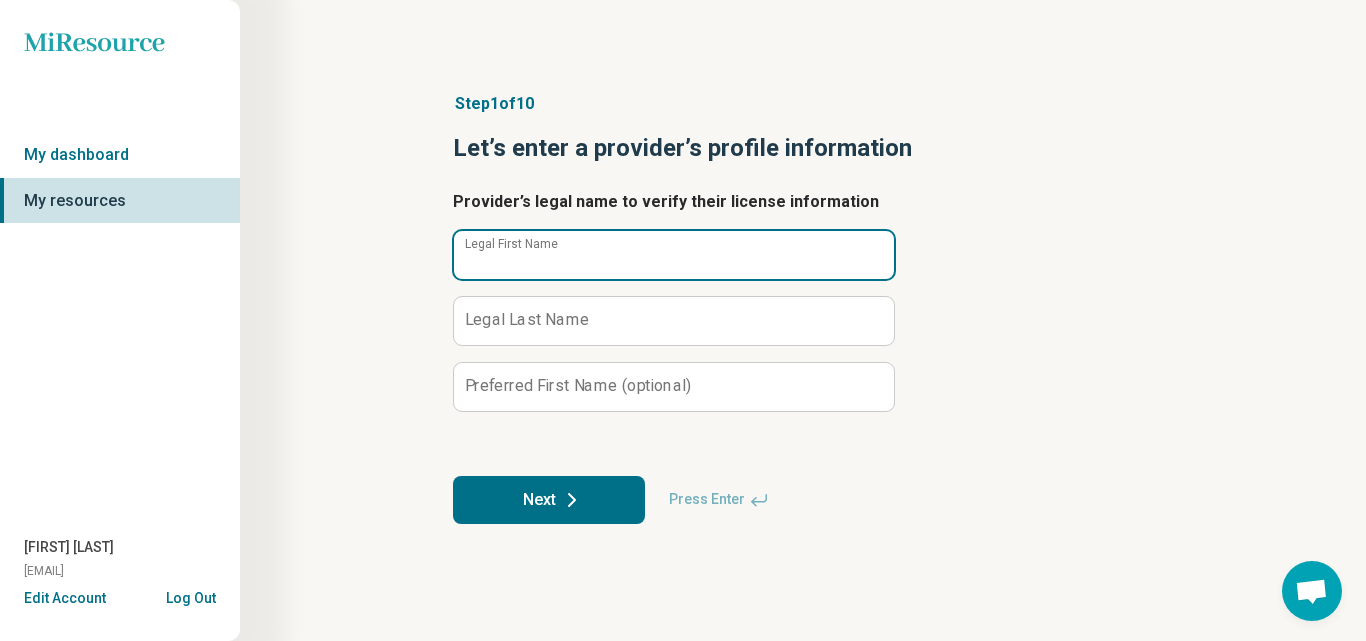 click on "Legal First Name" at bounding box center (674, 255) 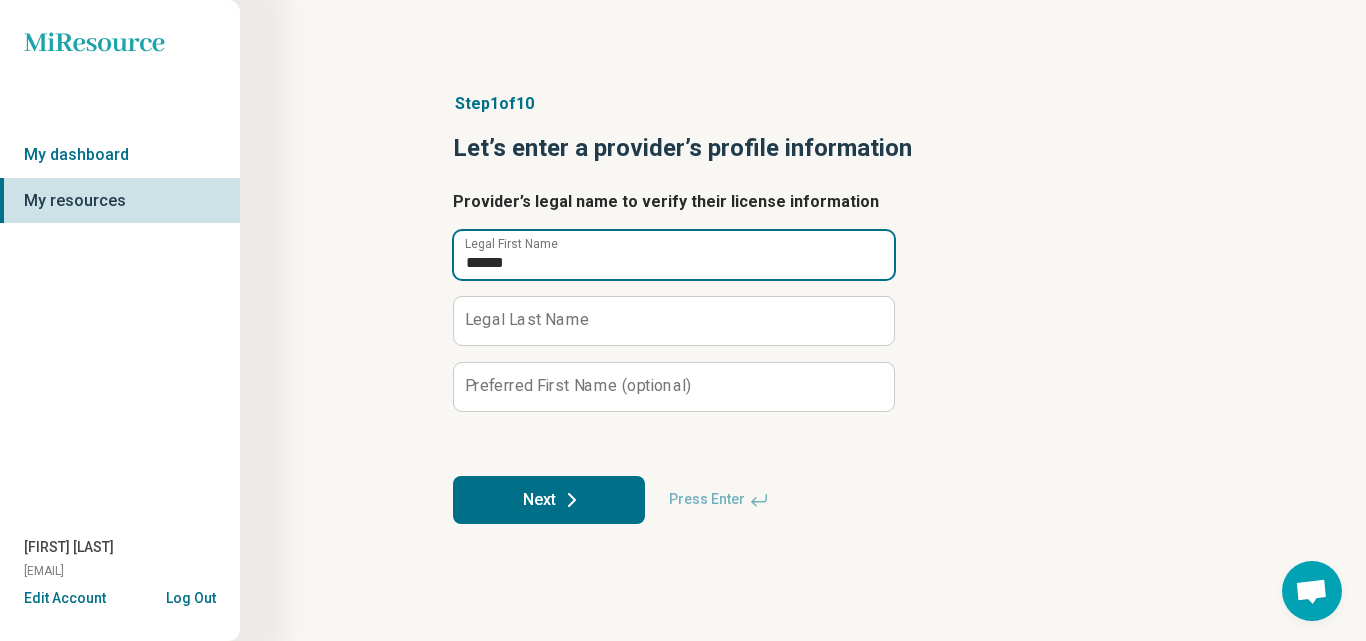 type on "******" 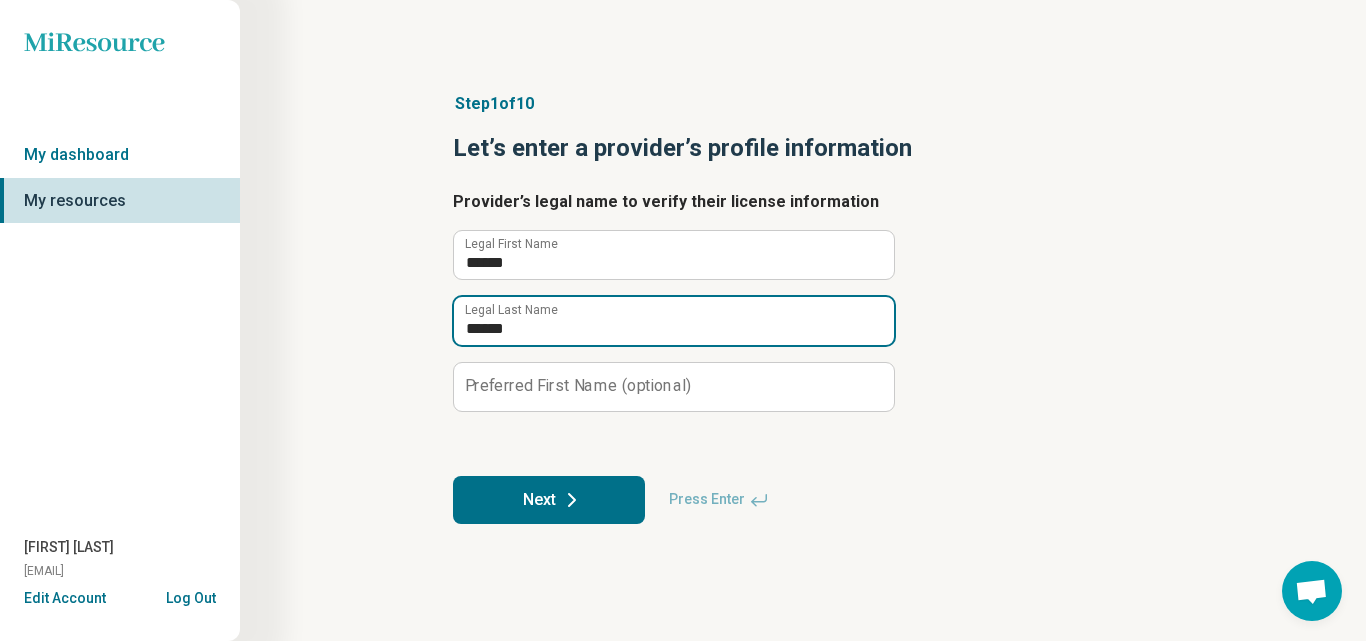 type on "******" 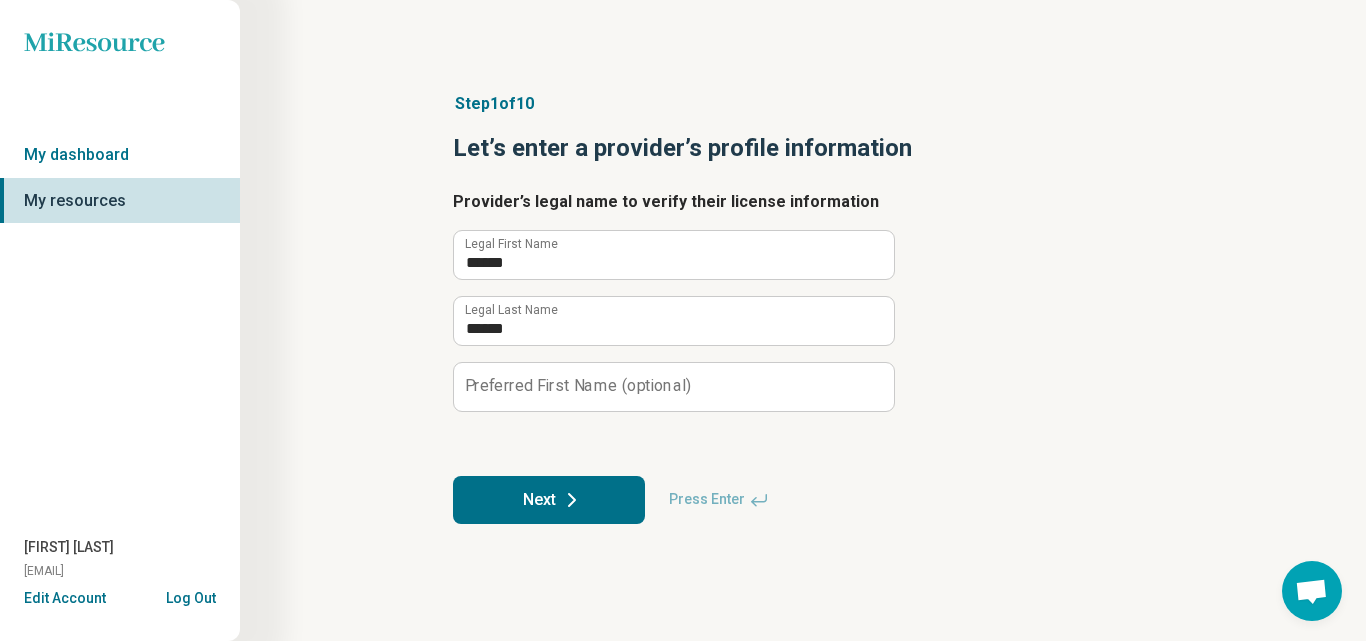 click on "Next" at bounding box center (549, 500) 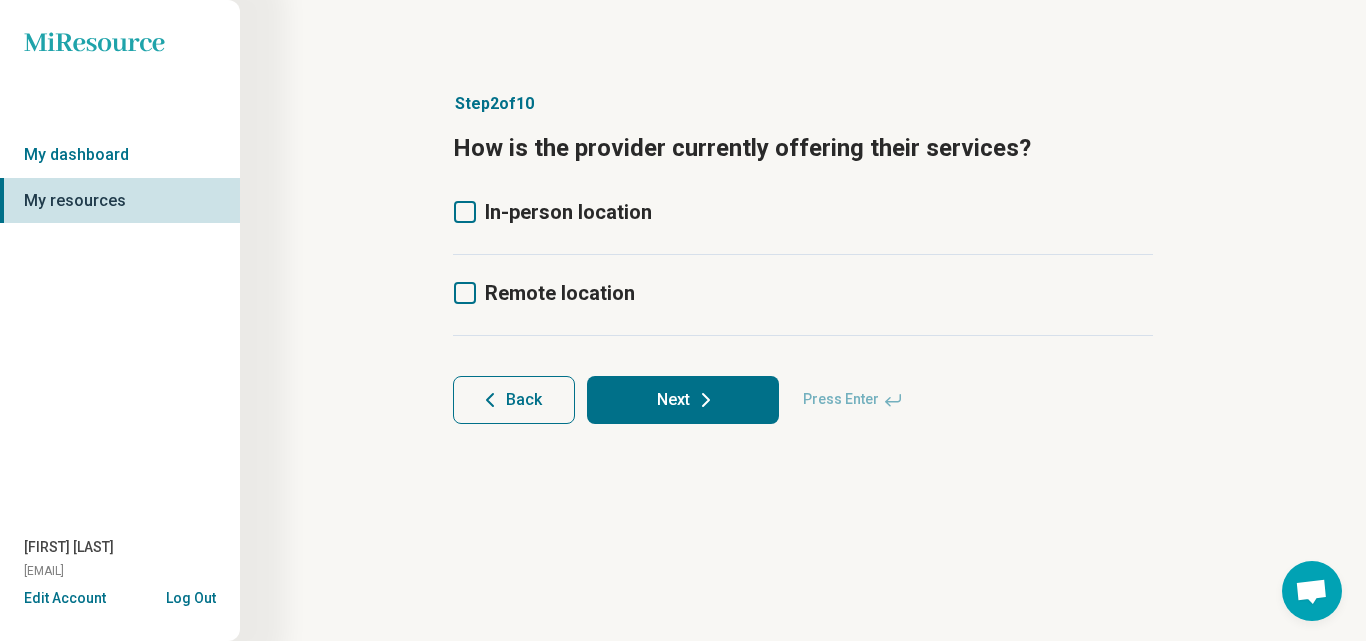 click 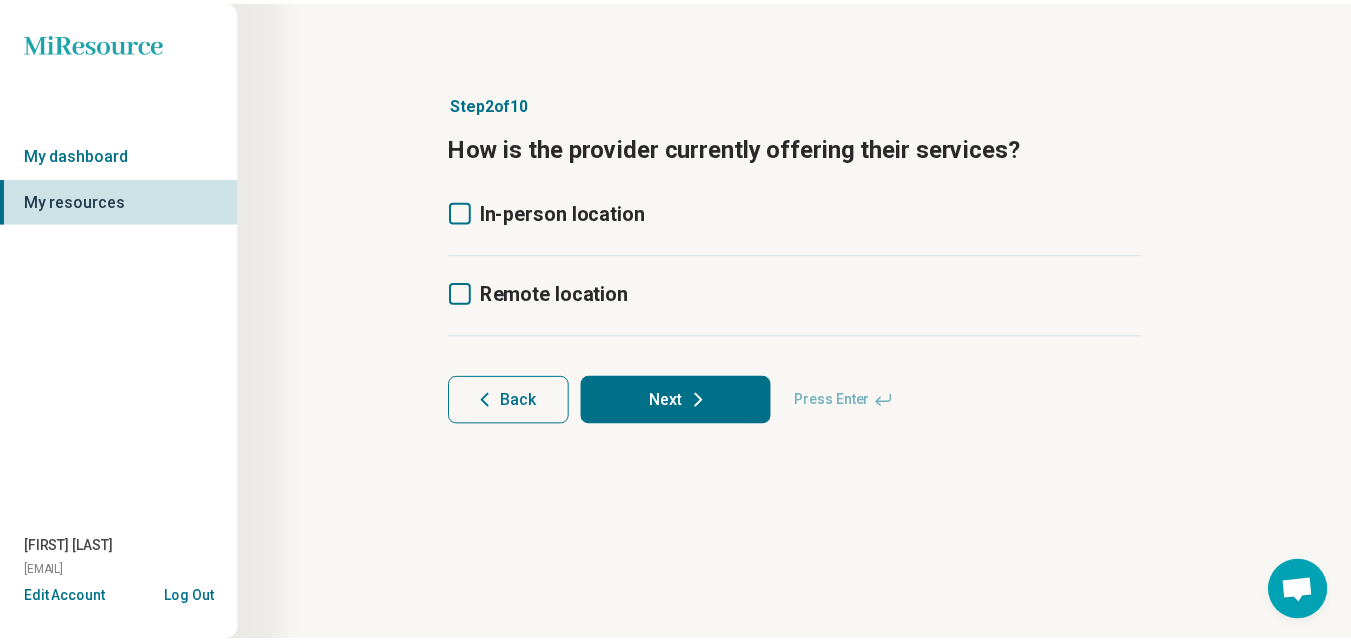 scroll, scrollTop: 0, scrollLeft: 0, axis: both 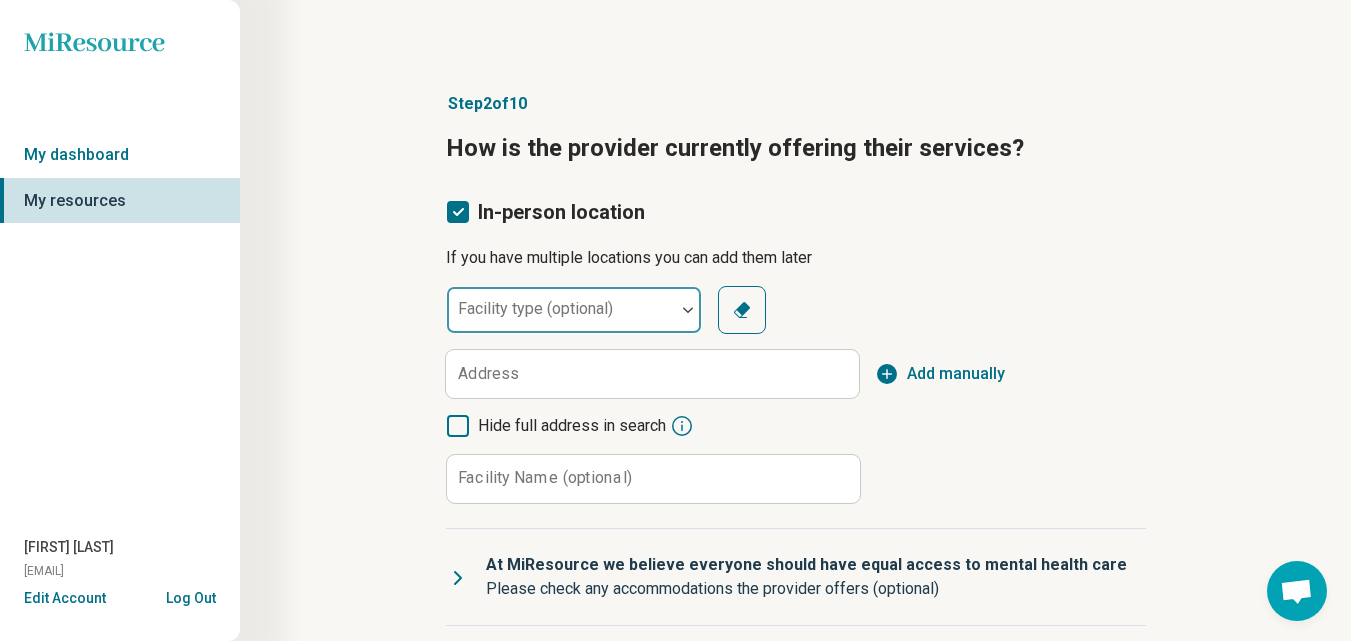 click on "Facility type (optional)" at bounding box center [574, 310] 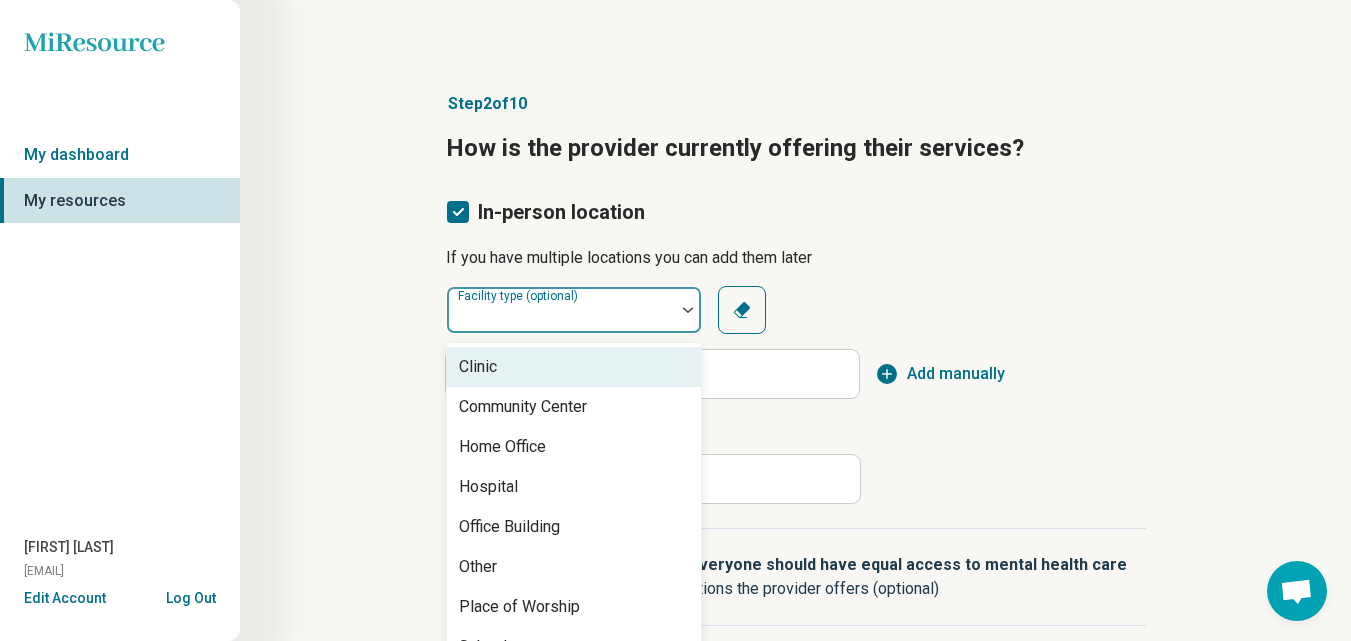 scroll, scrollTop: 31, scrollLeft: 0, axis: vertical 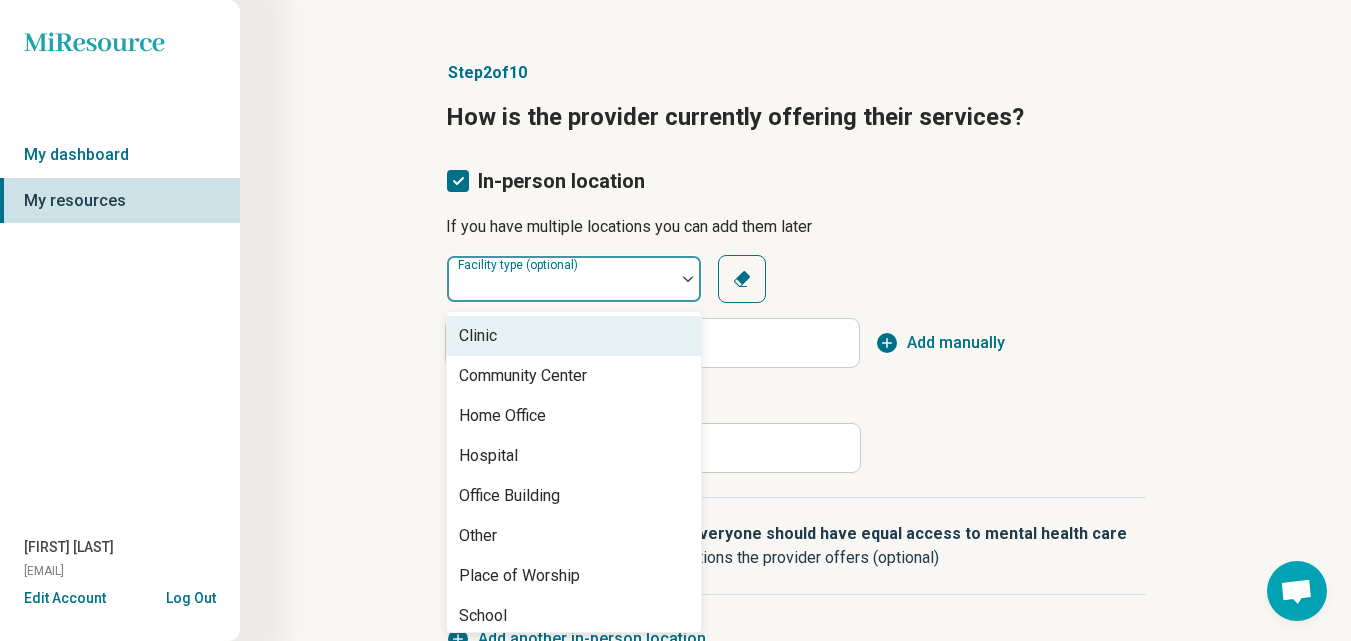 click on "Clinic" at bounding box center (574, 336) 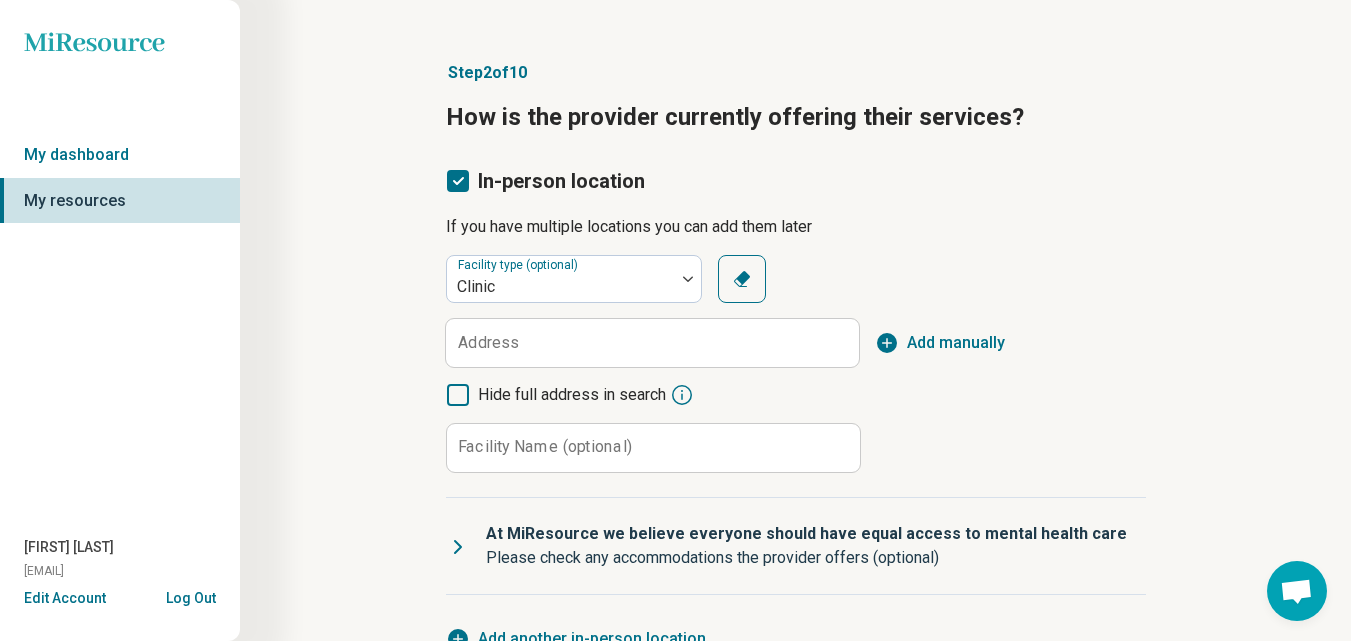 click on "Address" at bounding box center [488, 343] 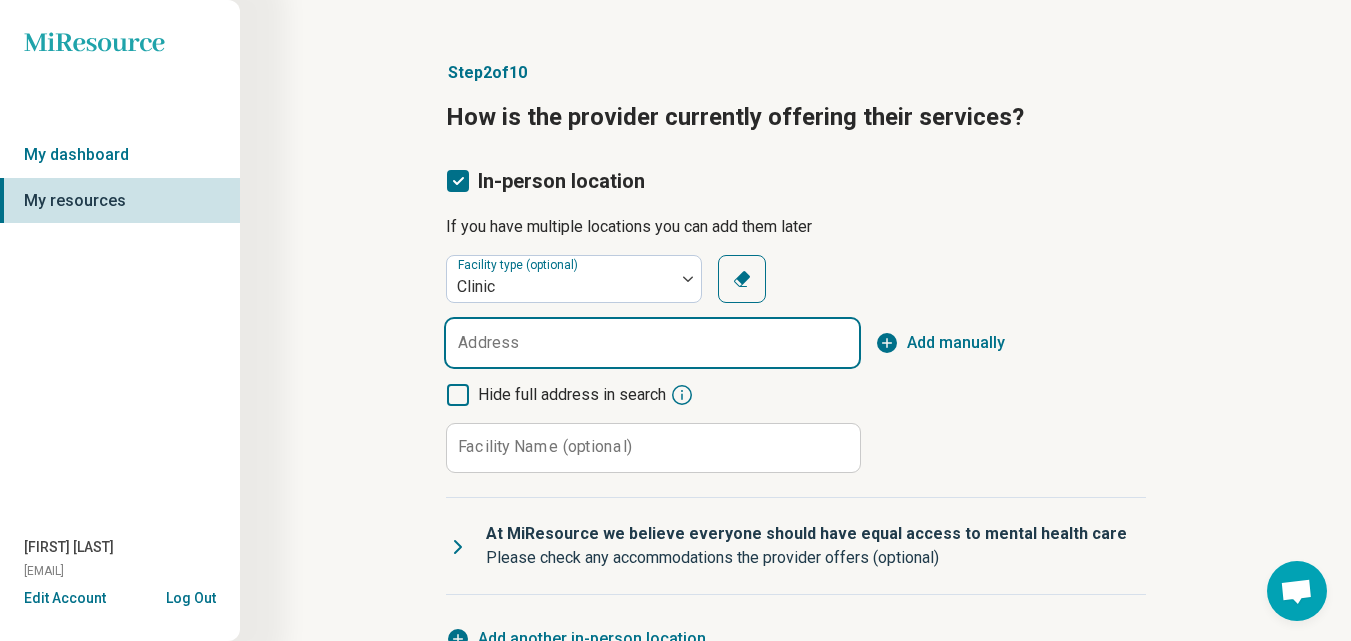 click on "Address" at bounding box center [652, 343] 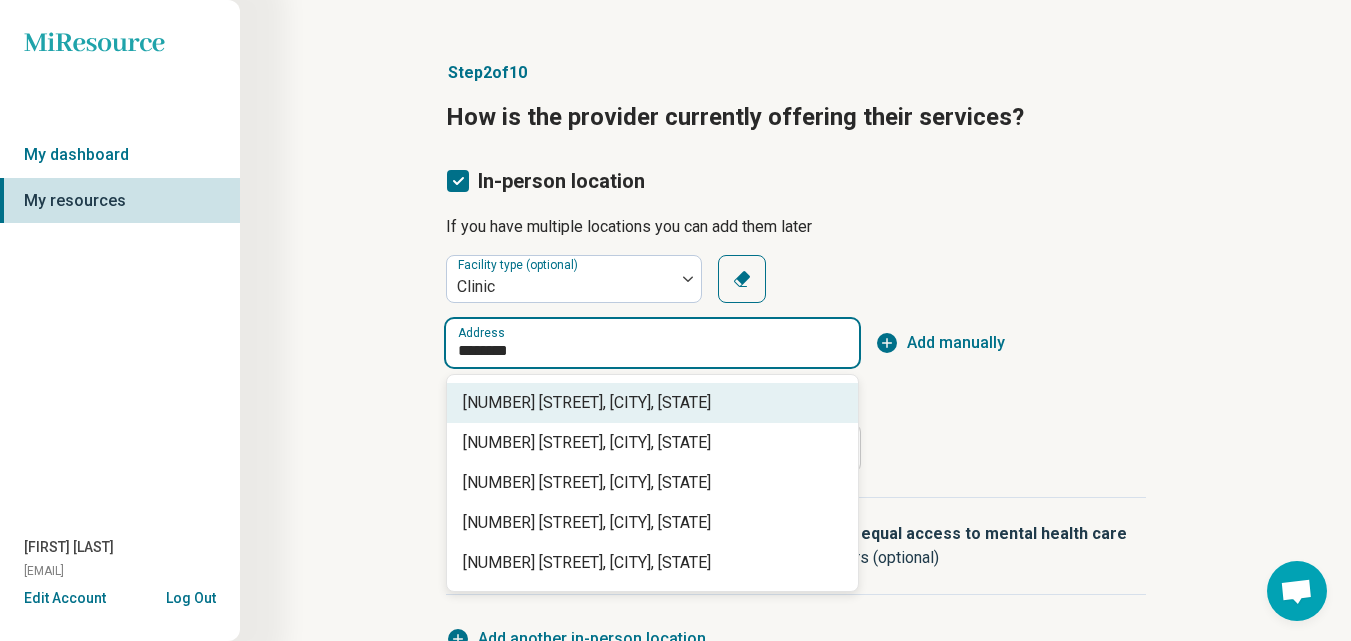 click on "[NUMBER] [STREET], [CITY], [STATE]" at bounding box center (656, 403) 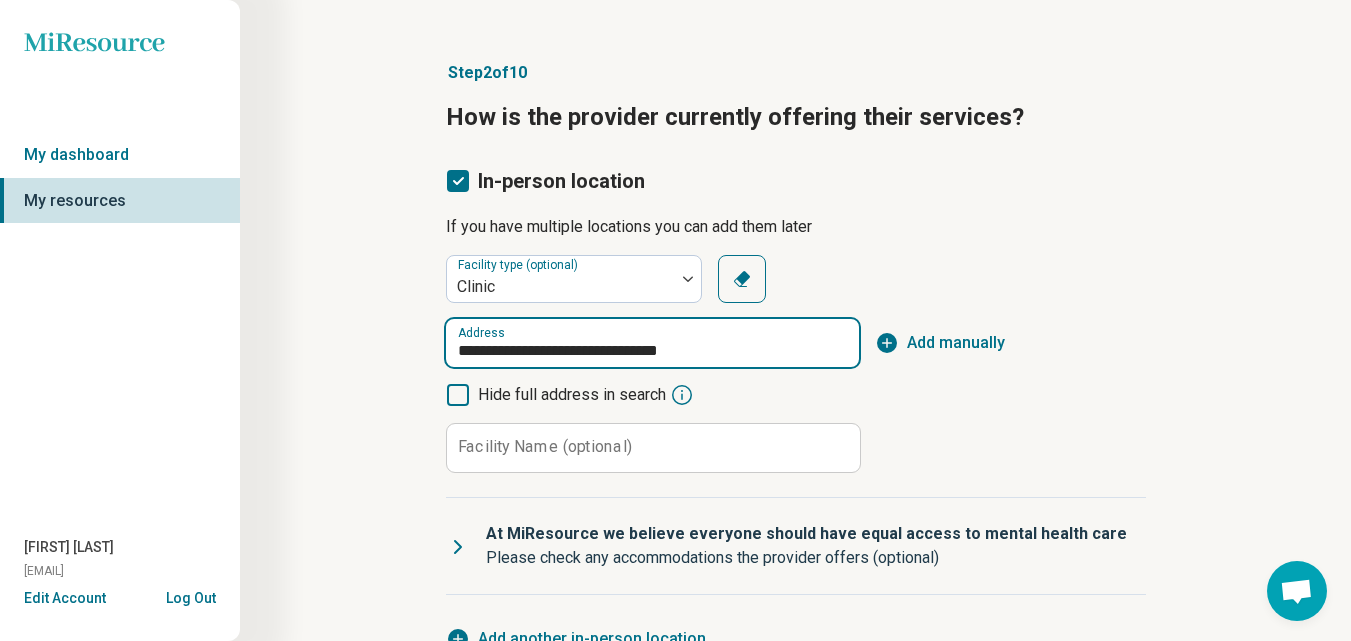 type on "**********" 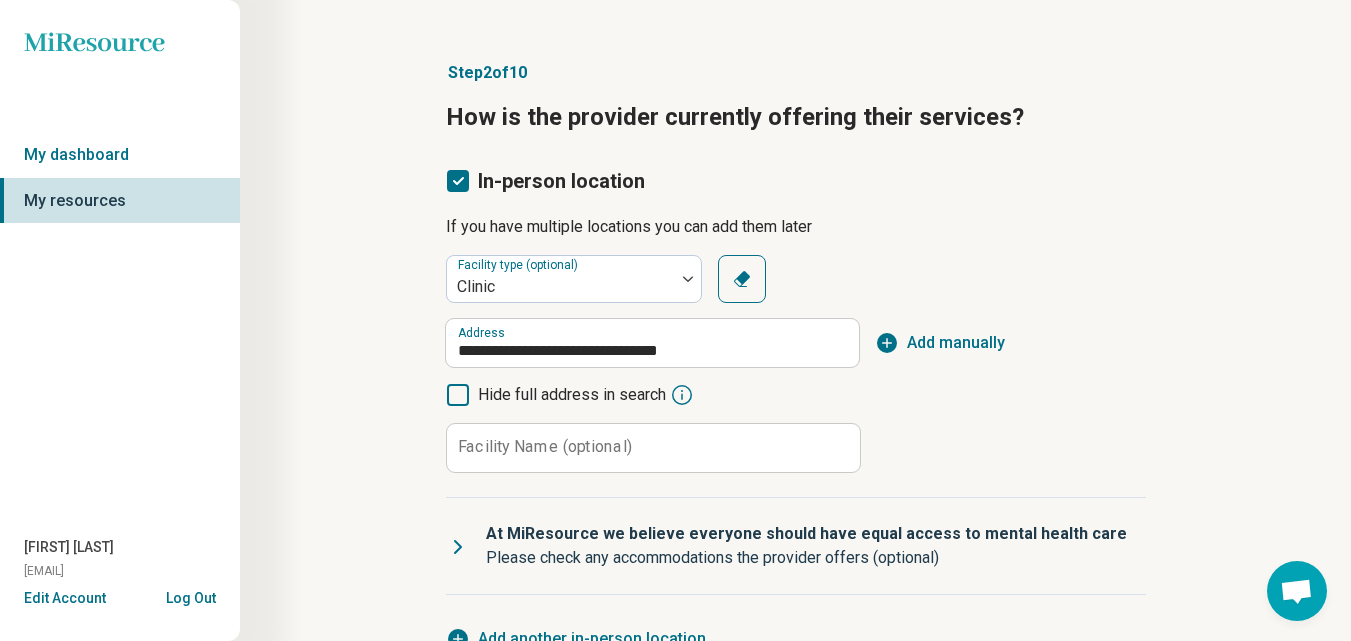 click on "Facility Name (optional)" at bounding box center (545, 447) 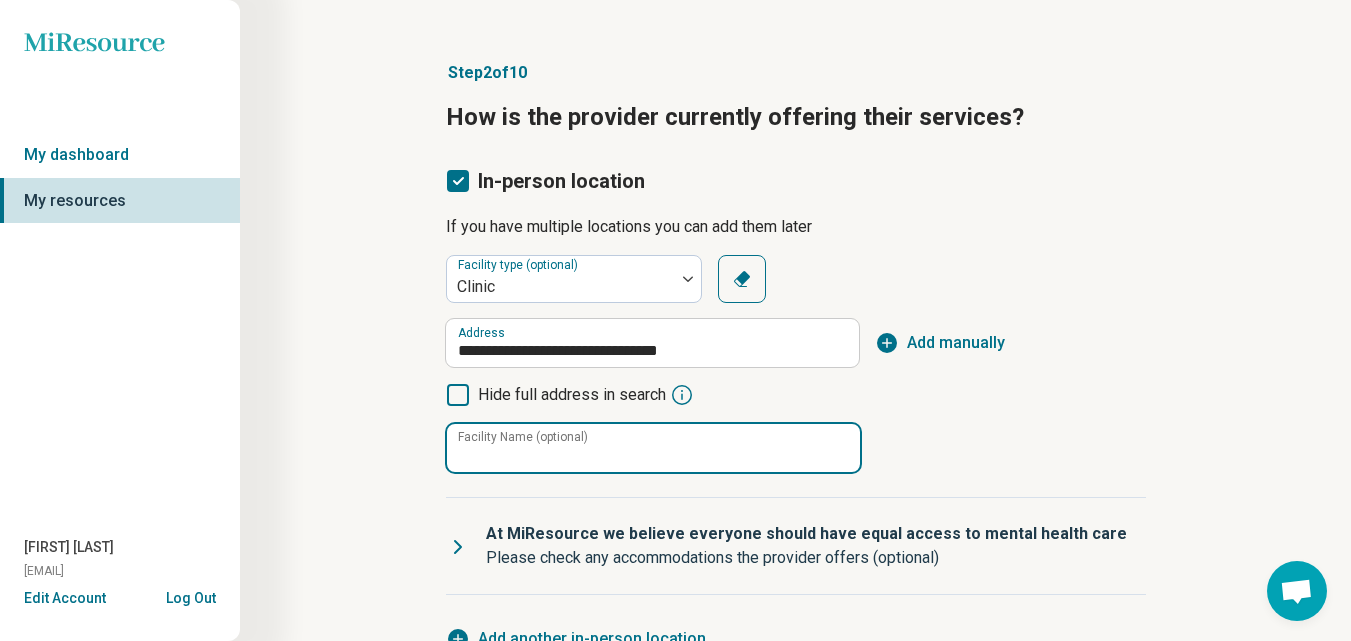 click on "Facility Name (optional)" at bounding box center [653, 448] 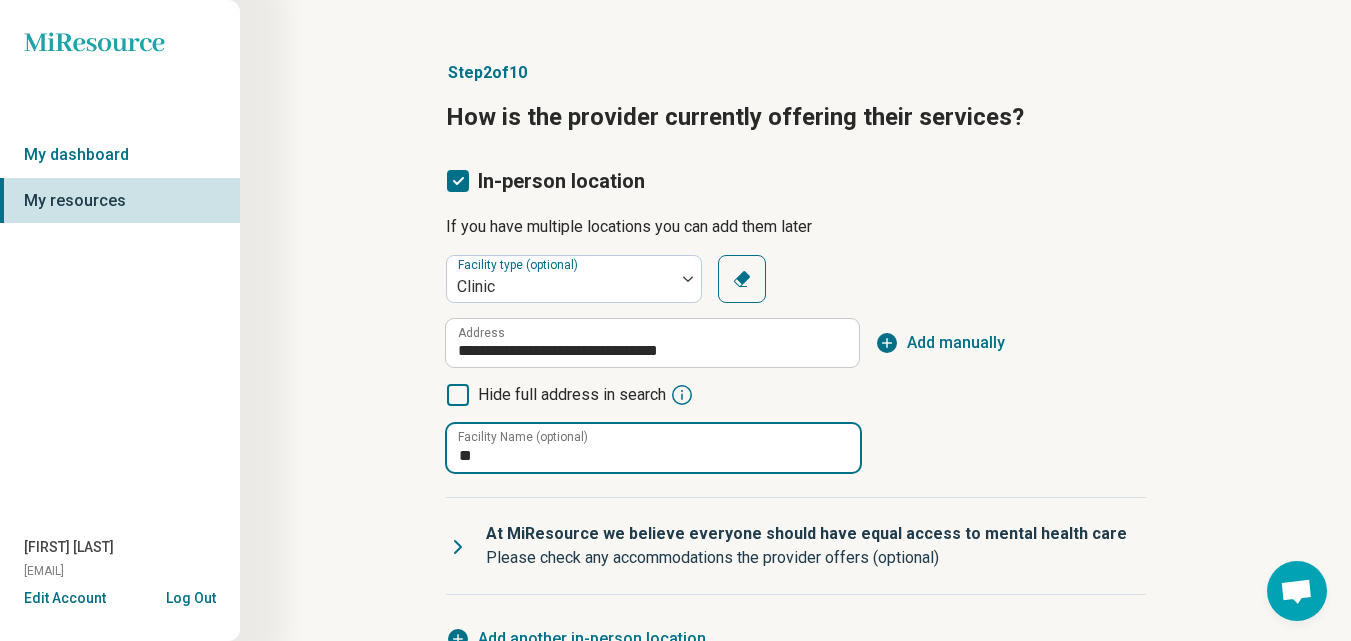 type on "**********" 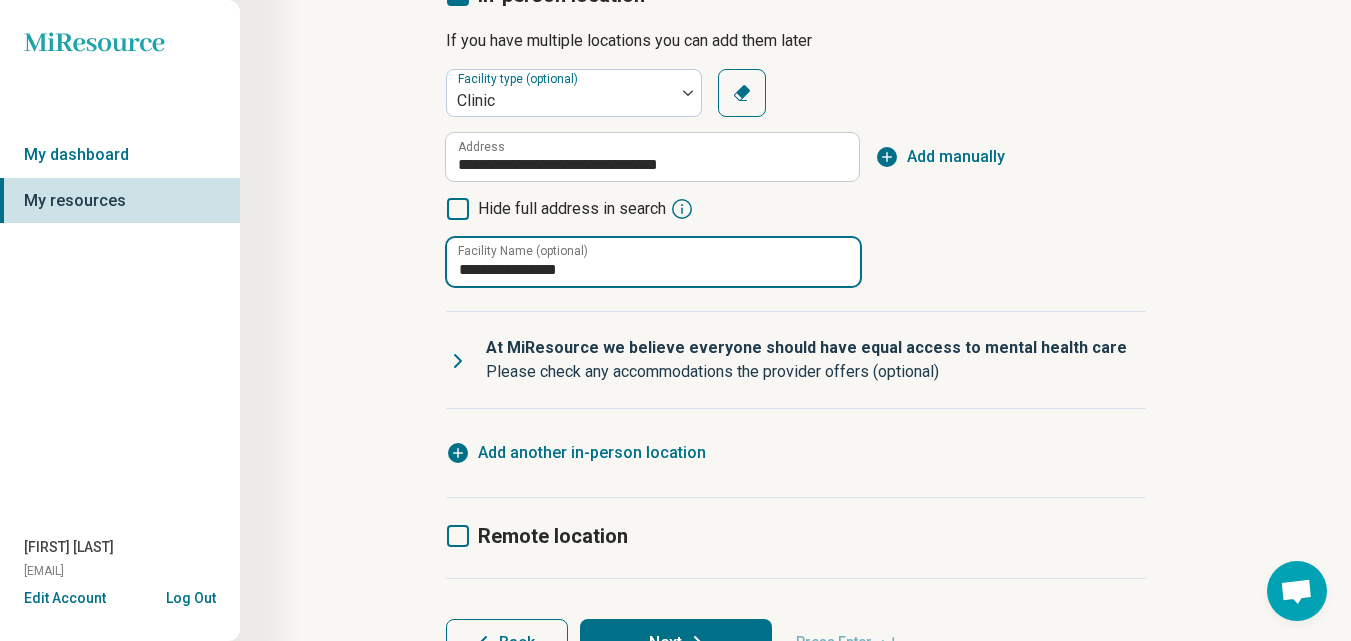 scroll, scrollTop: 231, scrollLeft: 0, axis: vertical 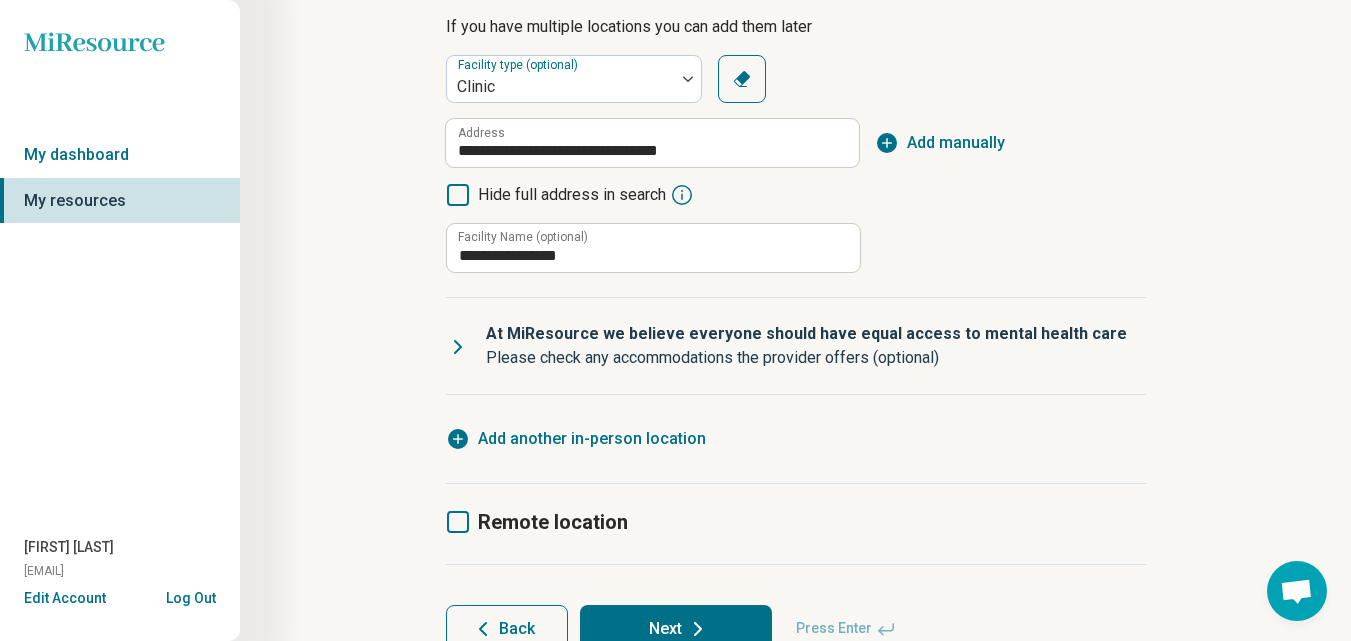 click 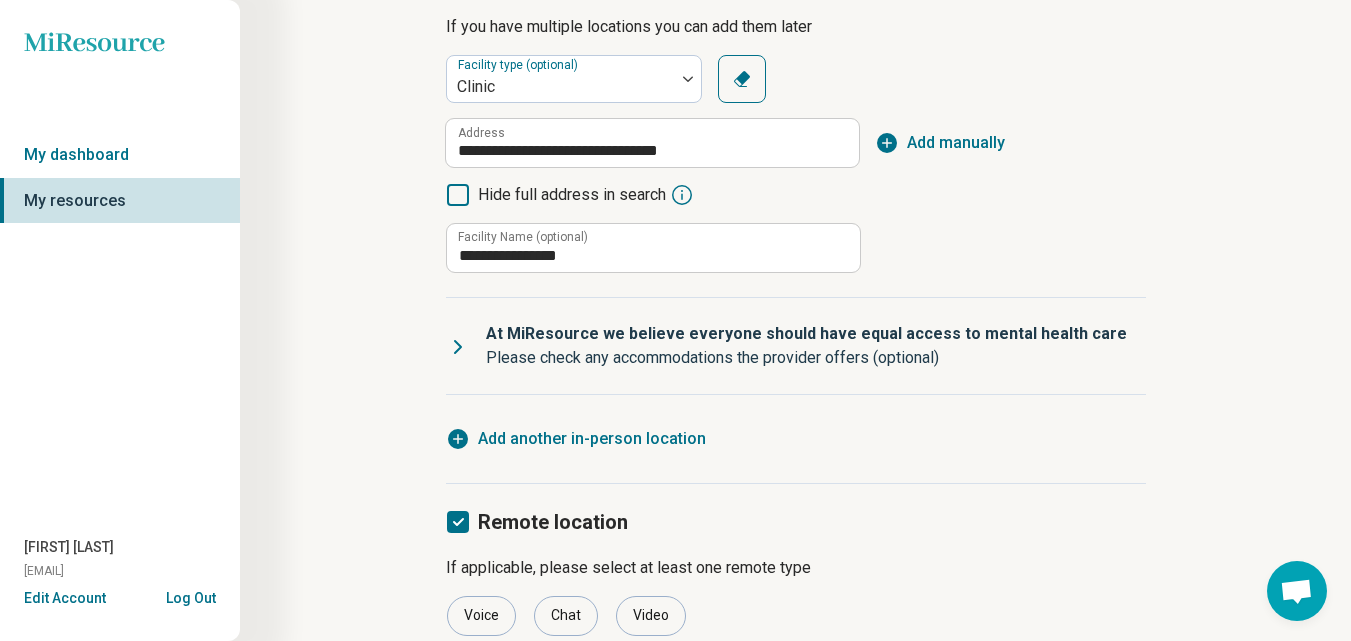 scroll, scrollTop: 10, scrollLeft: 0, axis: vertical 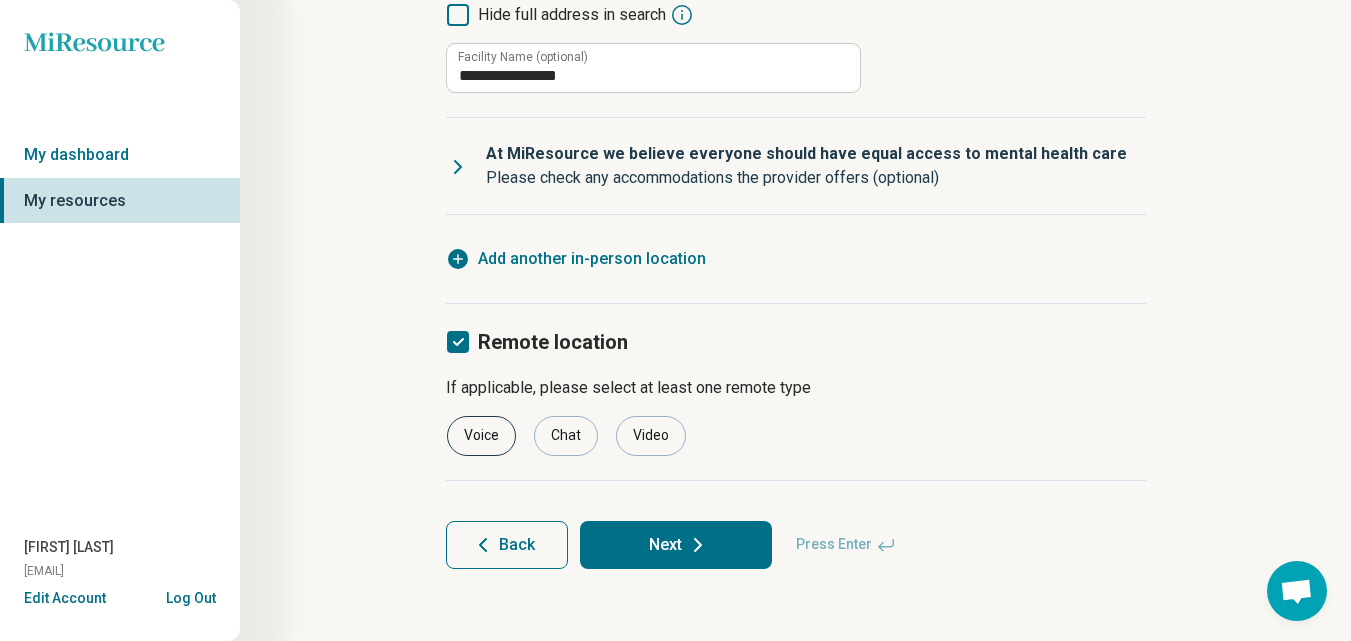 click on "Voice" at bounding box center [481, 436] 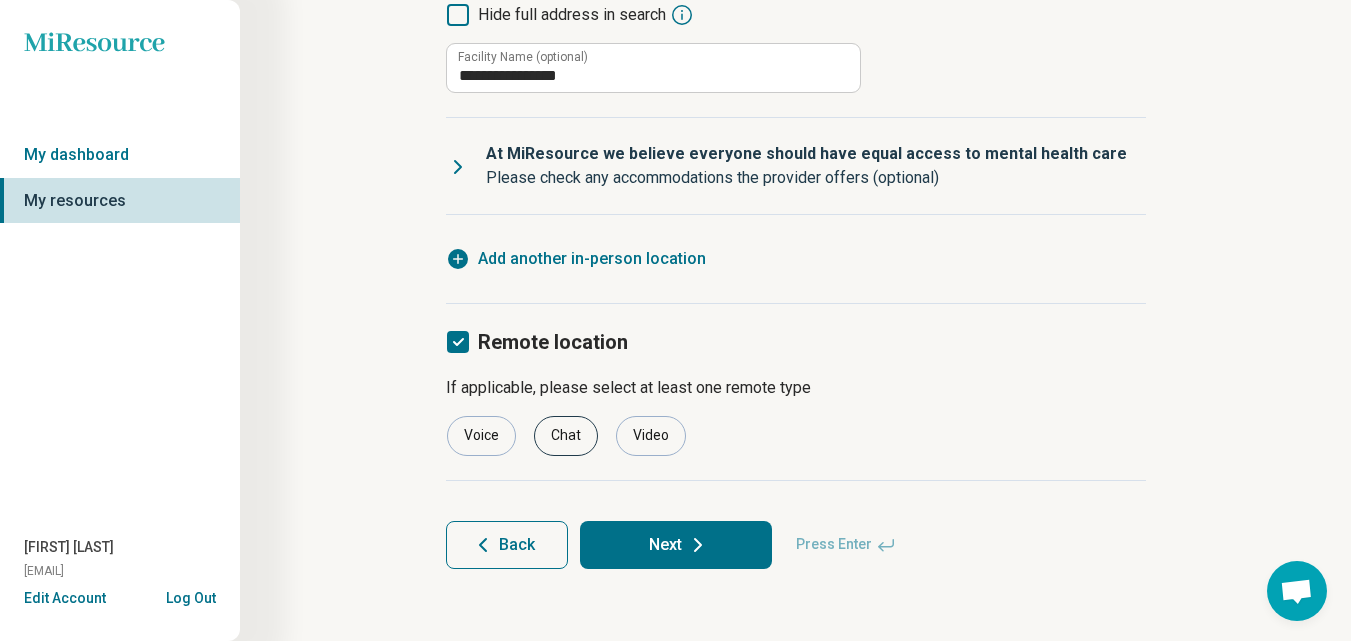 click on "Chat" at bounding box center (566, 436) 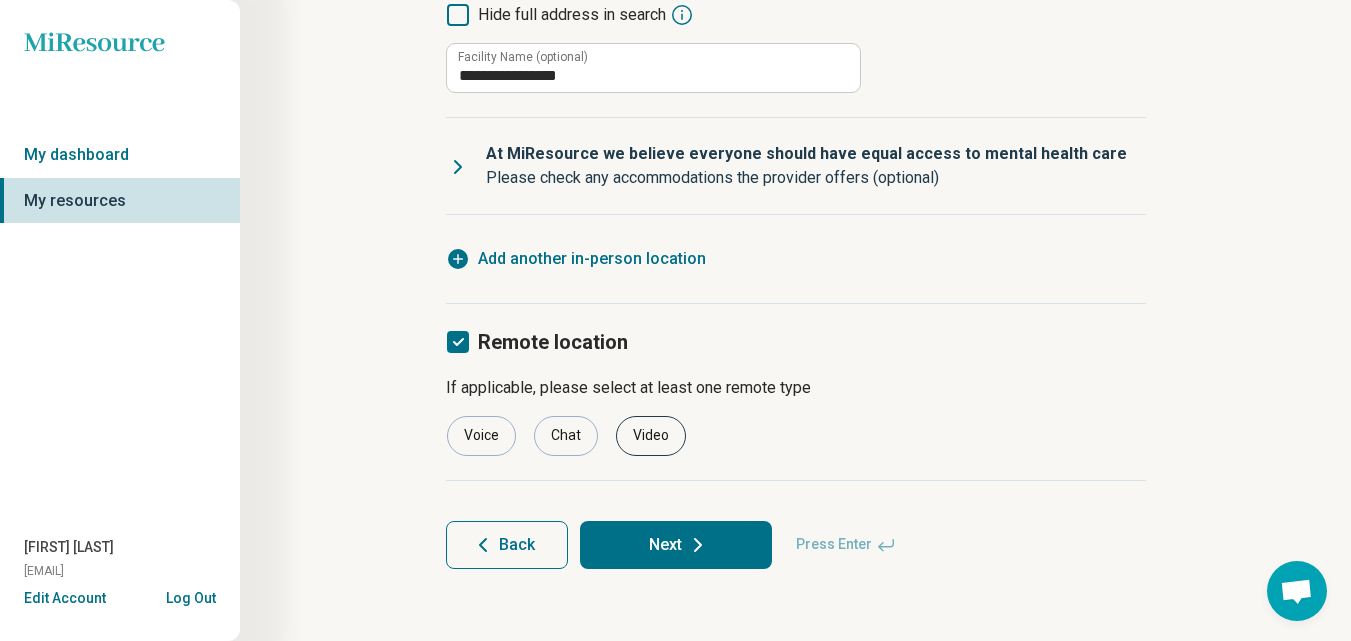 click on "Video" at bounding box center [651, 436] 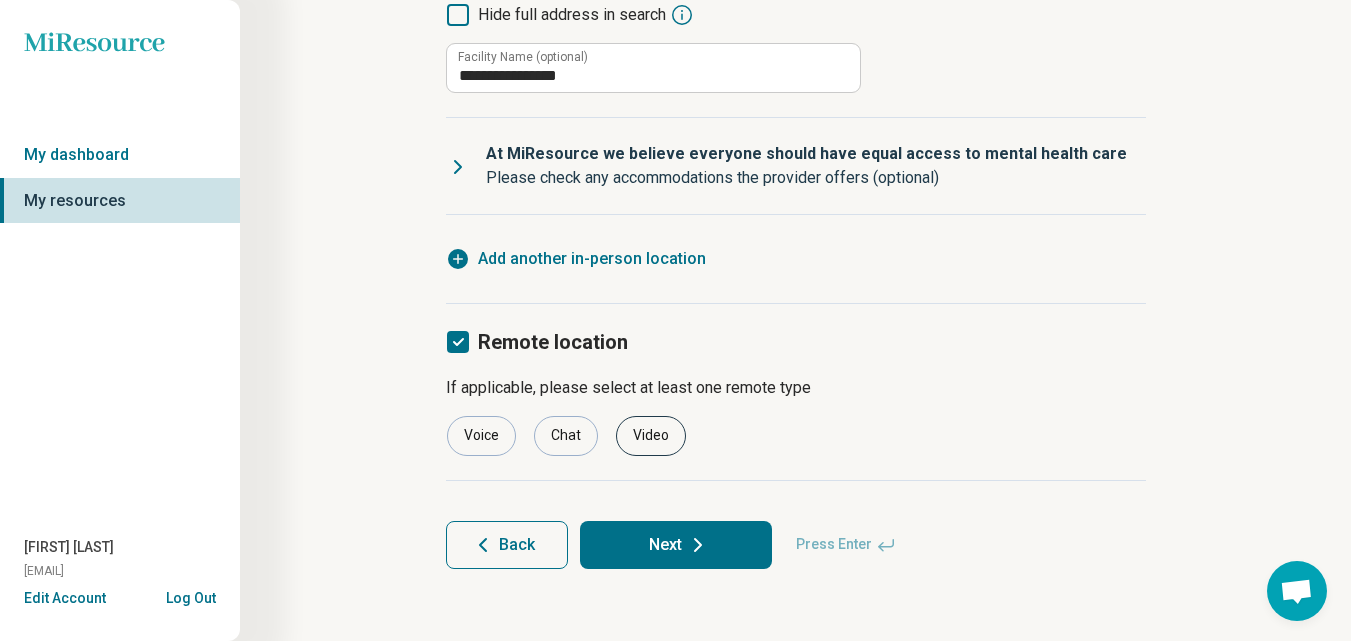 scroll, scrollTop: 409, scrollLeft: 0, axis: vertical 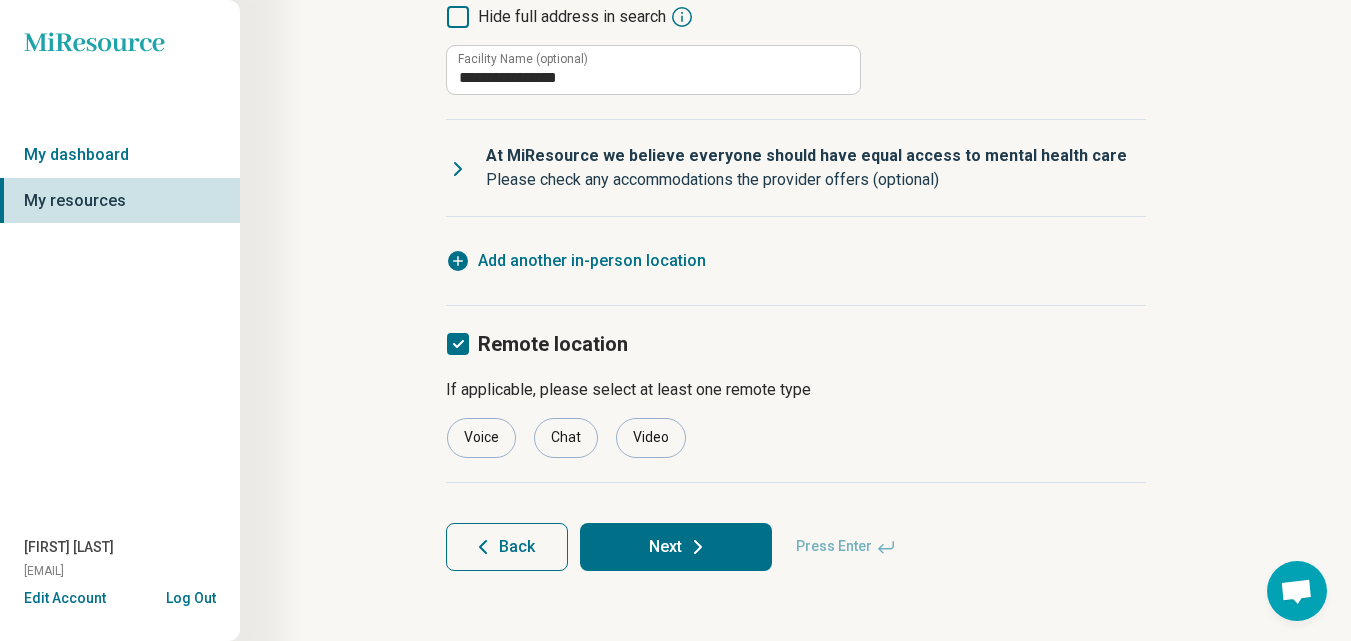 click on "Remote location If applicable, please select at least one remote type Voice Chat Video" at bounding box center (796, 394) 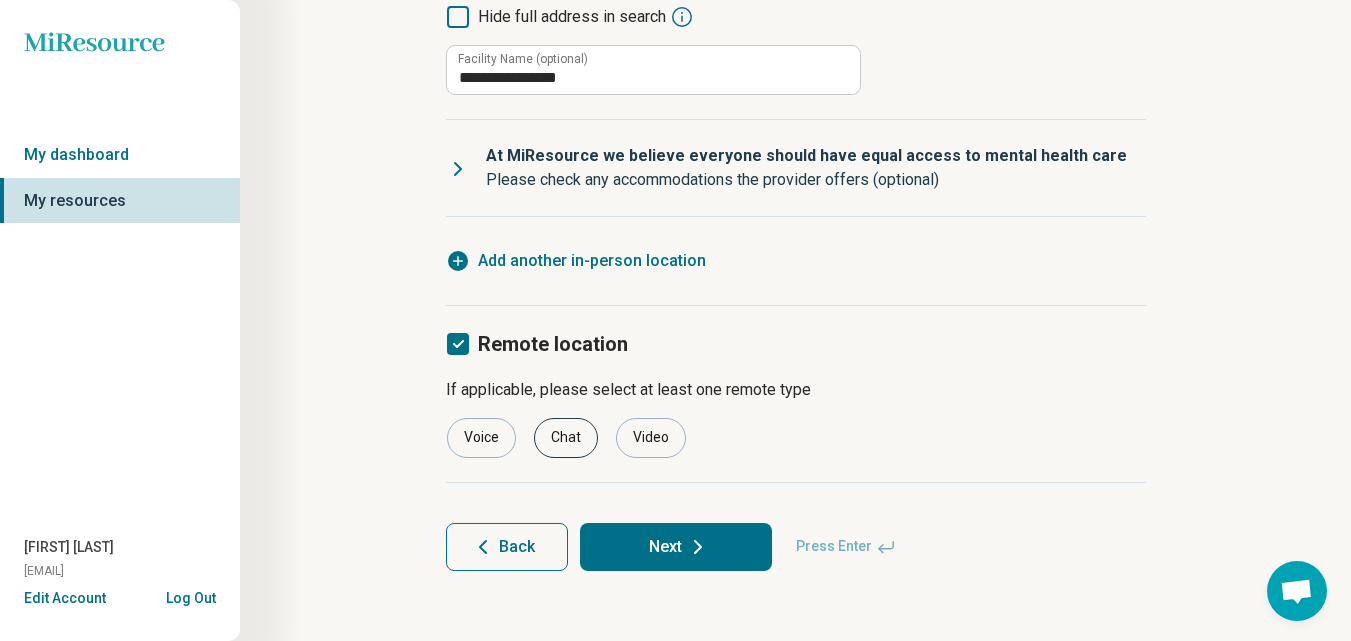 click on "Chat" at bounding box center (566, 438) 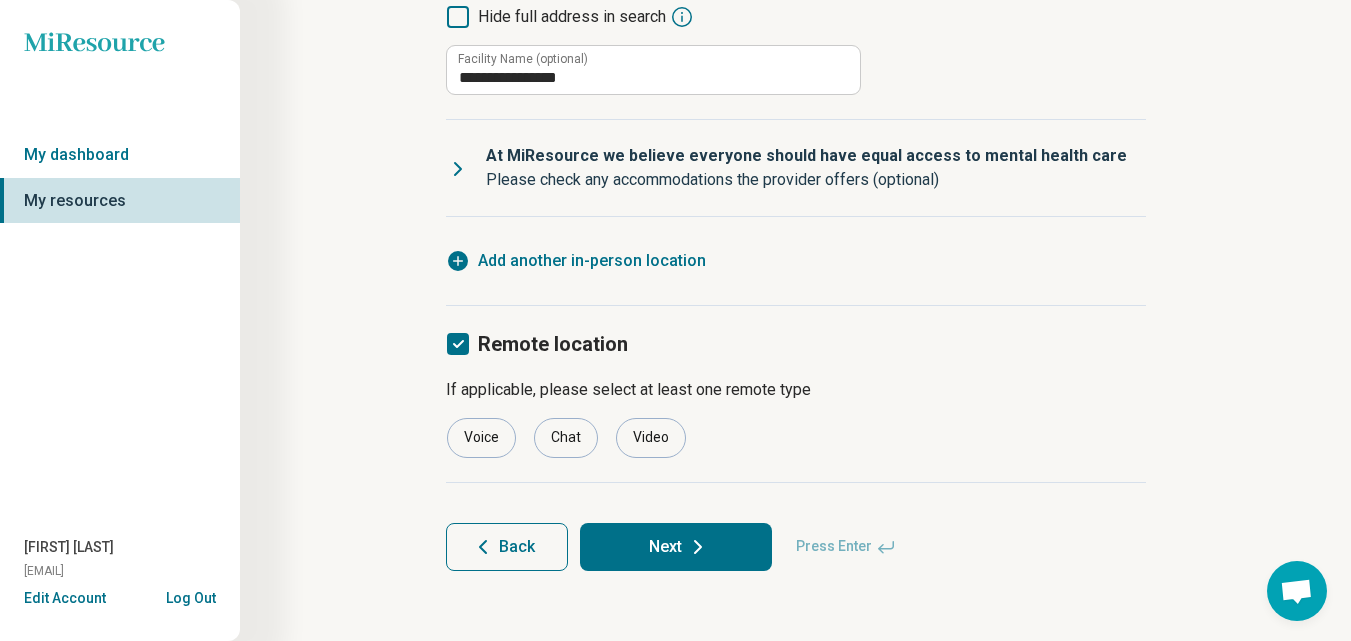 click on "Next" at bounding box center (676, 547) 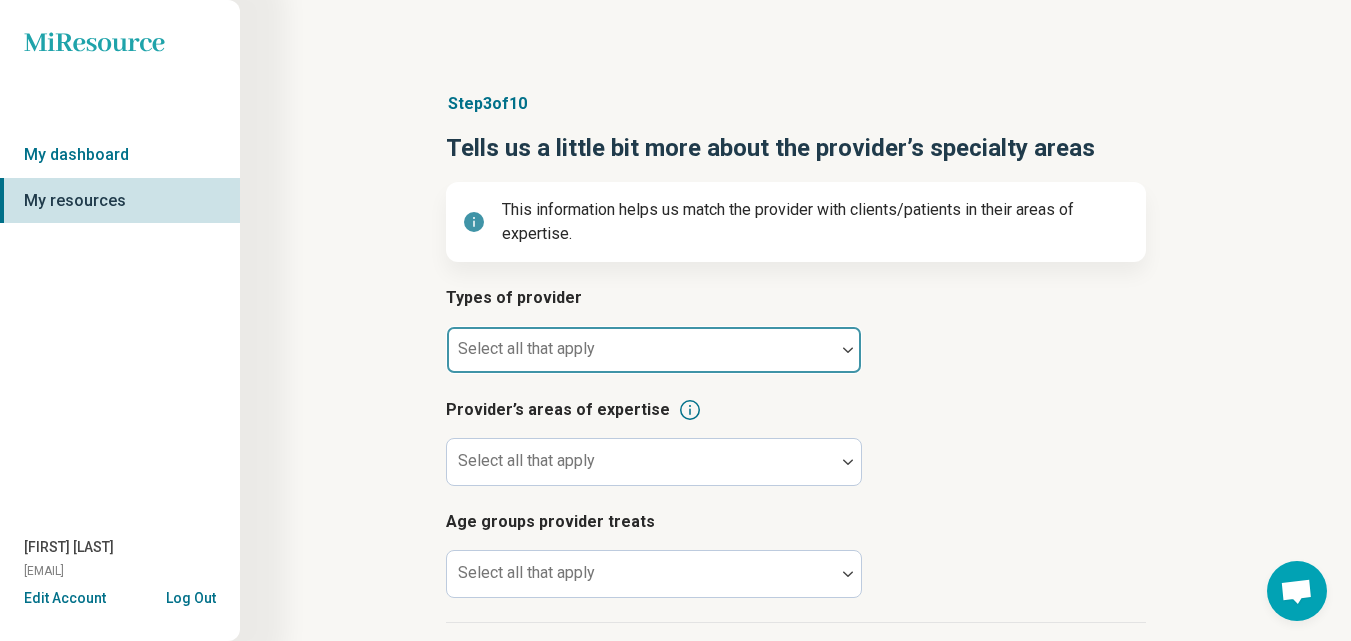 click at bounding box center (641, 358) 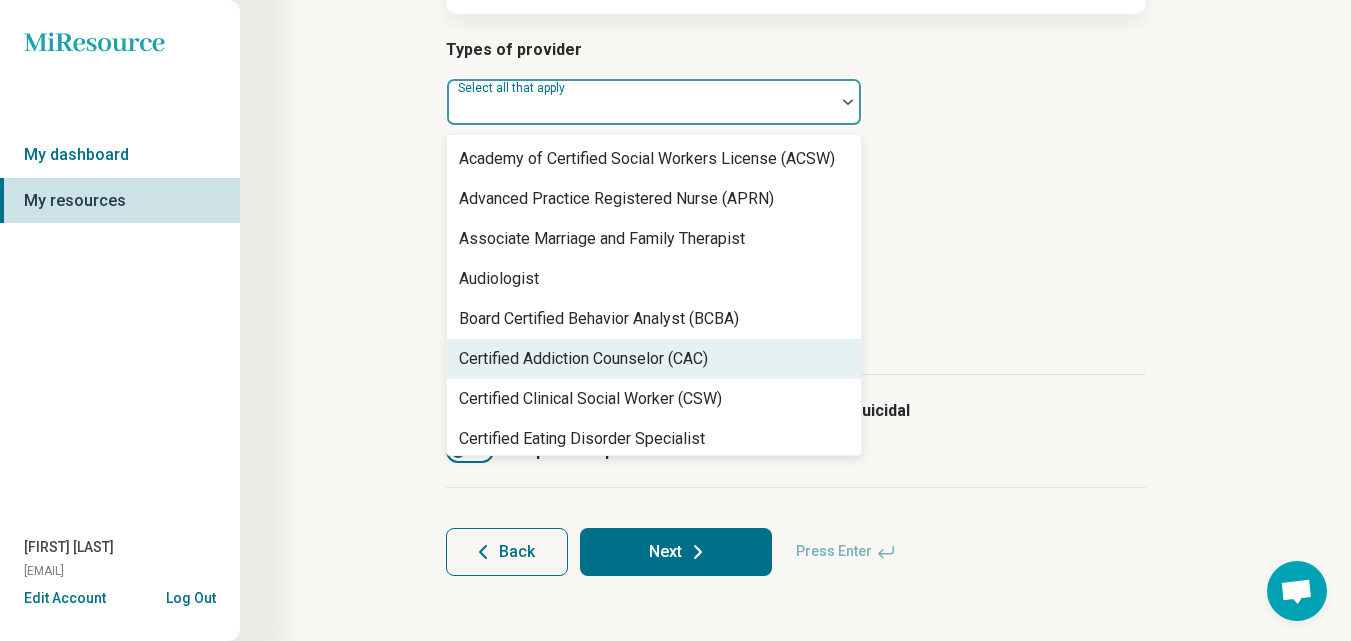 scroll, scrollTop: 255, scrollLeft: 0, axis: vertical 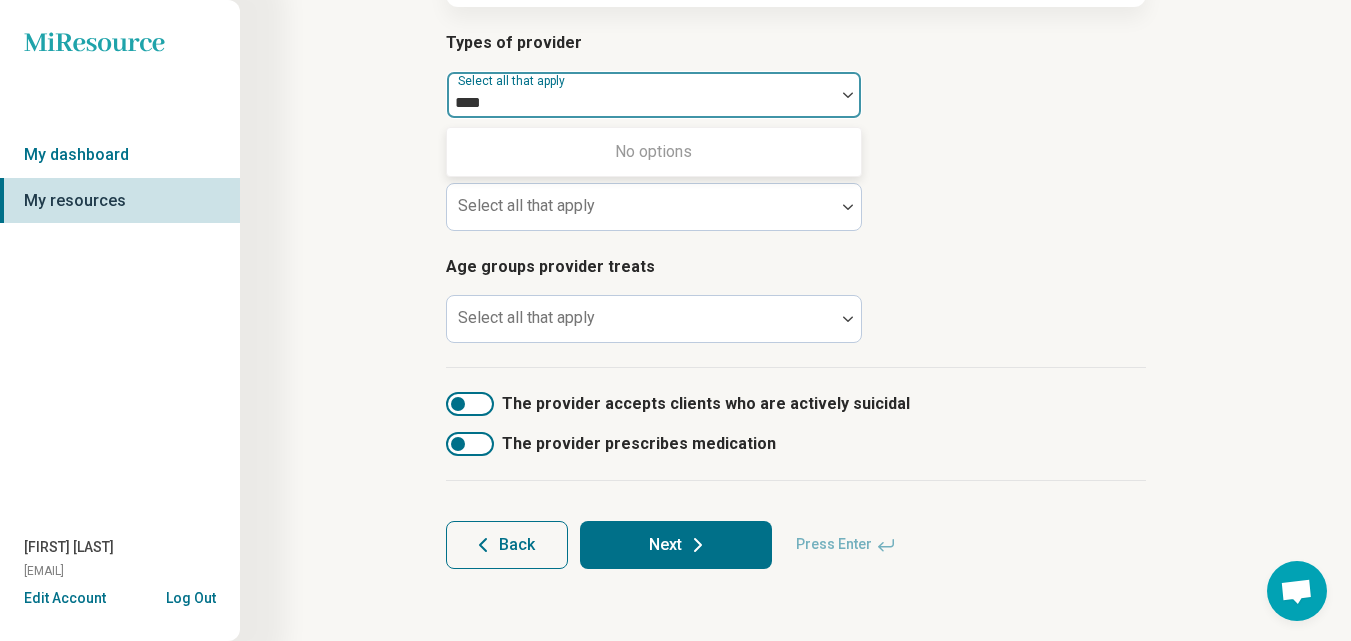 type on "***" 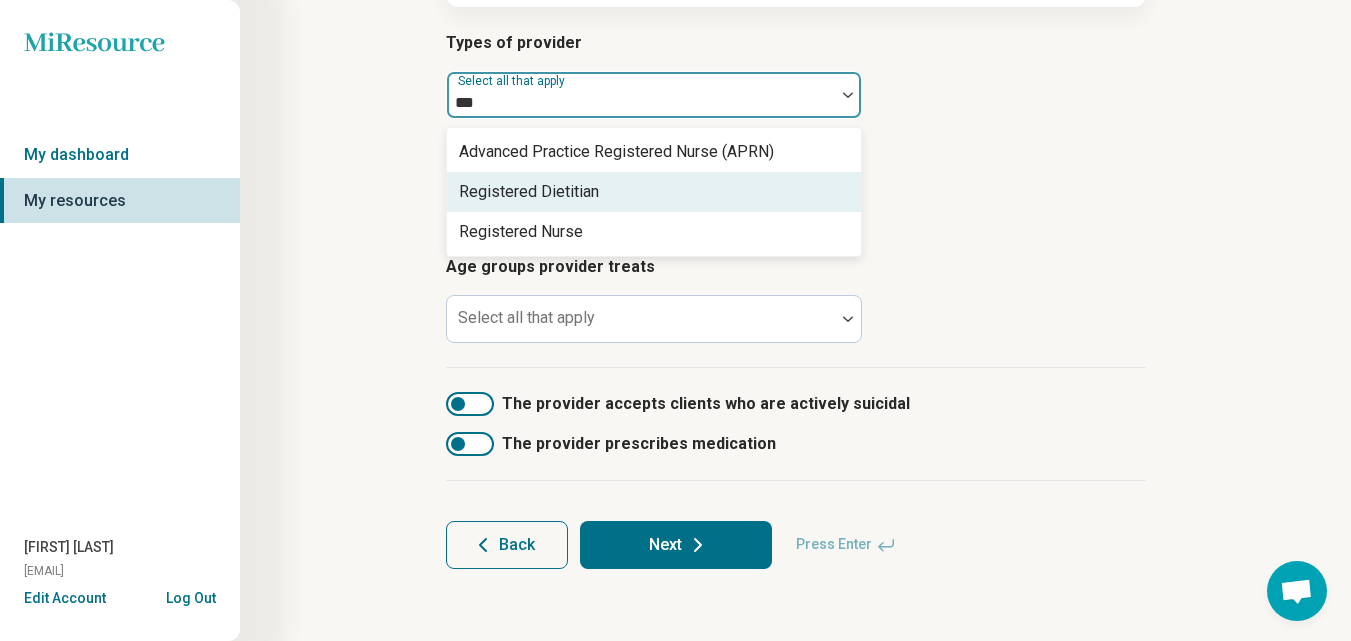 click on "Registered Dietitian" at bounding box center (529, 192) 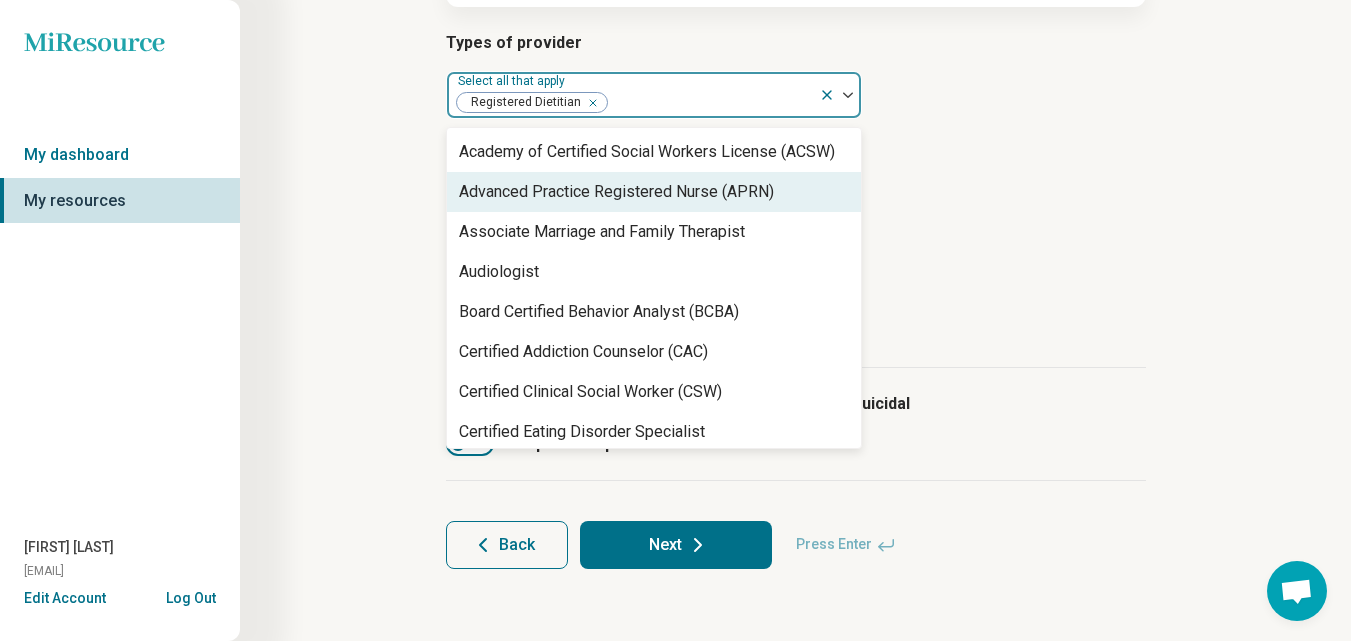 click on "Provider’s areas of expertise Select all that apply" at bounding box center (796, 187) 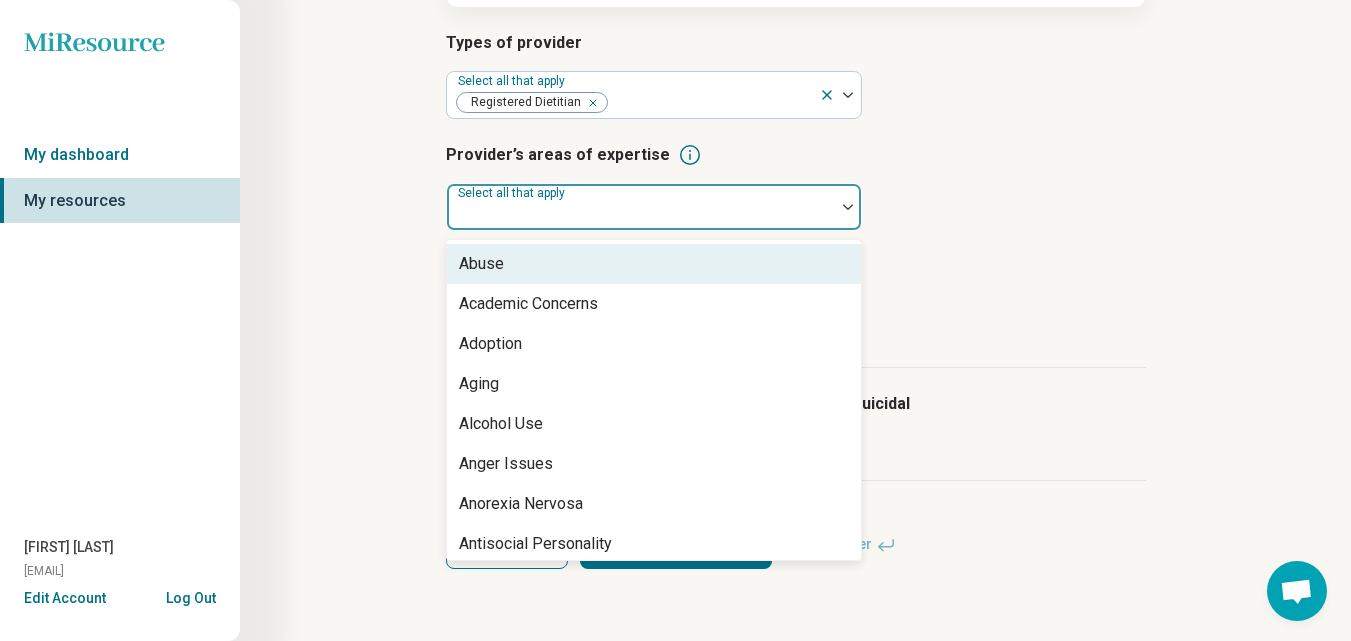 click at bounding box center [641, 215] 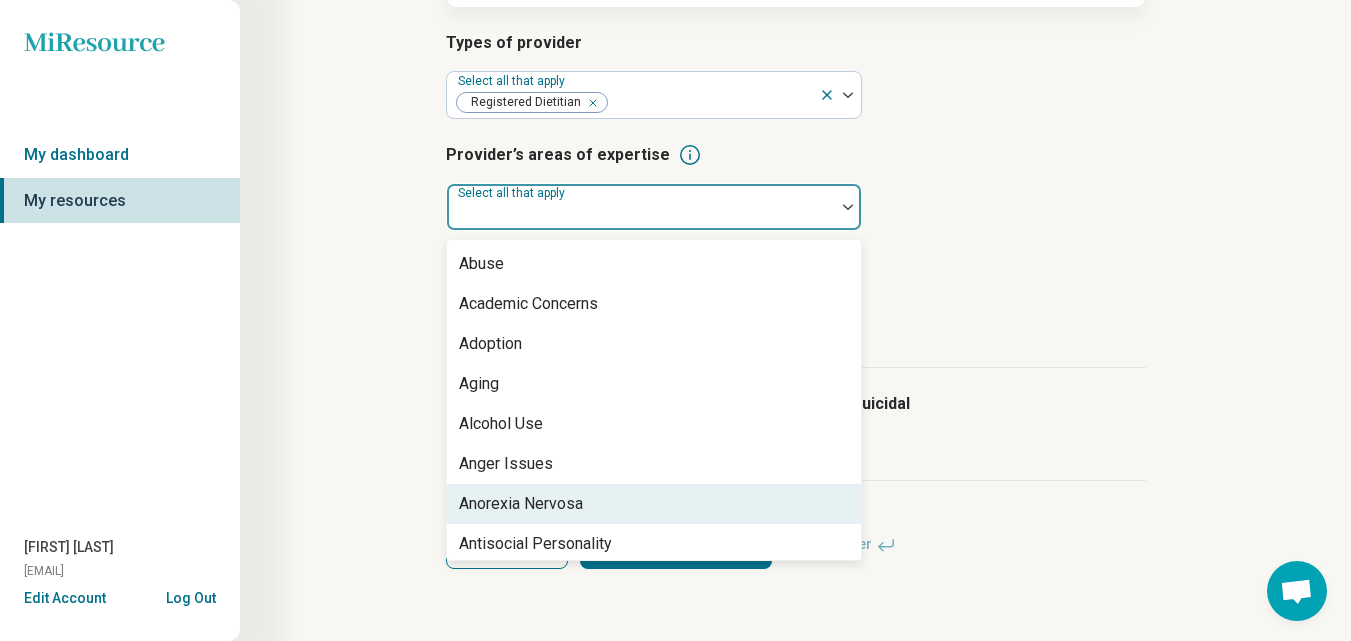 click on "Anorexia Nervosa" at bounding box center [521, 504] 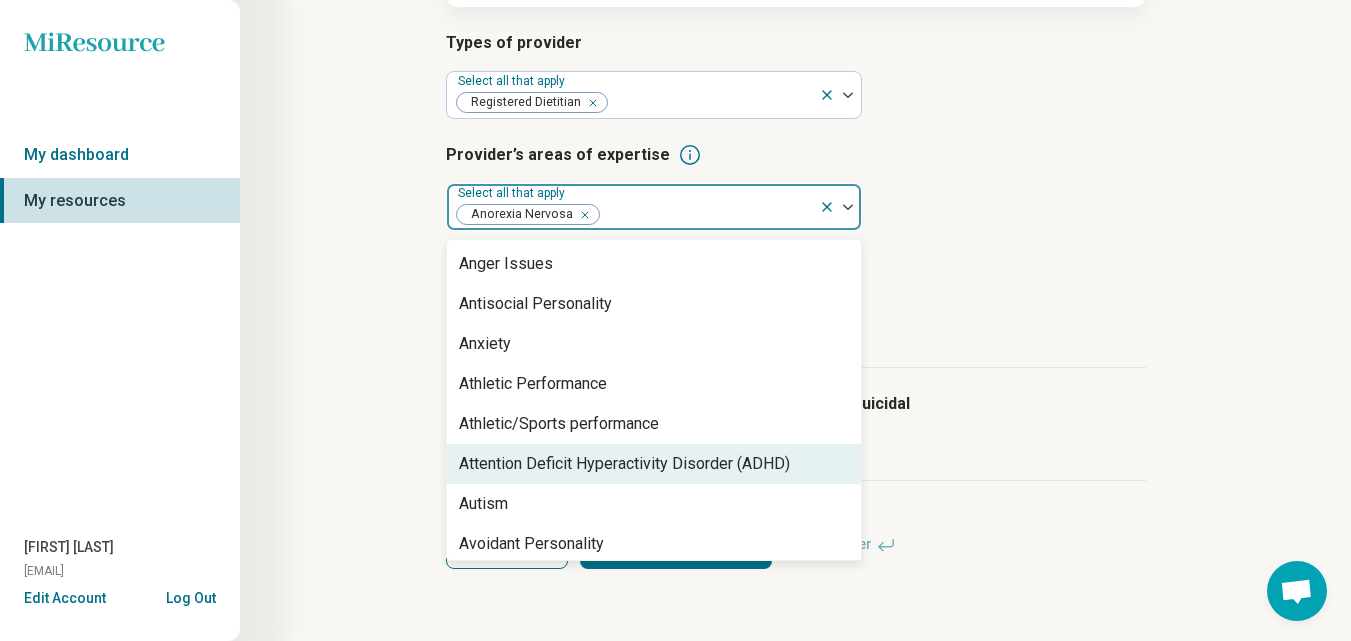 scroll, scrollTop: 300, scrollLeft: 0, axis: vertical 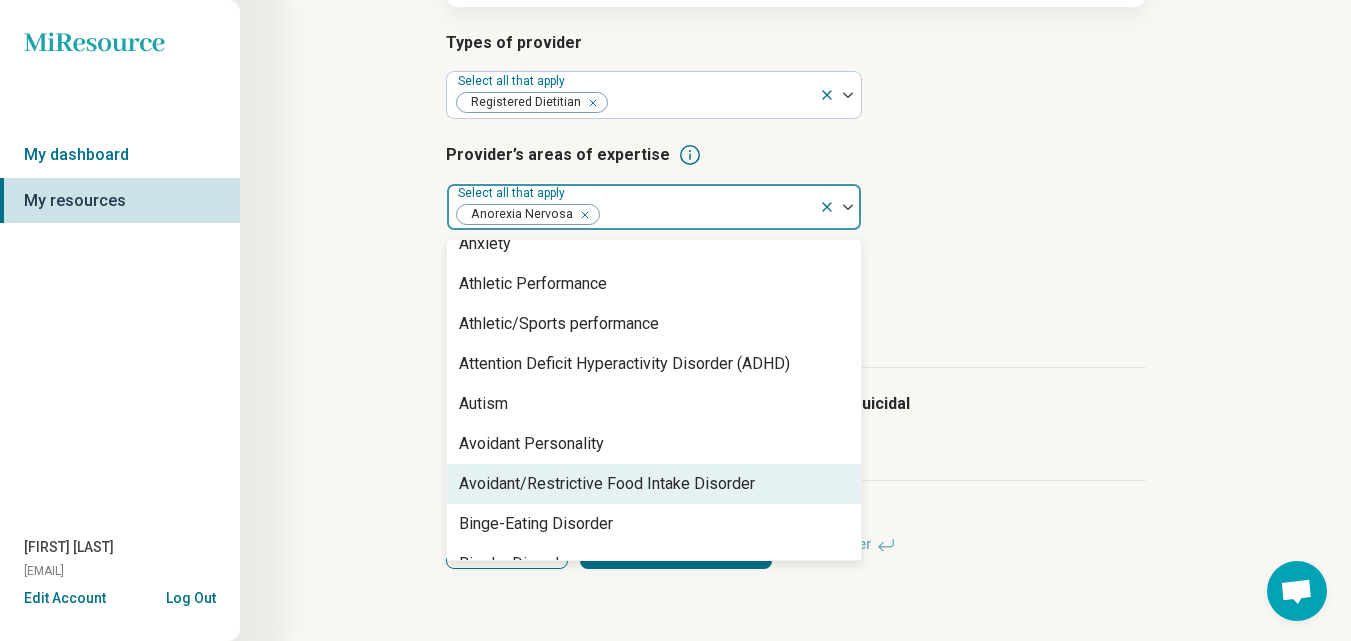 click on "Avoidant/Restrictive Food Intake Disorder" at bounding box center (607, 484) 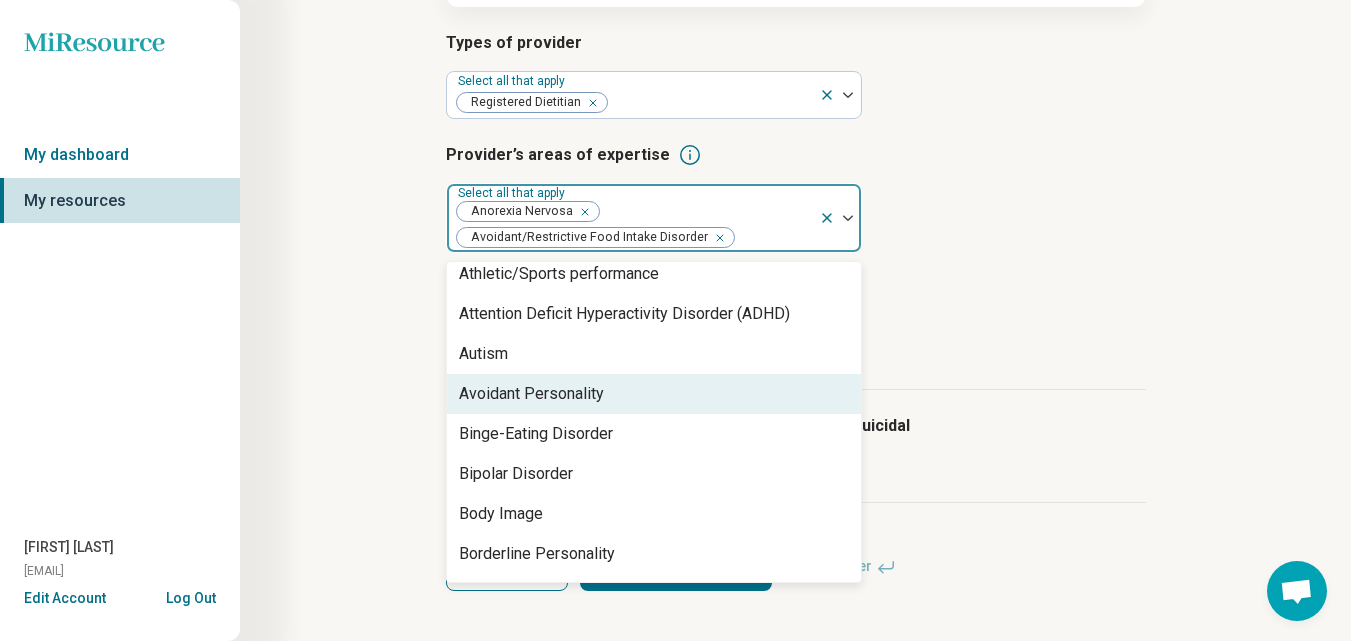 scroll, scrollTop: 400, scrollLeft: 0, axis: vertical 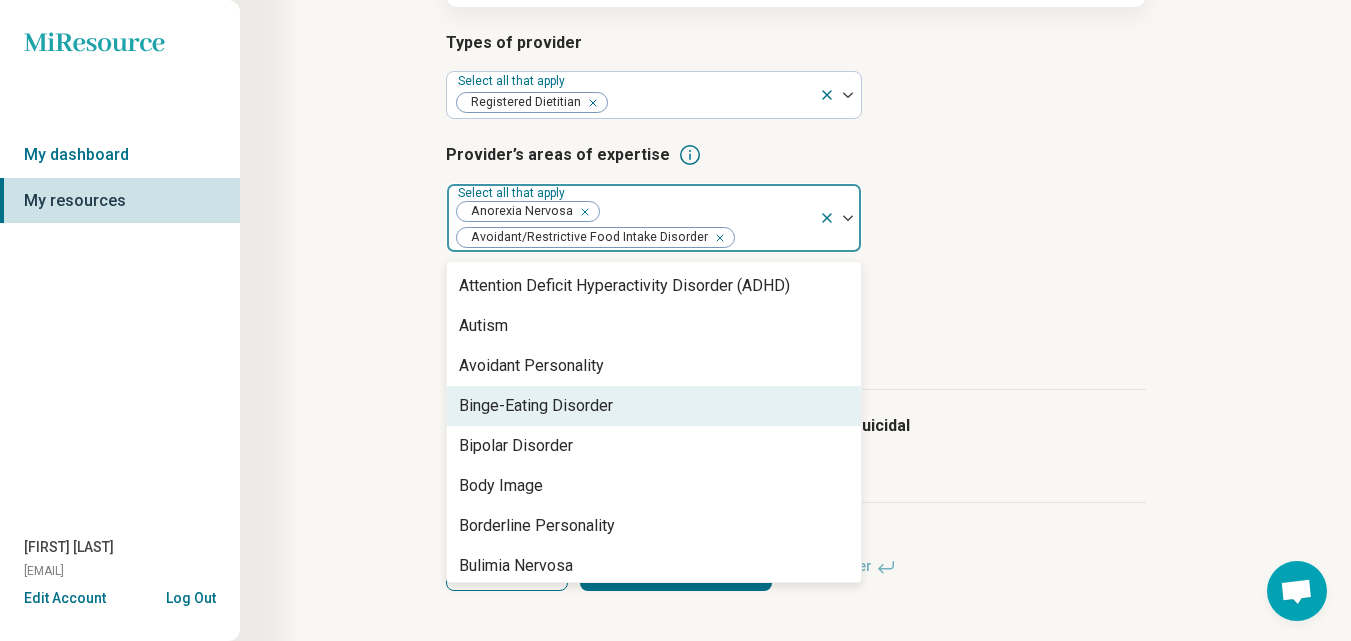 click on "Binge-Eating Disorder" at bounding box center (536, 406) 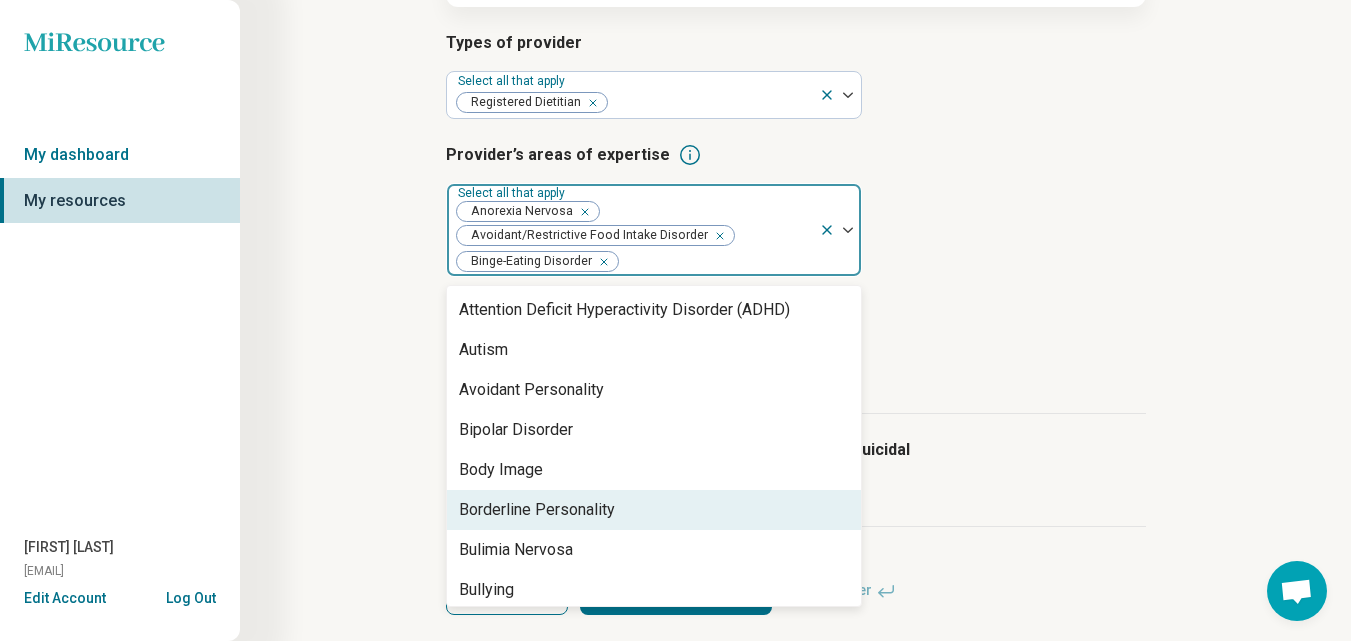scroll, scrollTop: 500, scrollLeft: 0, axis: vertical 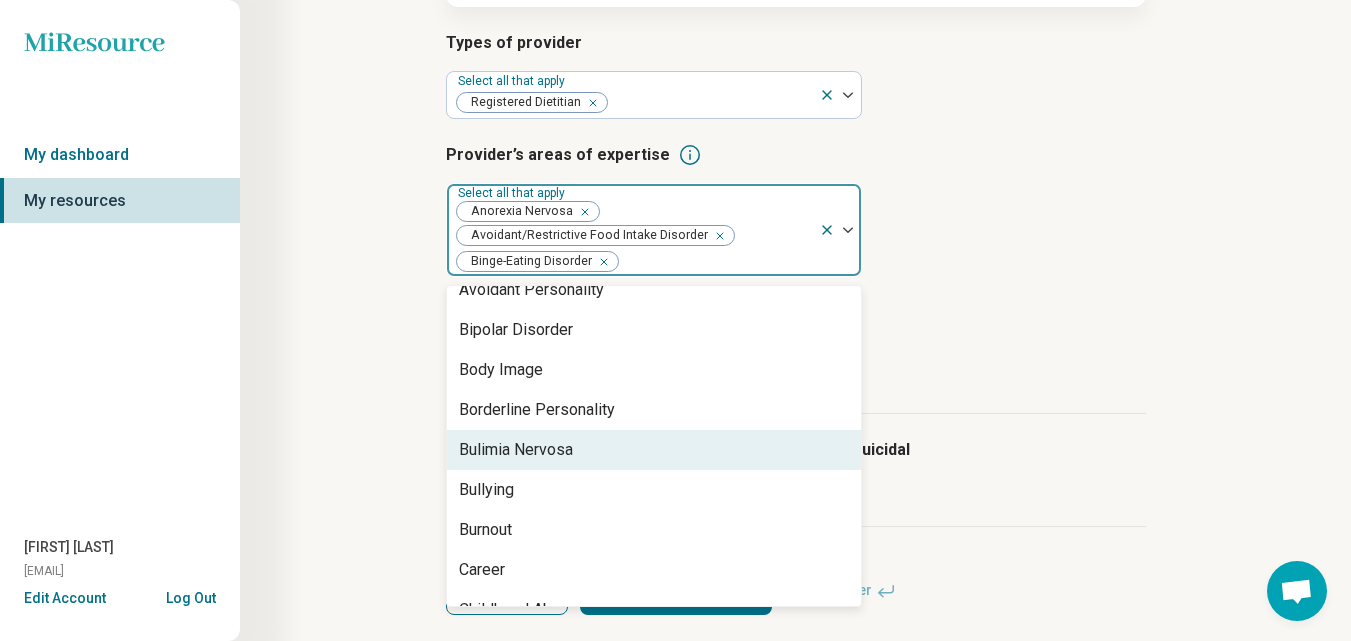 click on "Bulimia Nervosa" at bounding box center (654, 450) 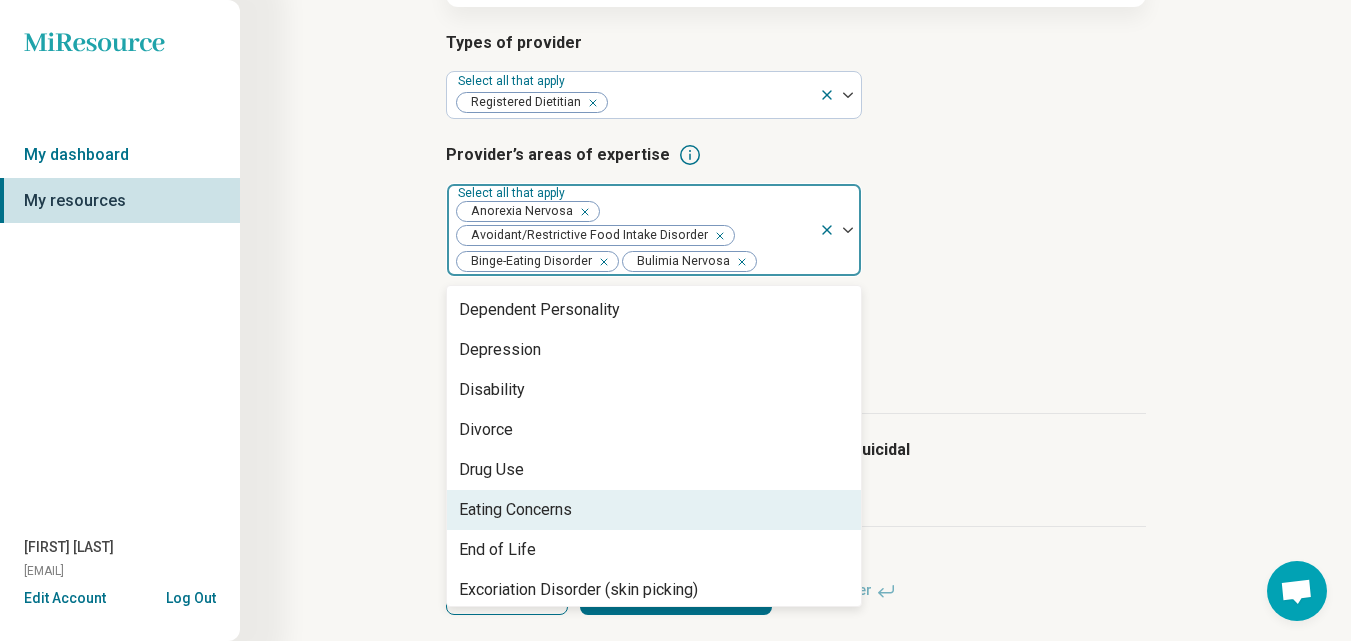 scroll, scrollTop: 1100, scrollLeft: 0, axis: vertical 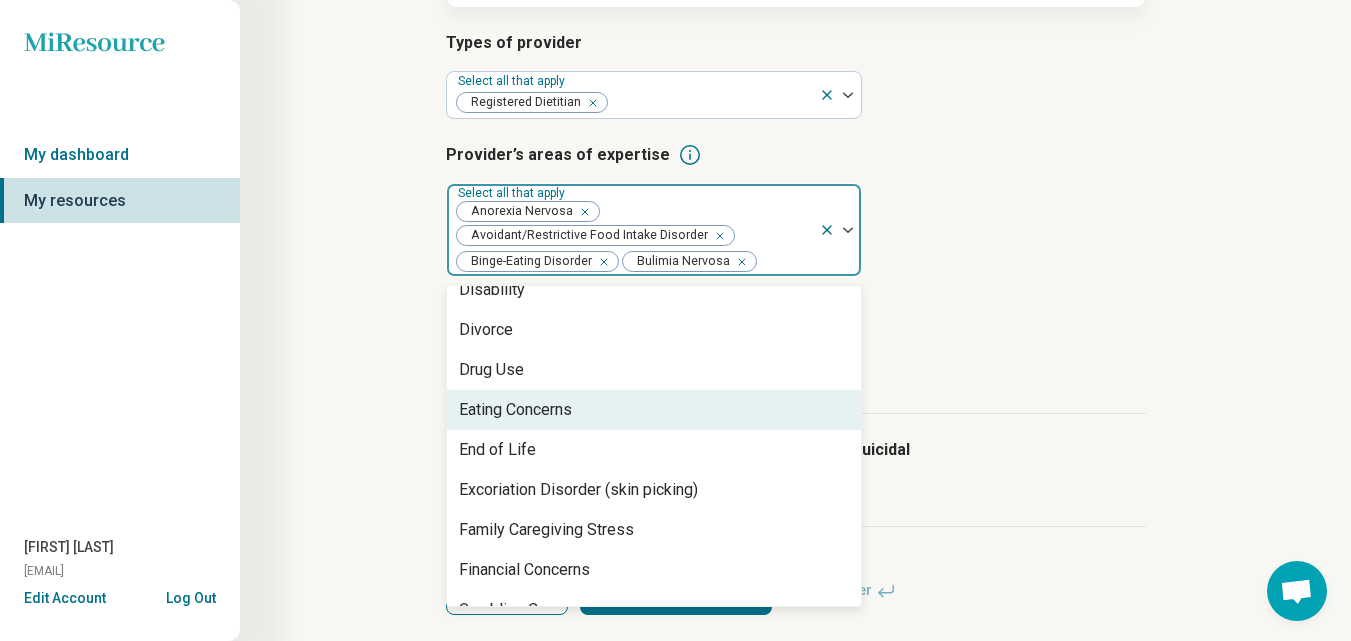 click on "Eating Concerns" at bounding box center (515, 410) 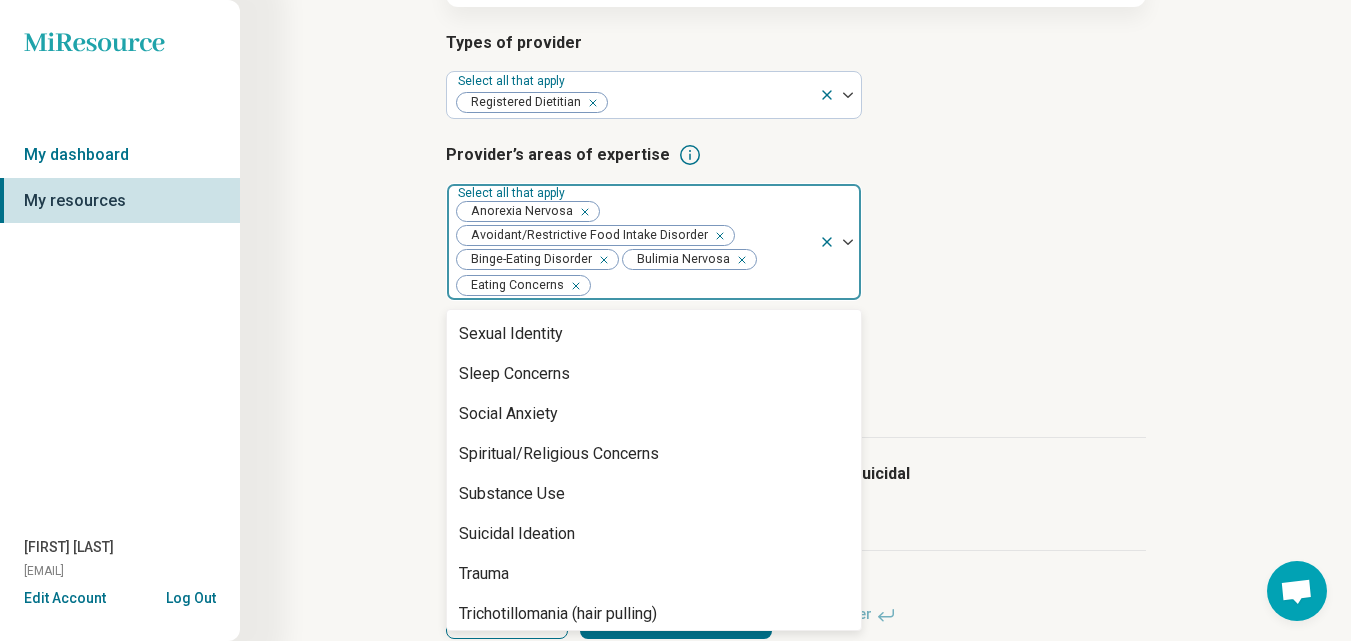 scroll, scrollTop: 3488, scrollLeft: 0, axis: vertical 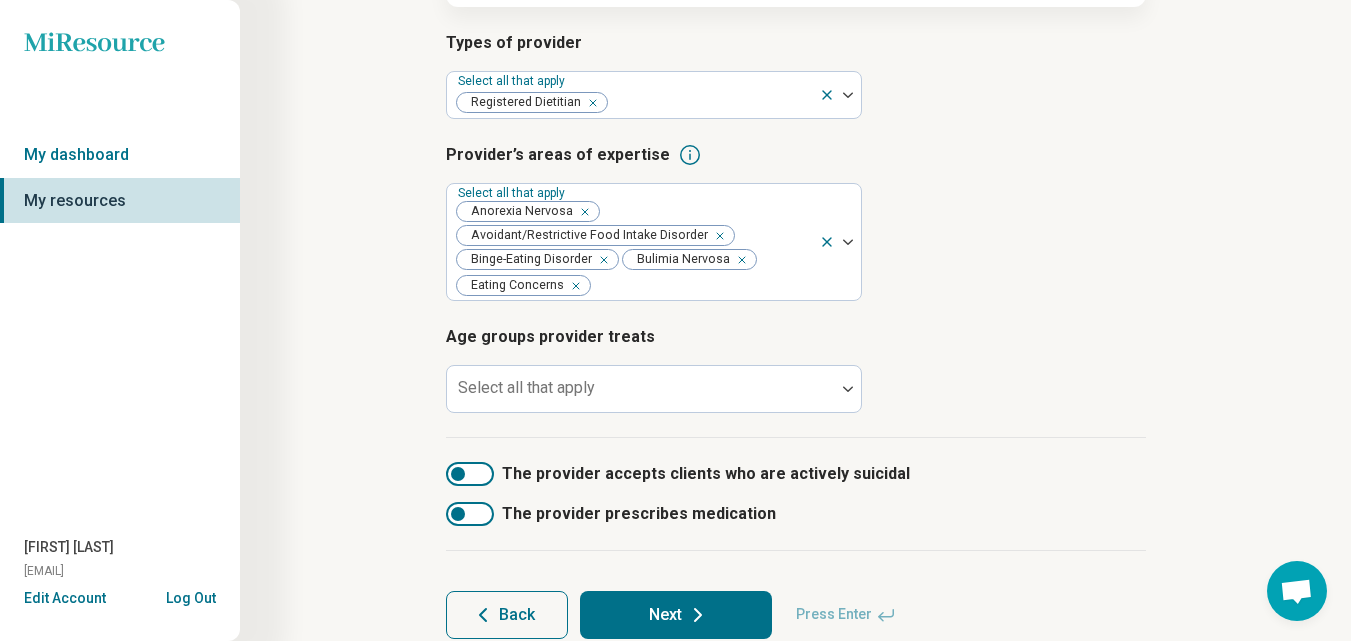 click on "Types of provider Select all that apply Registered Dietitian Provider’s areas of expertise Select all that apply Anorexia Nervosa Avoidant/Restrictive Food Intake Disorder Binge-Eating Disorder Bulimia Nervosa Eating Concerns Age groups provider treats Select all that apply" at bounding box center (796, 234) 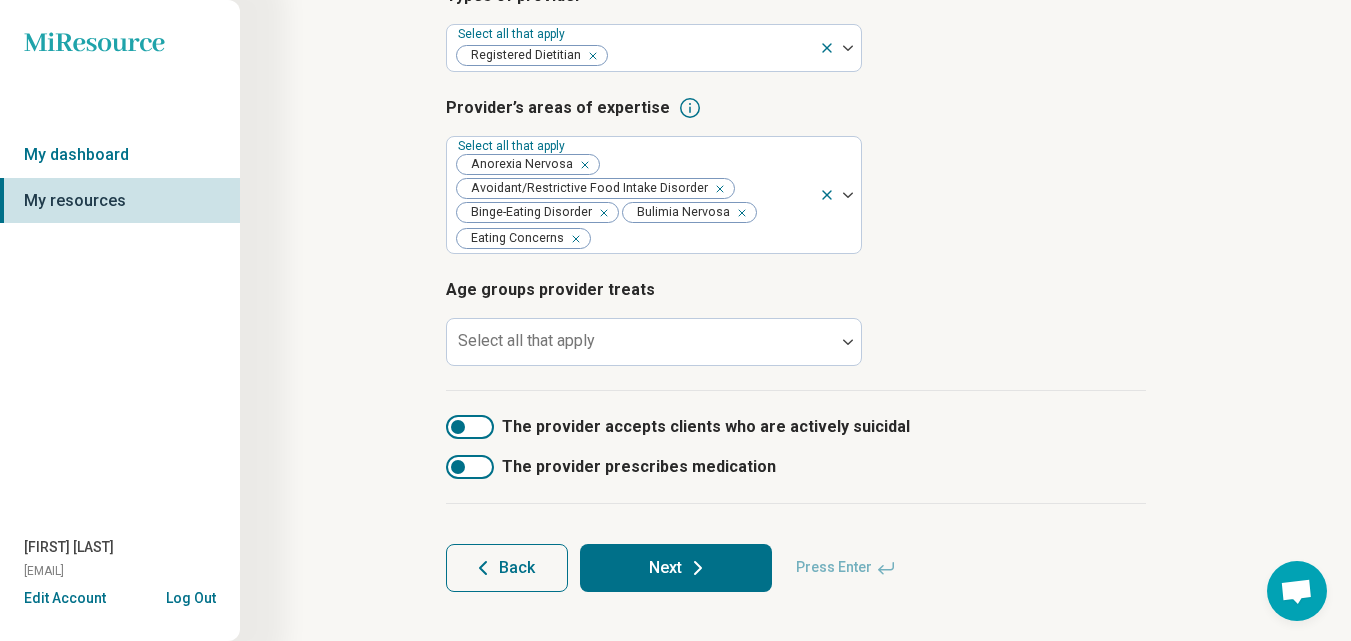 scroll, scrollTop: 325, scrollLeft: 0, axis: vertical 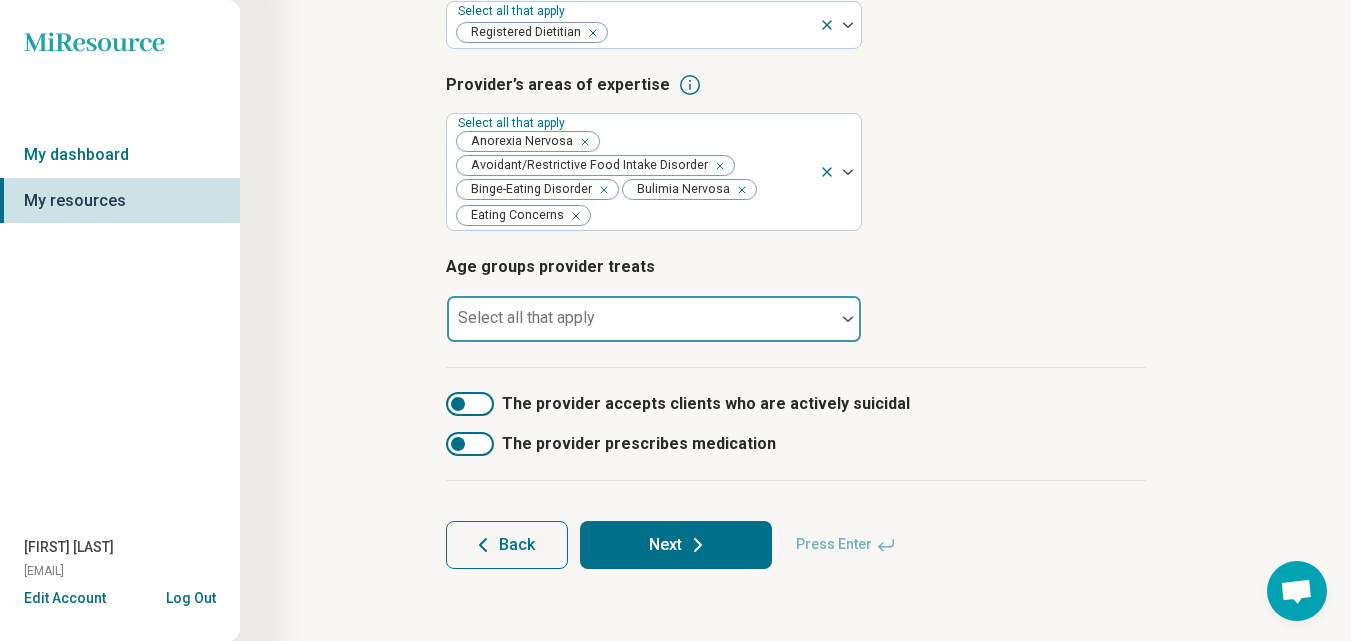 click at bounding box center [641, 327] 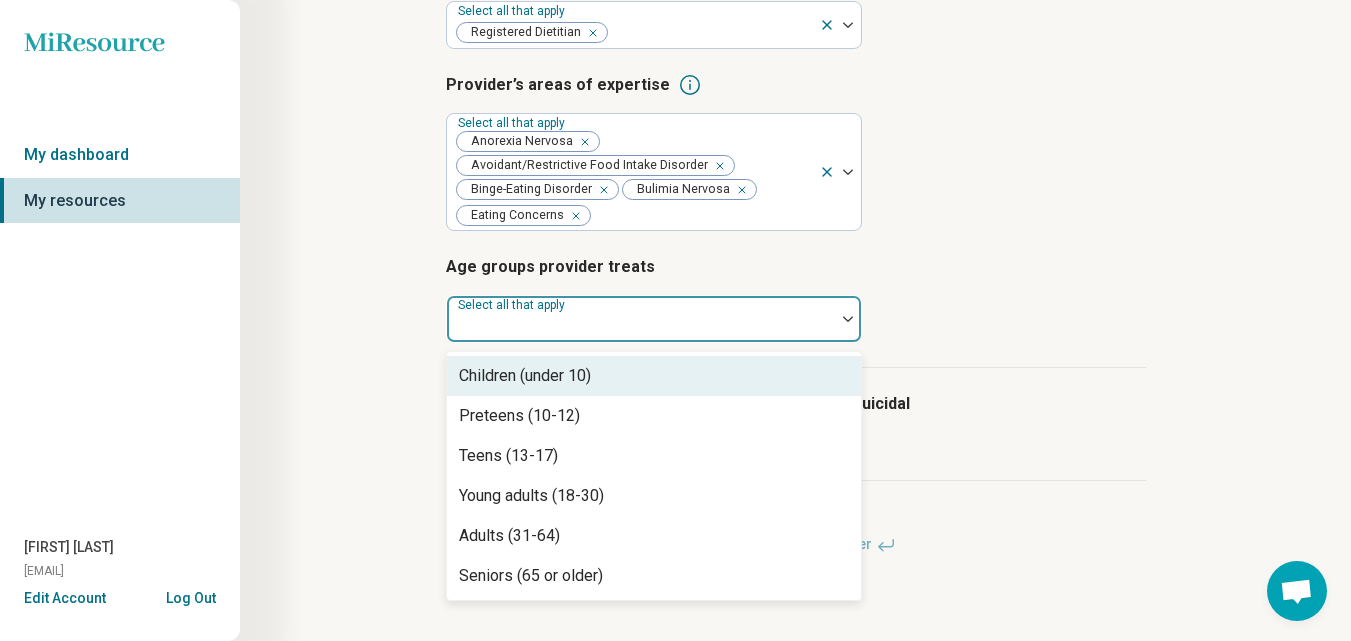 click on "Children (under 10)" at bounding box center [525, 376] 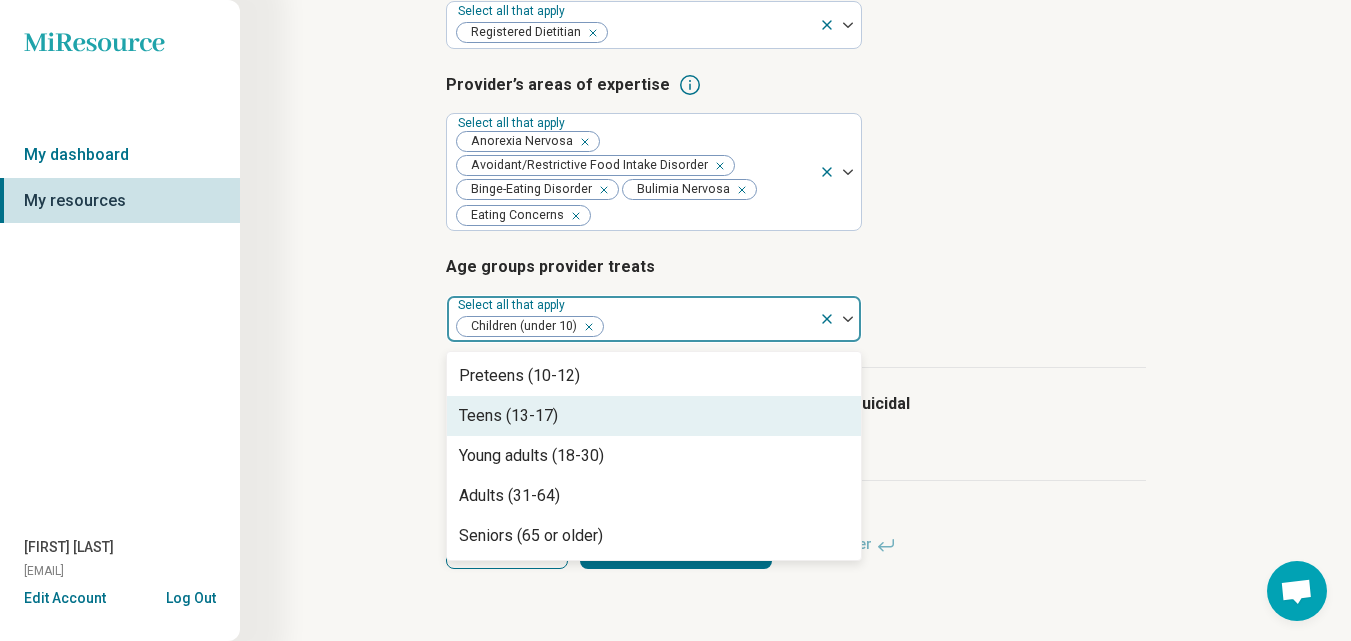 click on "Teens (13-17)" at bounding box center (654, 416) 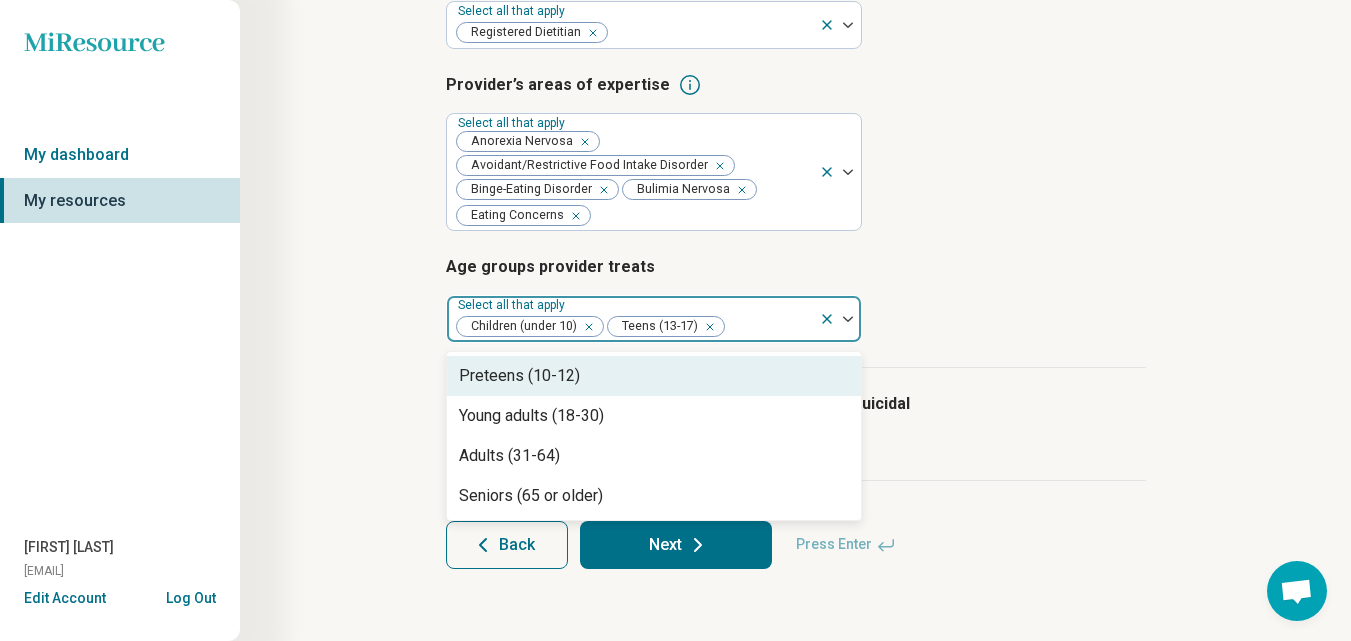 click on "Preteens (10-12)" at bounding box center [654, 376] 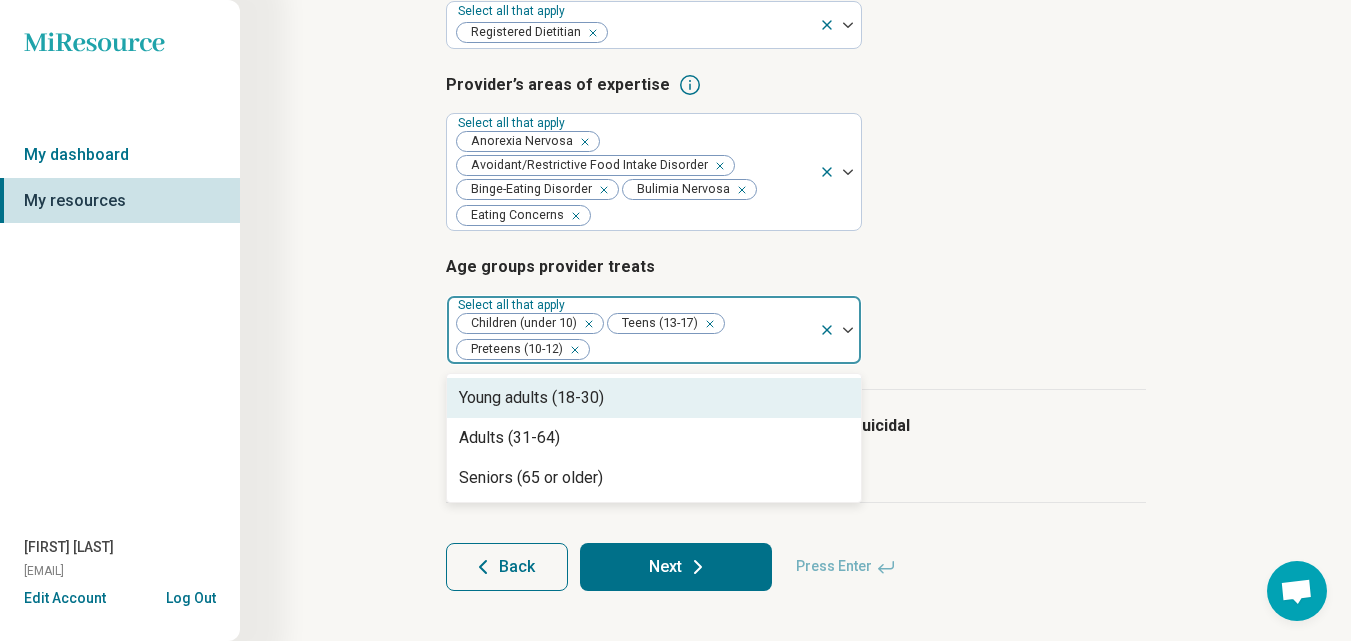 click on "Young adults (18-30)" at bounding box center [531, 398] 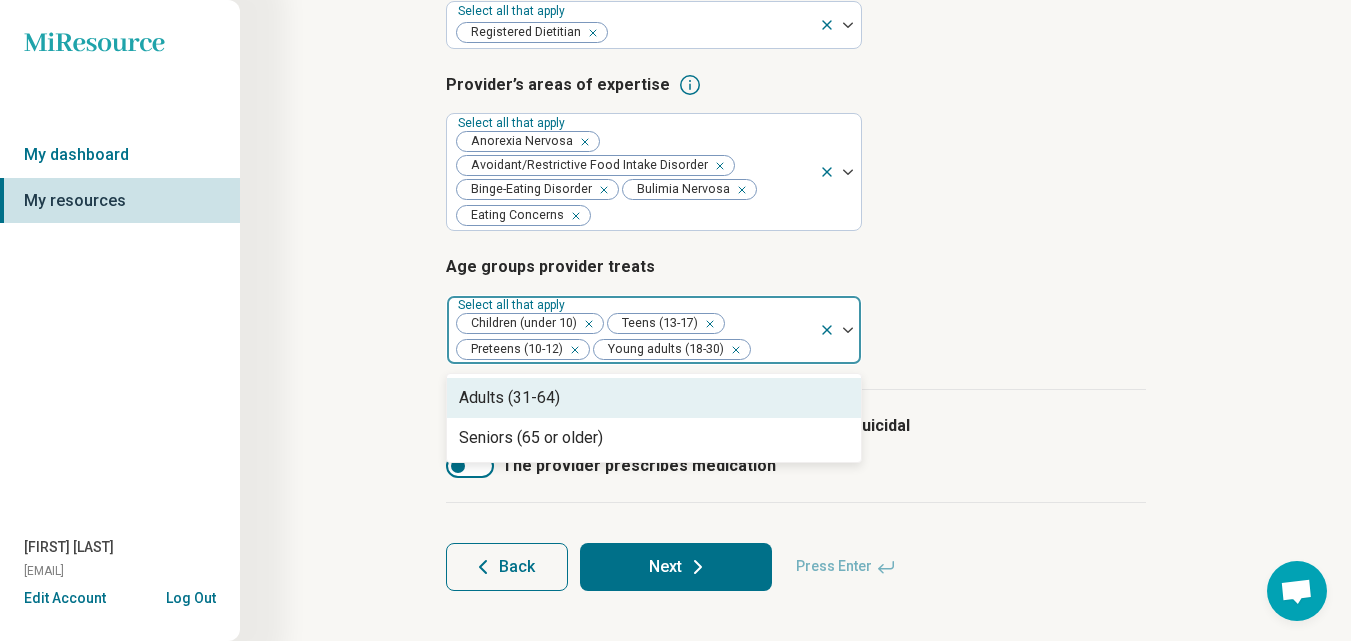click on "Adults (31-64)" at bounding box center [509, 398] 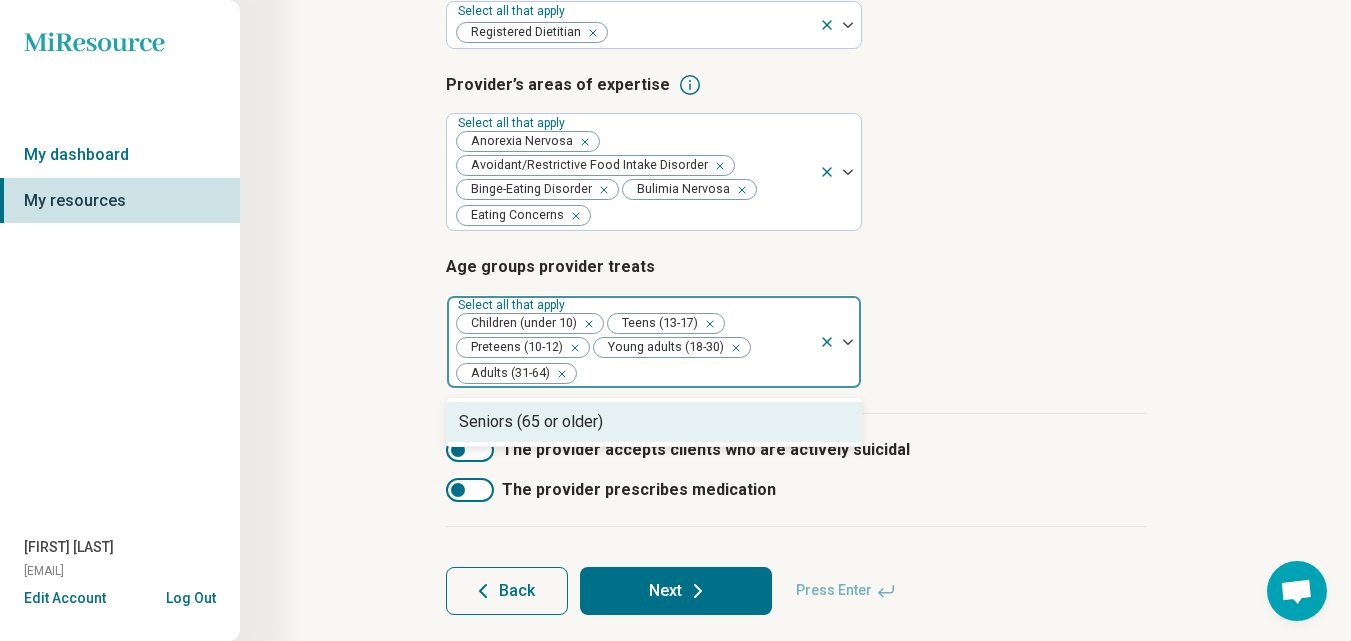 click on "Seniors (65 or older)" at bounding box center [531, 422] 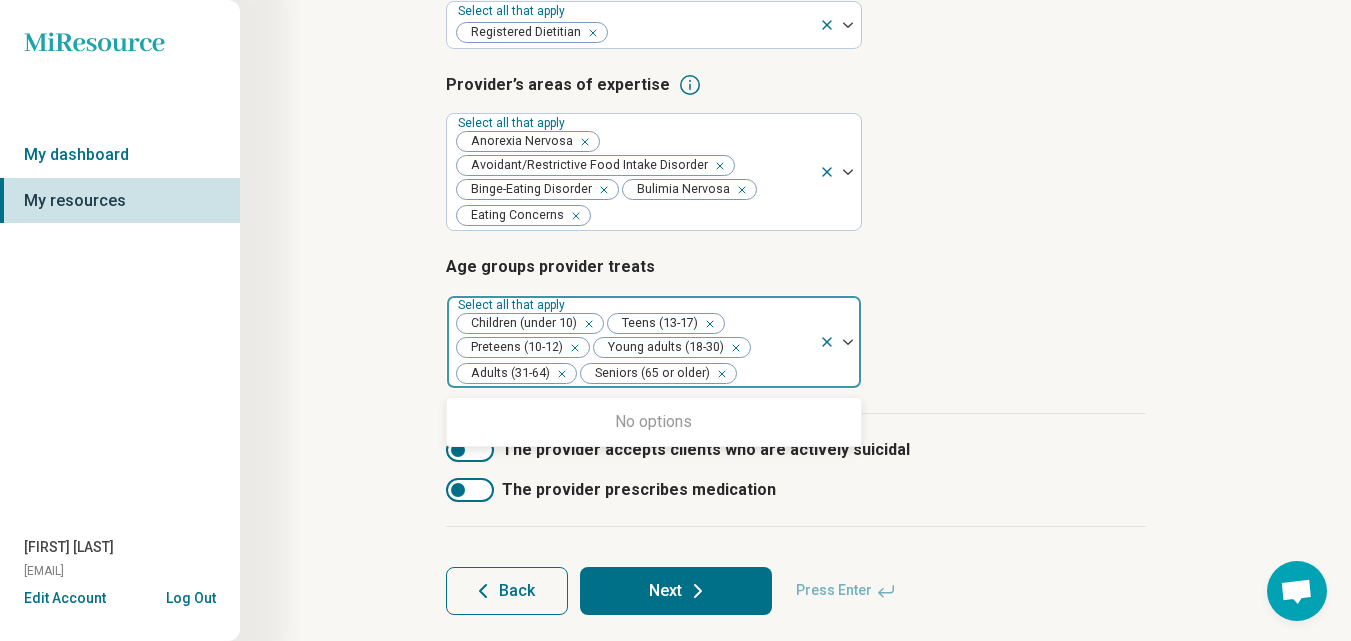click 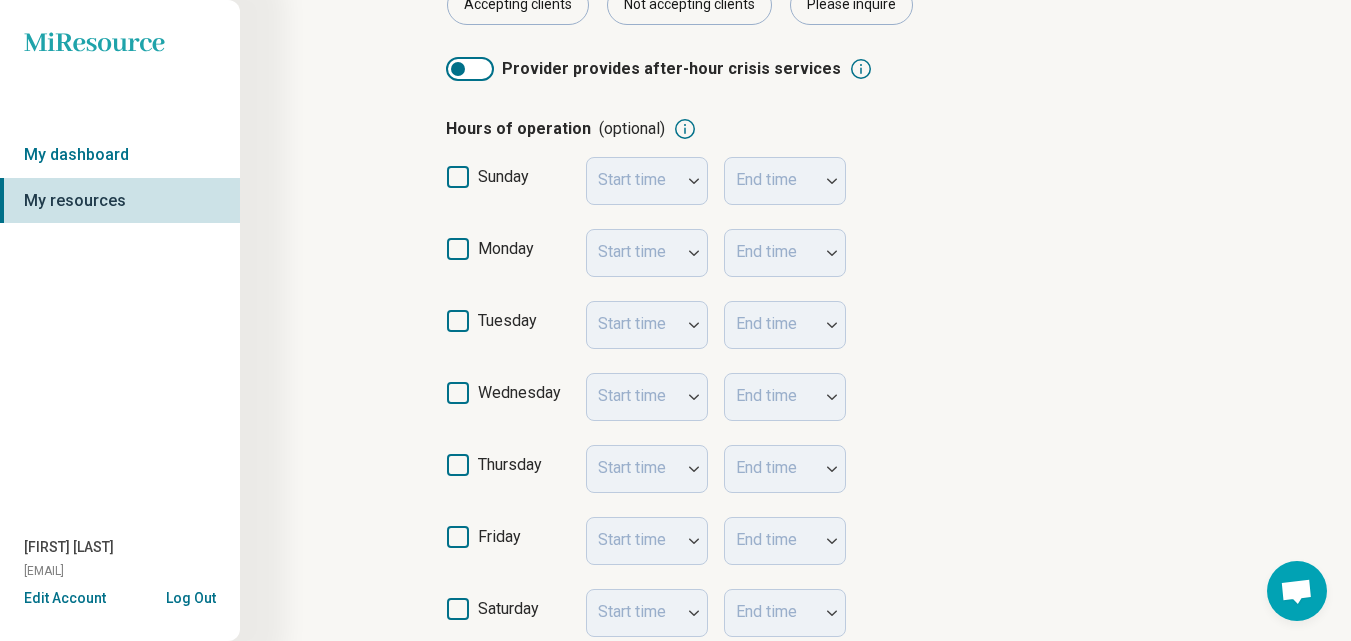 scroll, scrollTop: 0, scrollLeft: 0, axis: both 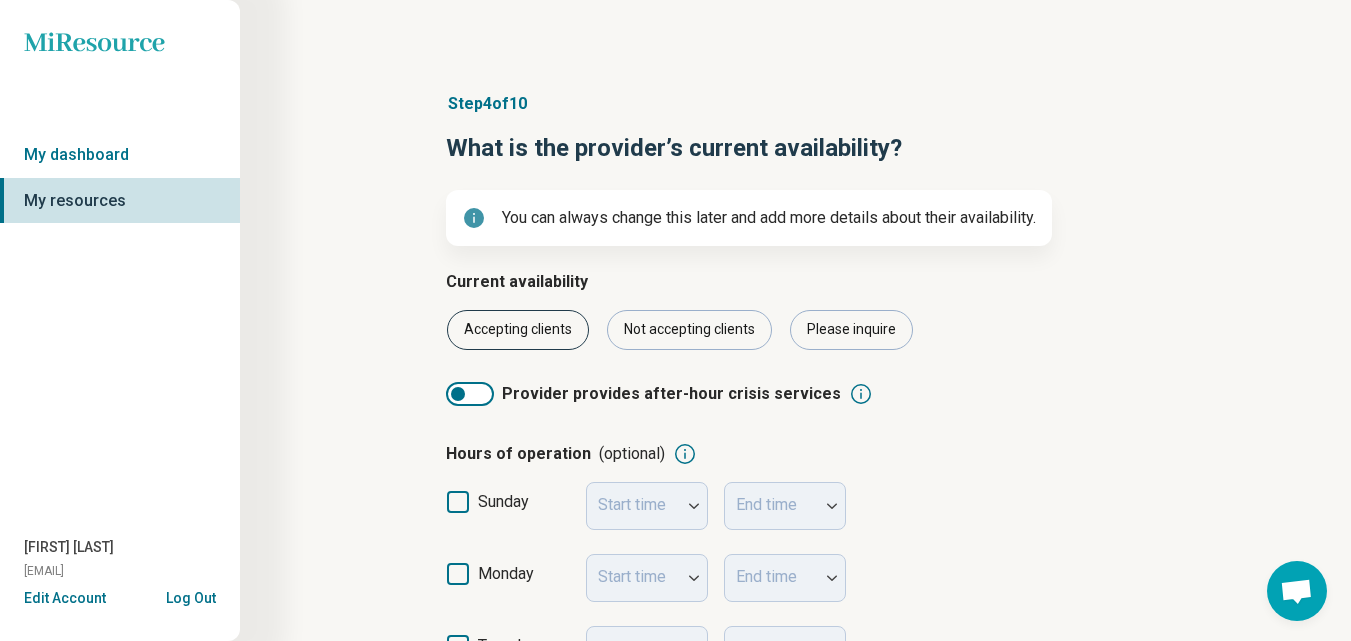 click on "Accepting clients" at bounding box center (518, 330) 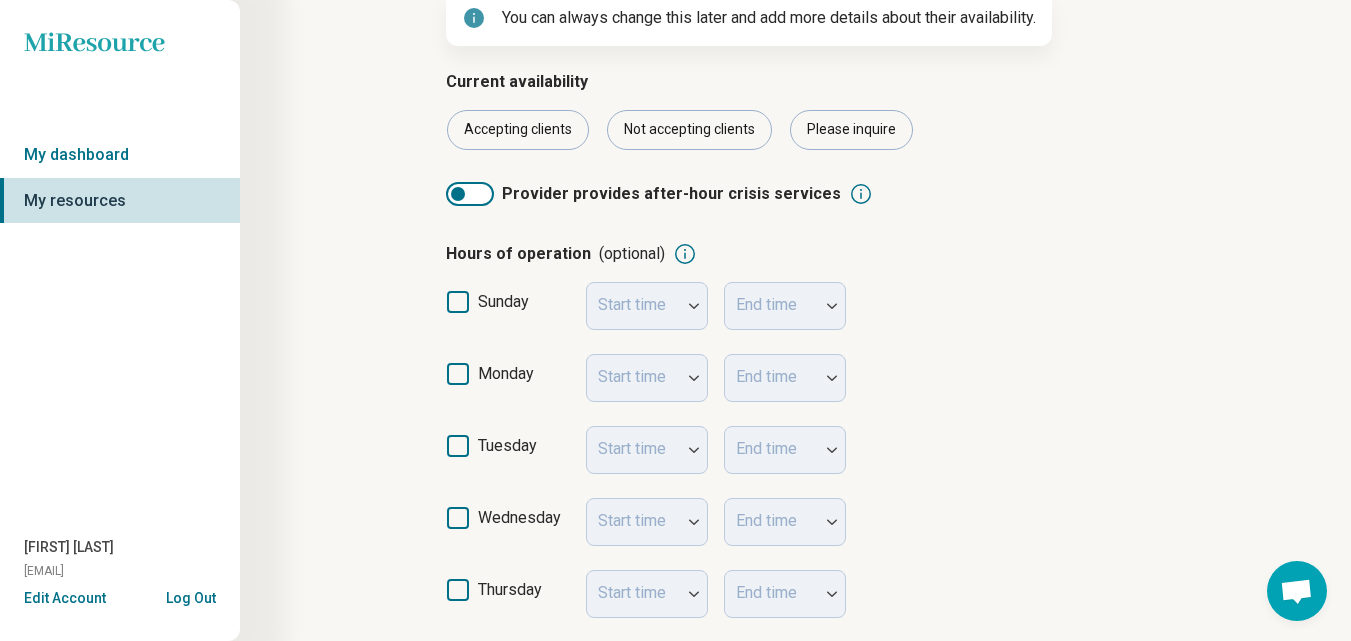 click 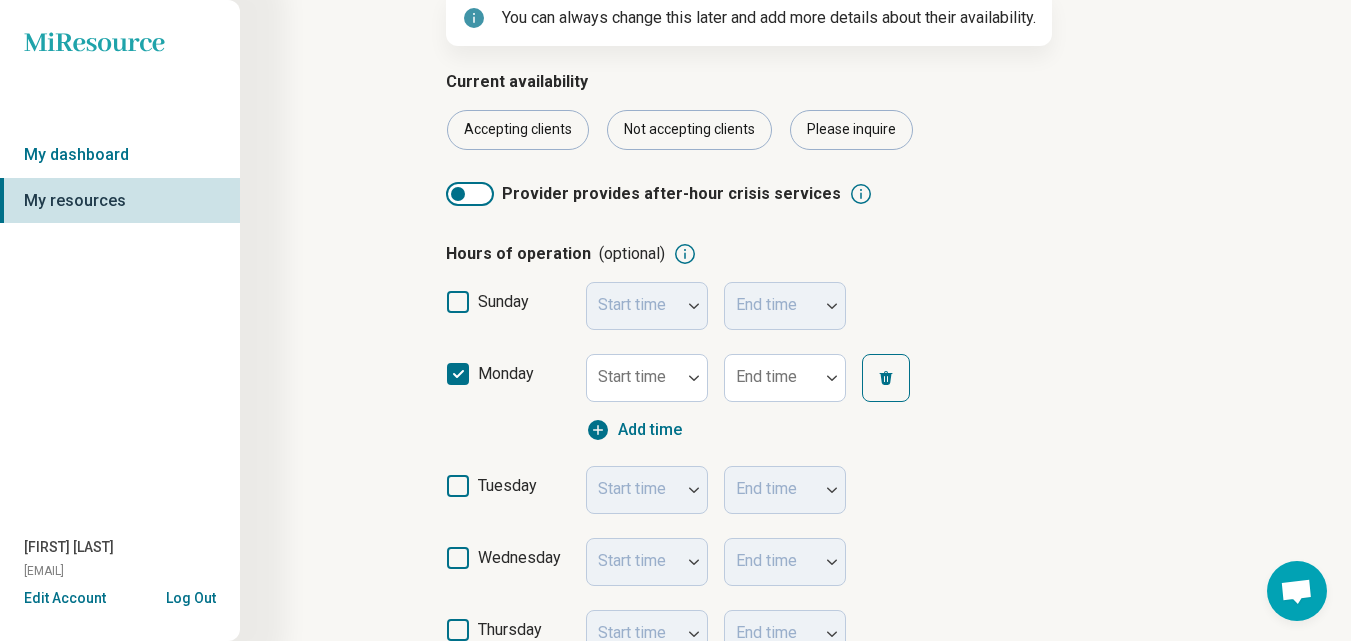 scroll, scrollTop: 10, scrollLeft: 0, axis: vertical 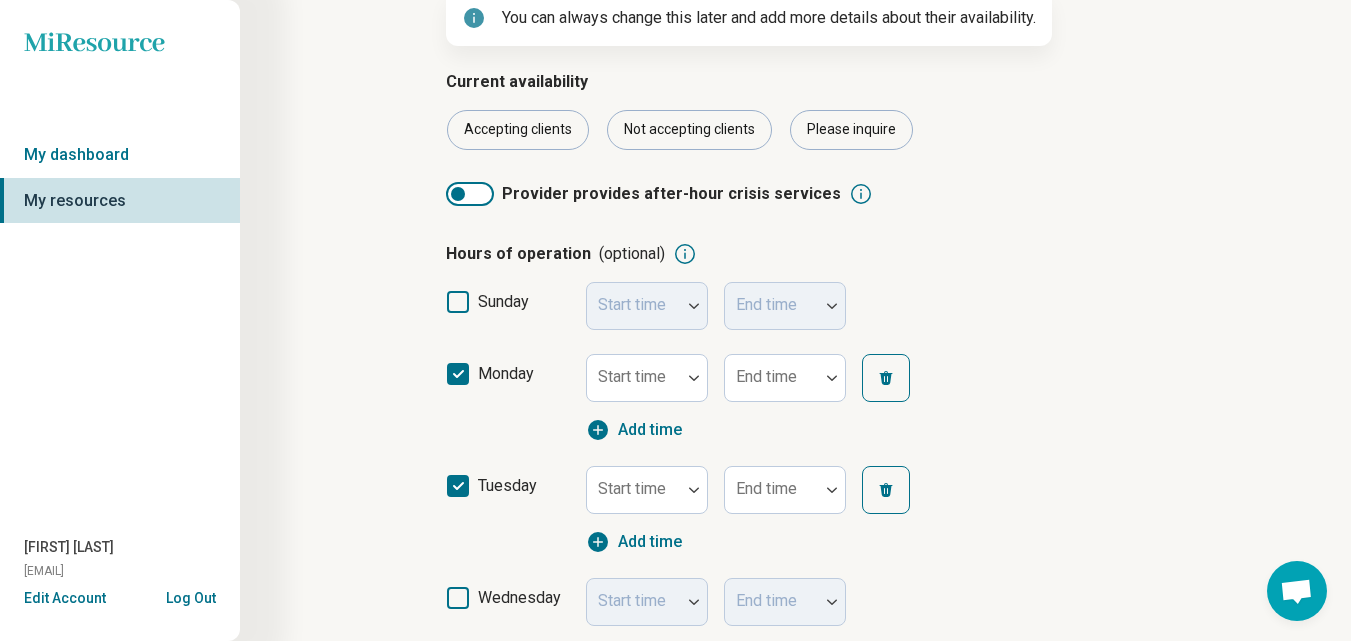 click 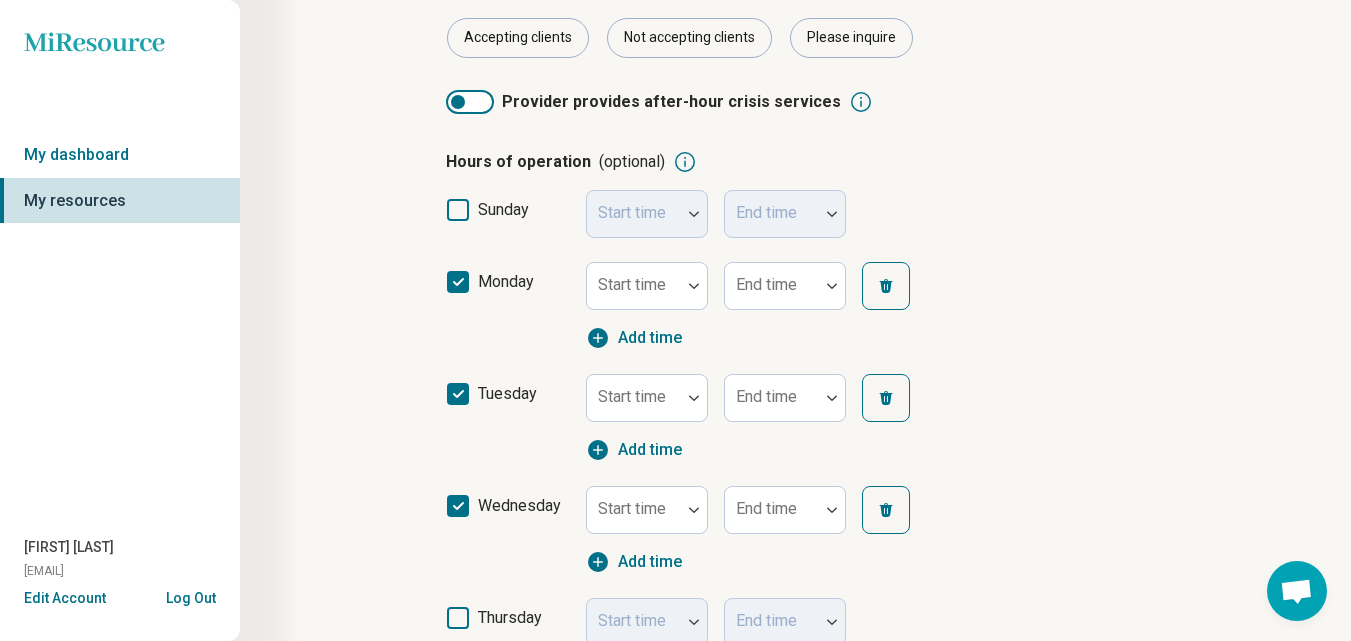 scroll, scrollTop: 500, scrollLeft: 0, axis: vertical 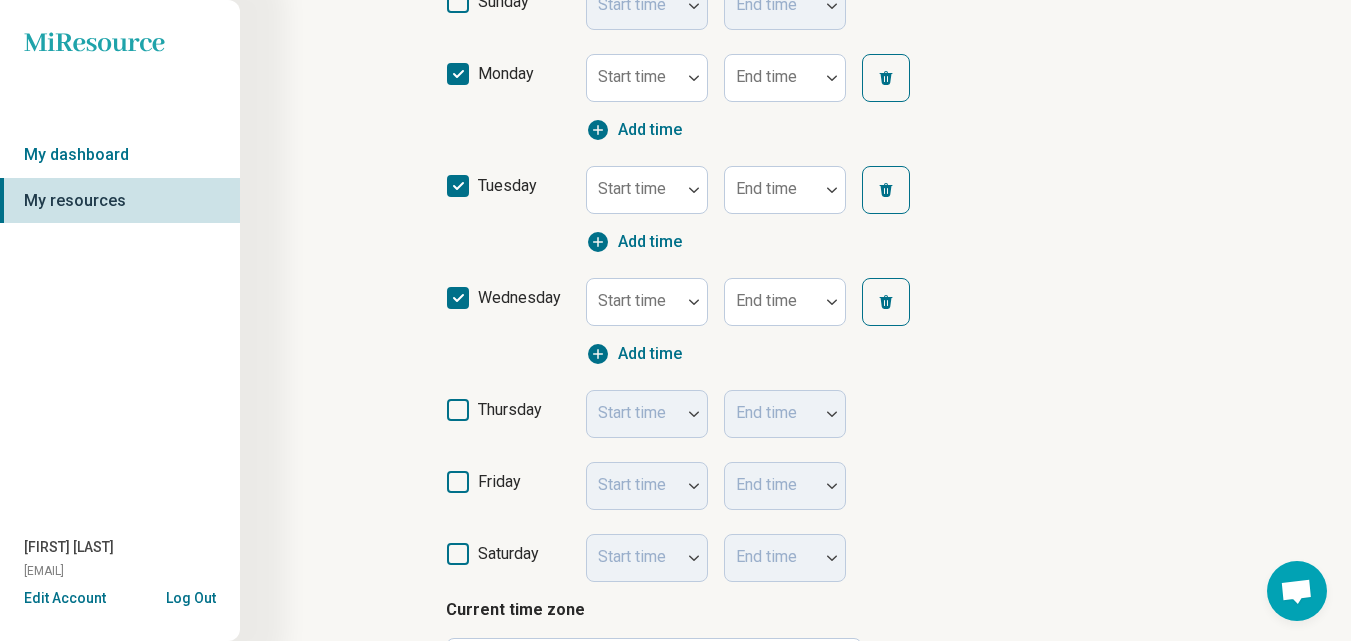 click 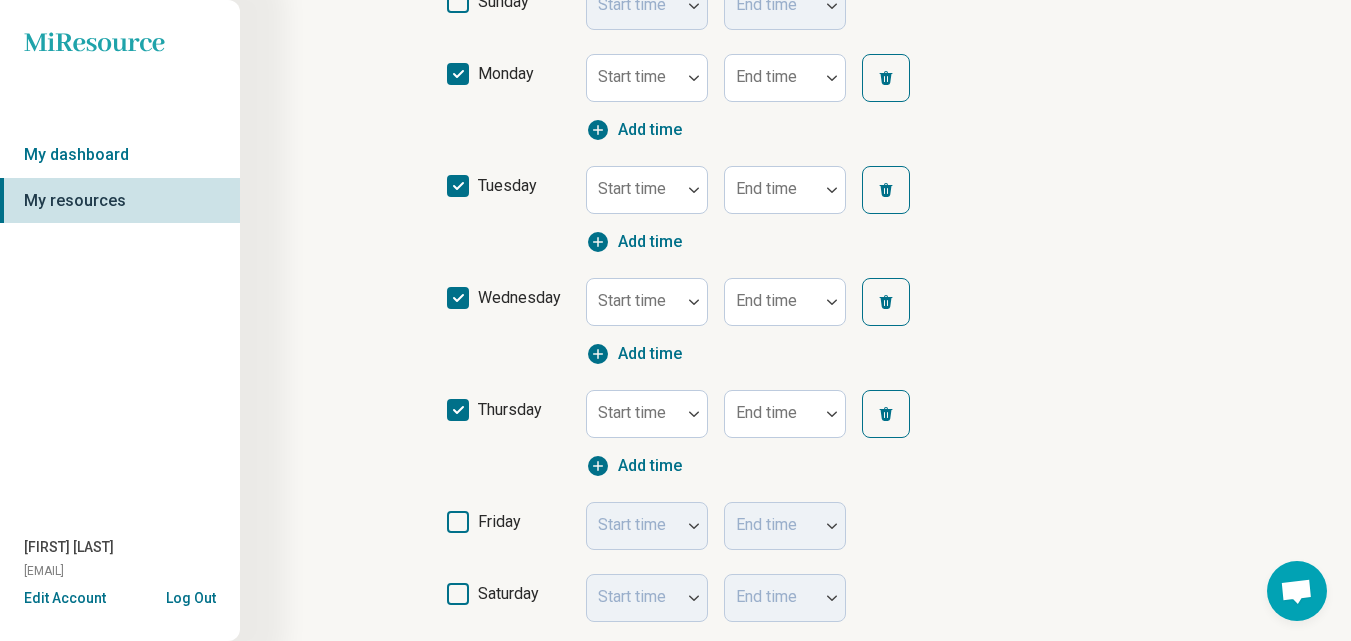 click 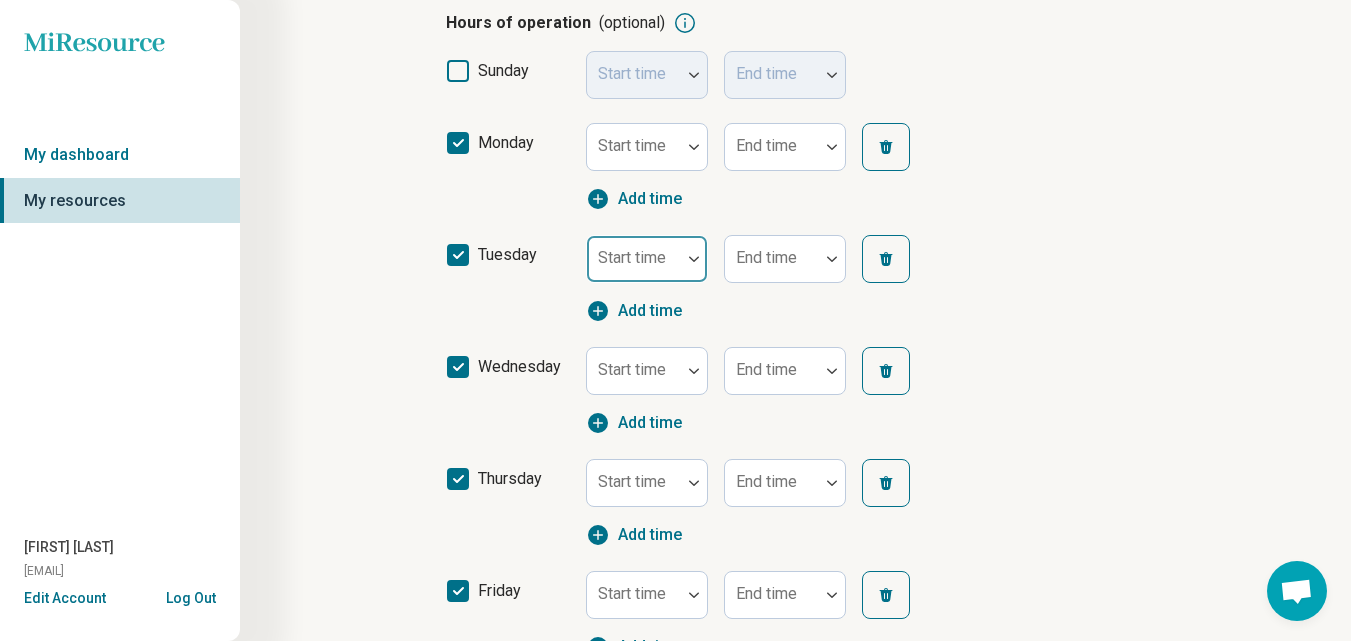scroll, scrollTop: 400, scrollLeft: 0, axis: vertical 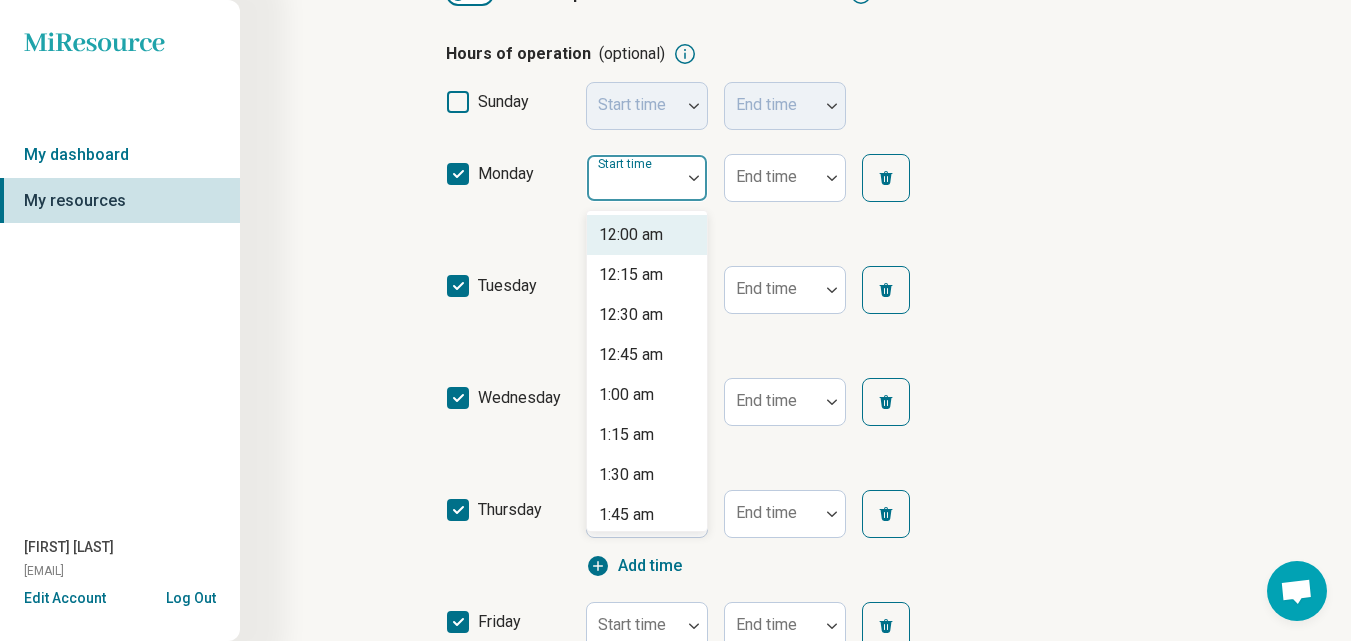 click at bounding box center (634, 178) 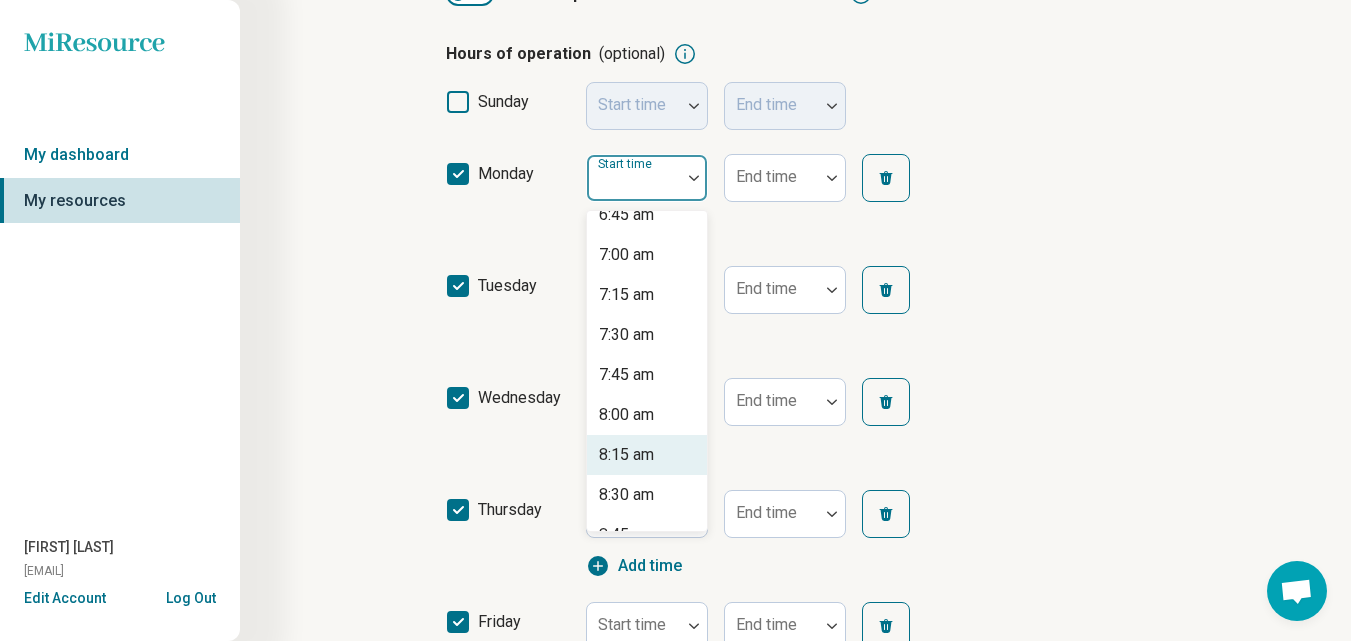 scroll, scrollTop: 1200, scrollLeft: 0, axis: vertical 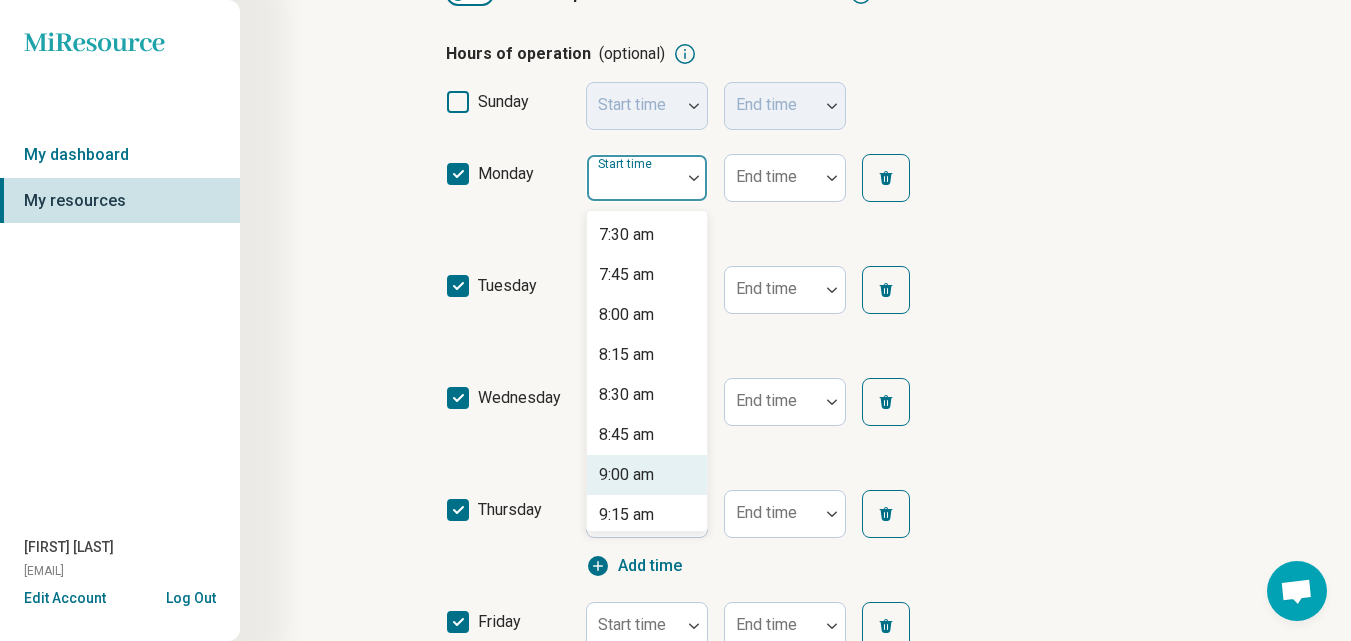 click on "9:00 am" at bounding box center [626, 475] 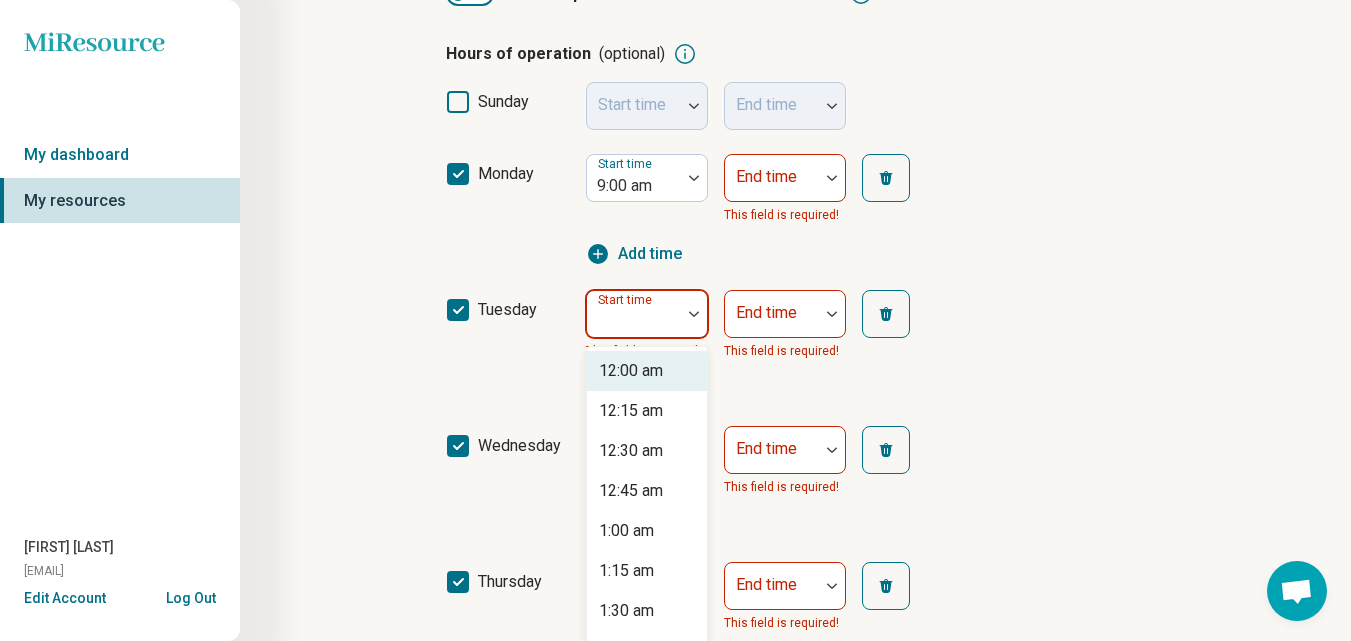 click at bounding box center (634, 322) 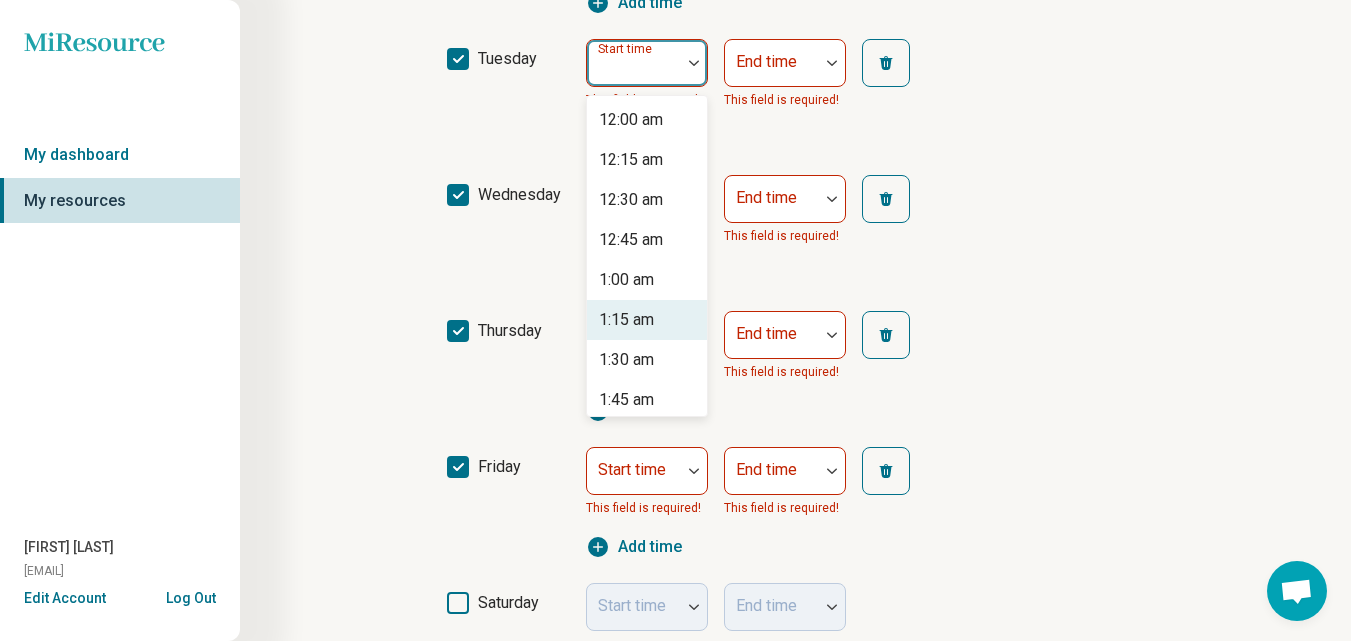 scroll, scrollTop: 738, scrollLeft: 0, axis: vertical 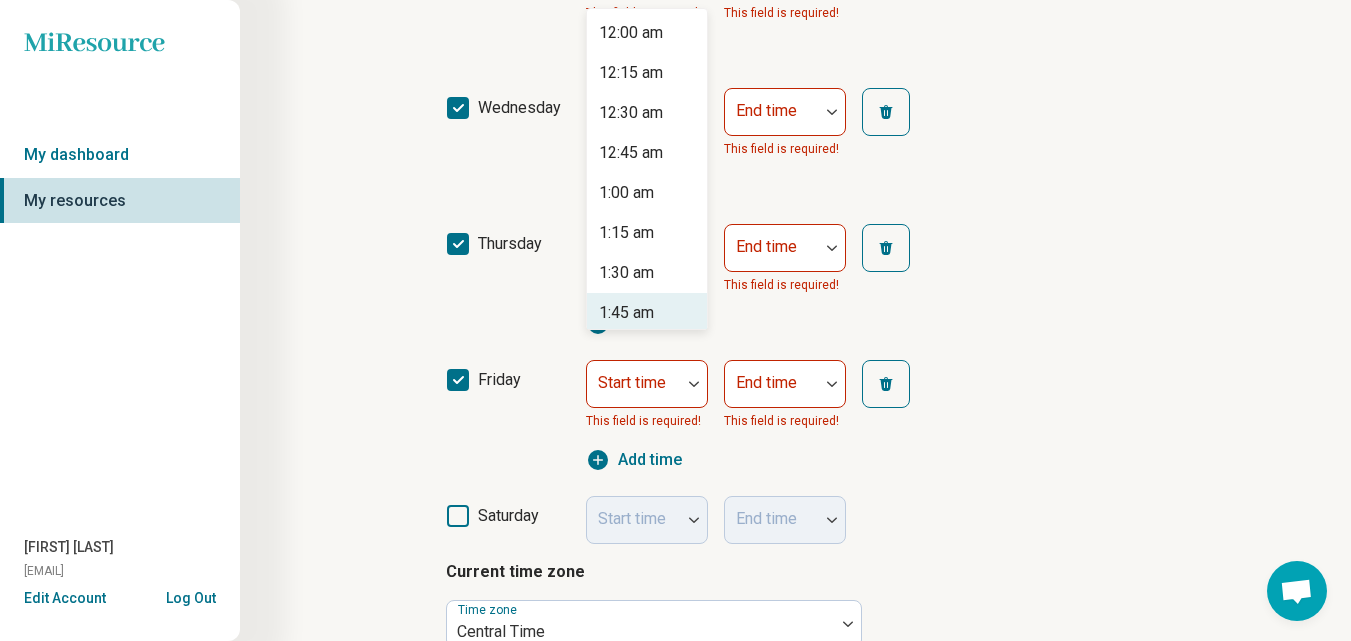 type on "*" 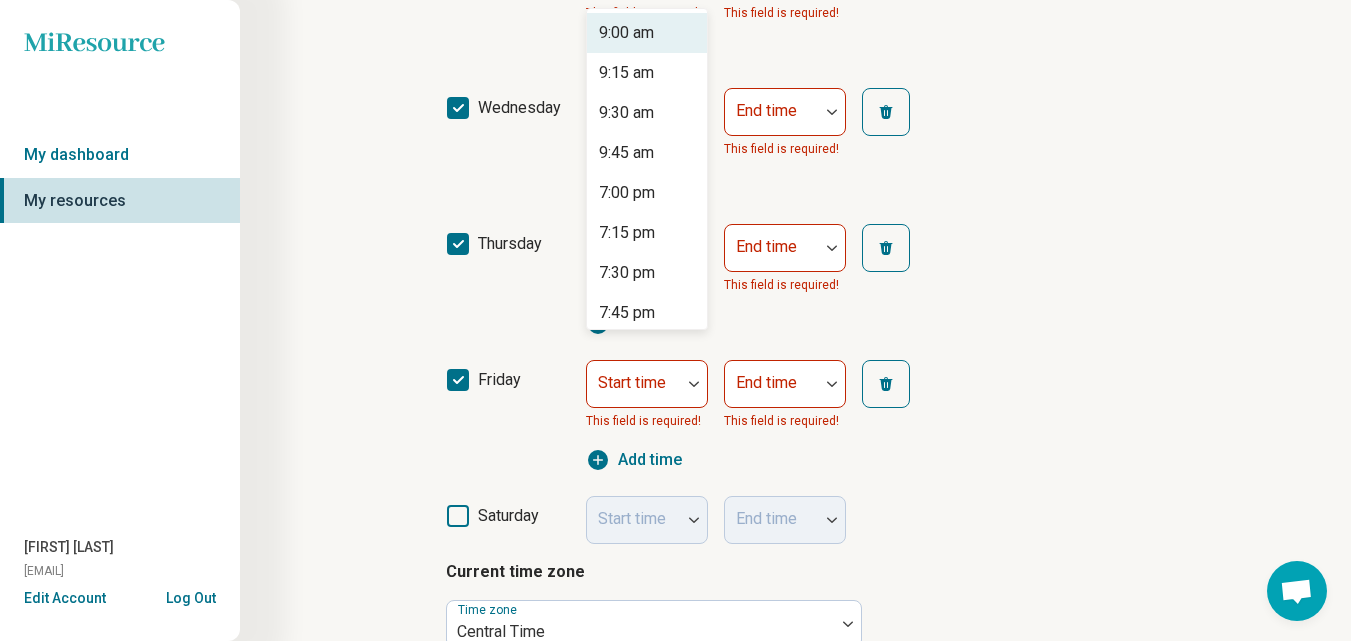 scroll, scrollTop: 711, scrollLeft: 0, axis: vertical 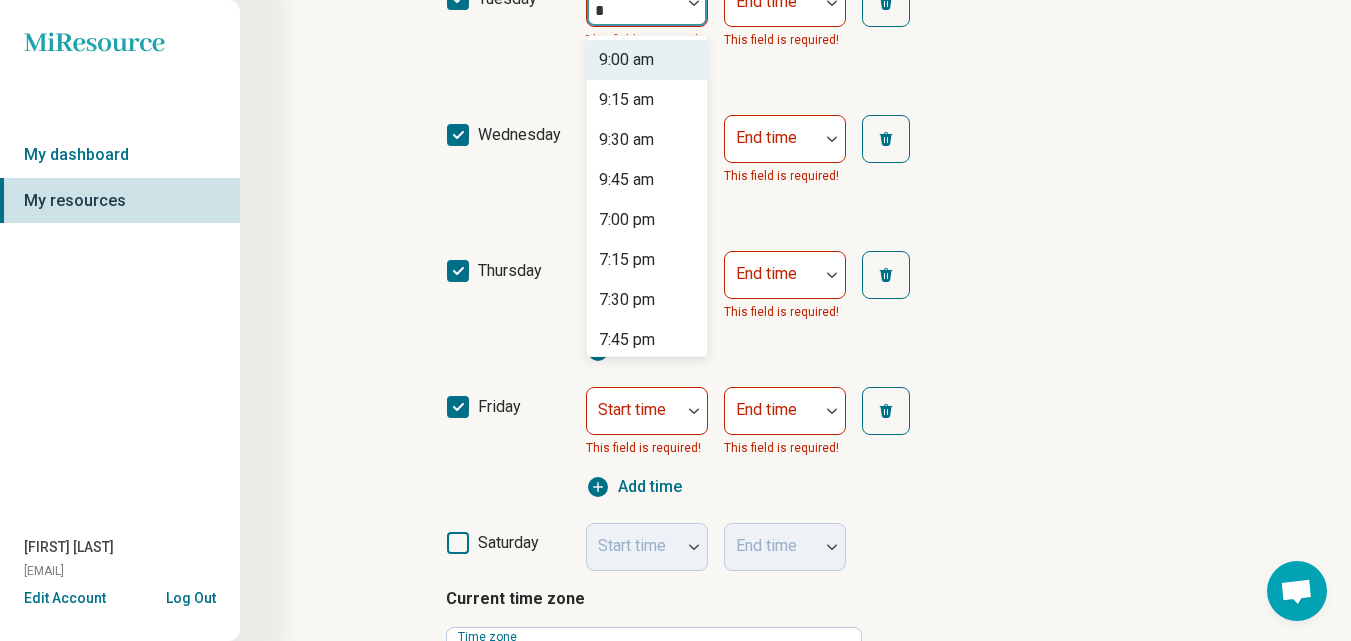 click on "9:00 am" at bounding box center (626, 60) 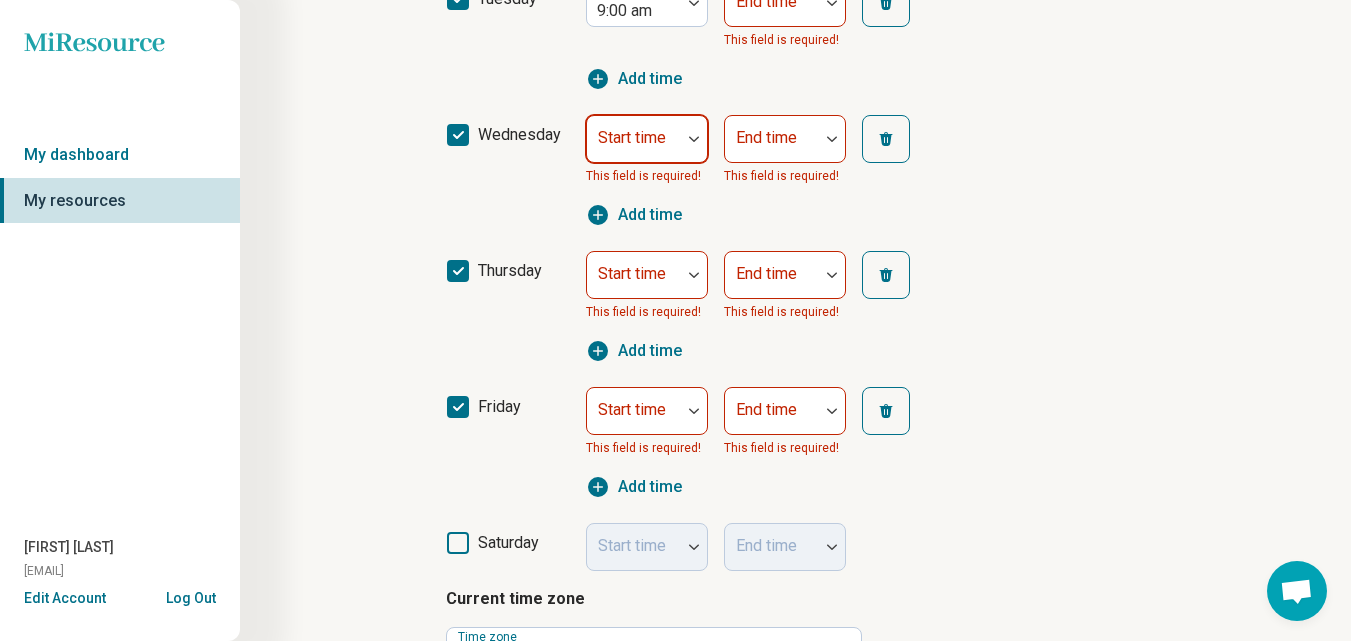 click at bounding box center (634, 147) 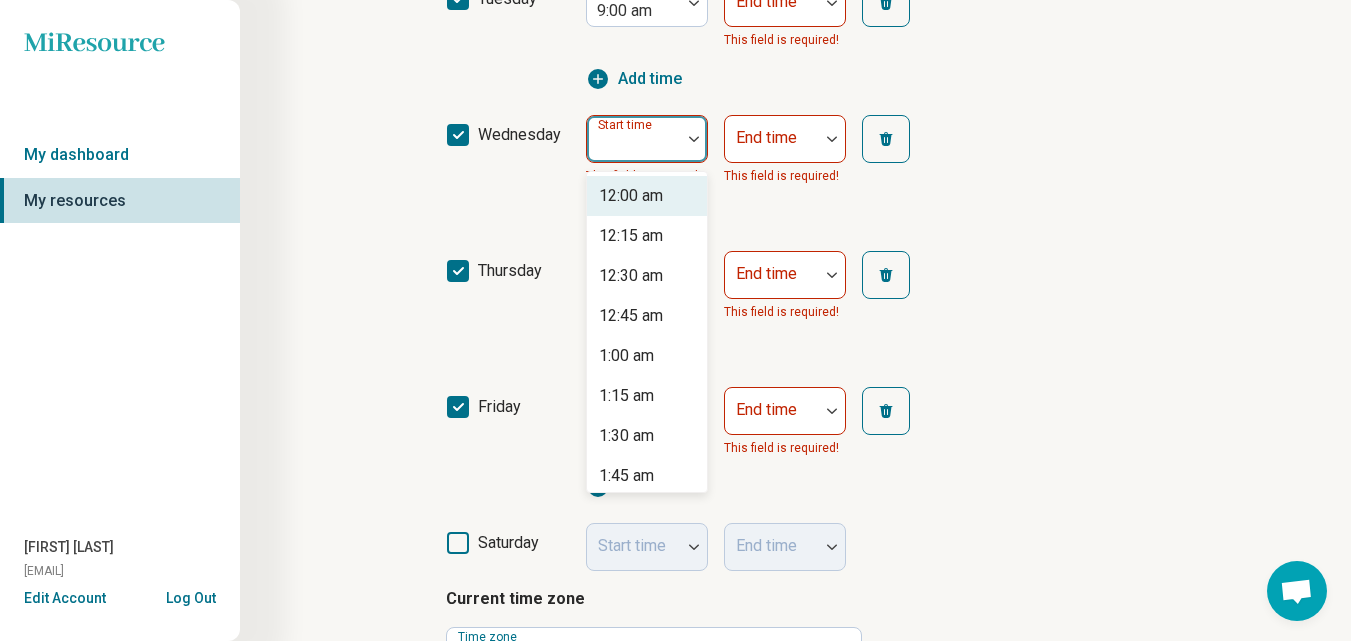type on "*" 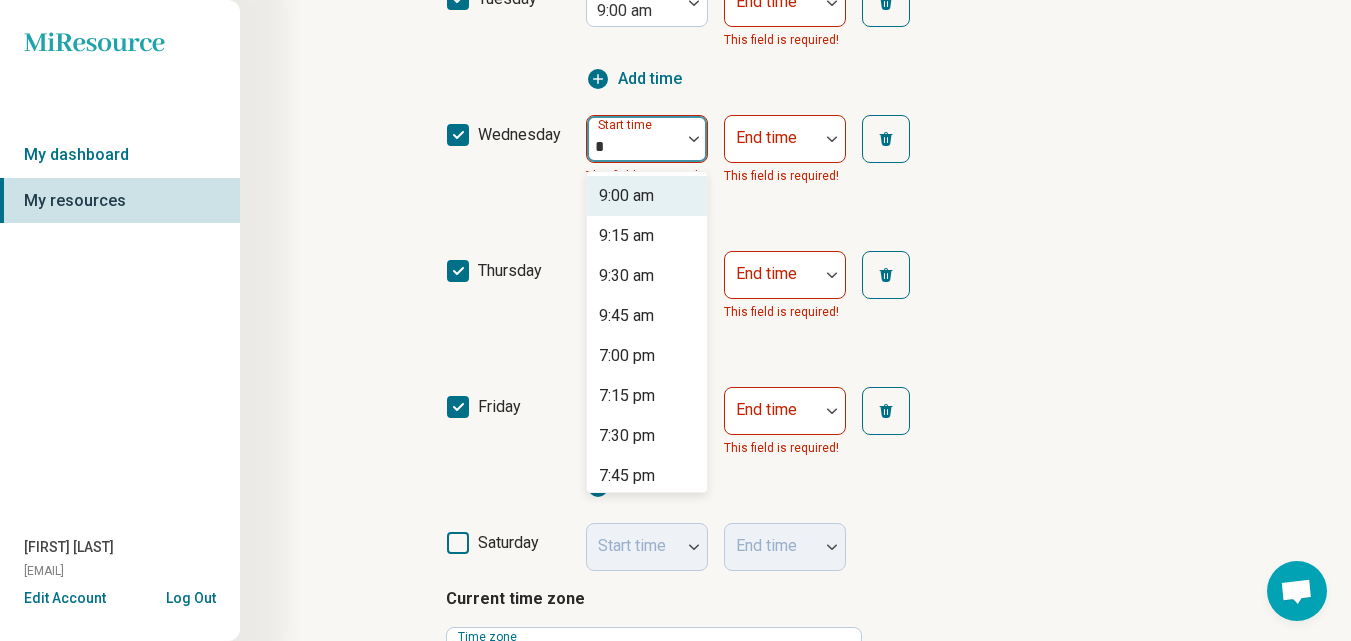 click on "9:00 am" at bounding box center [626, 196] 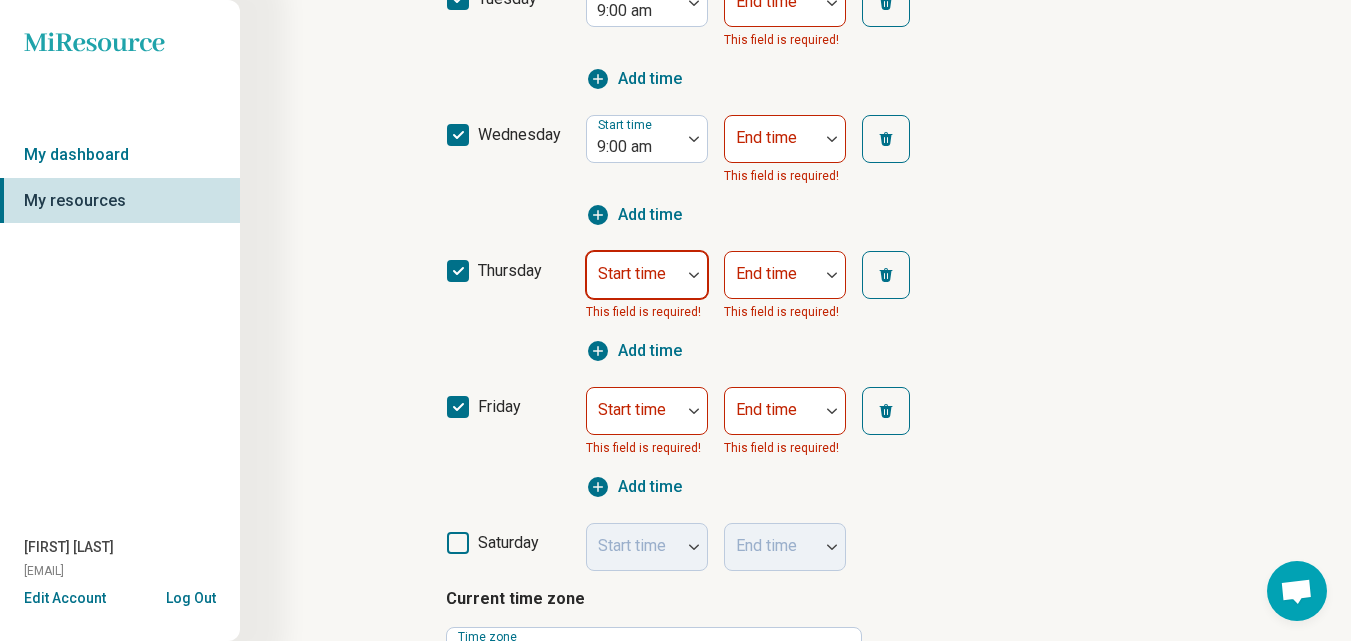 click on "Start time" at bounding box center [647, 275] 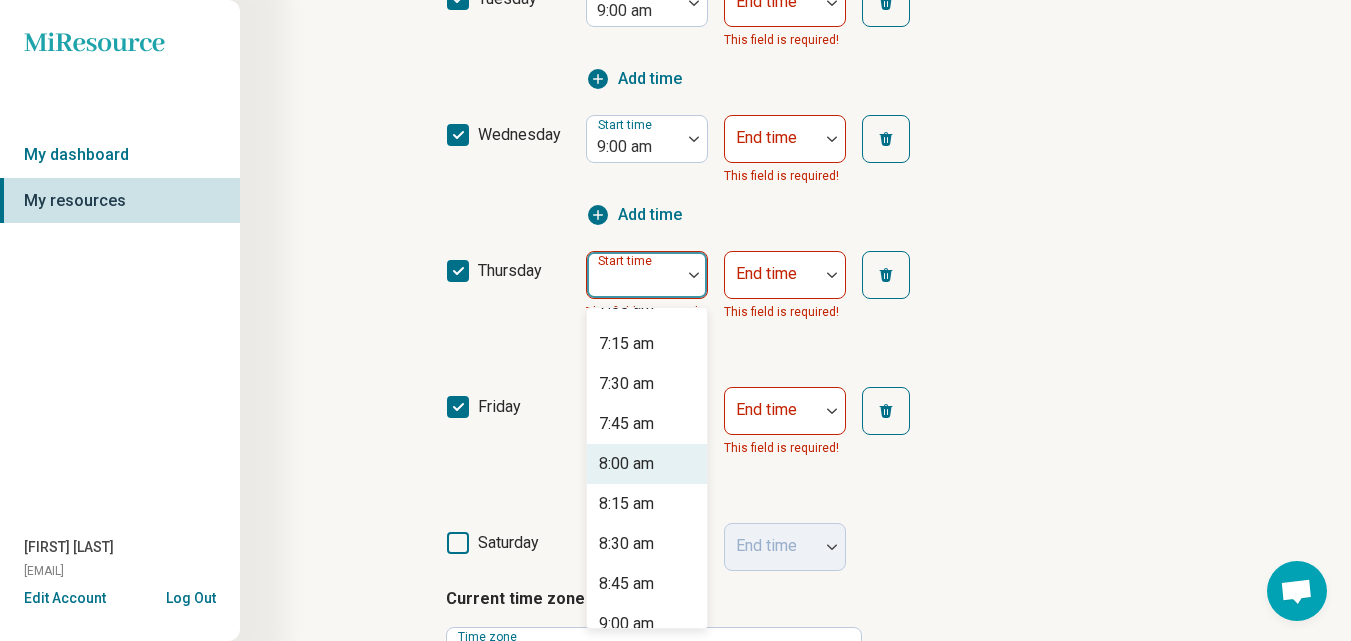 scroll, scrollTop: 1200, scrollLeft: 0, axis: vertical 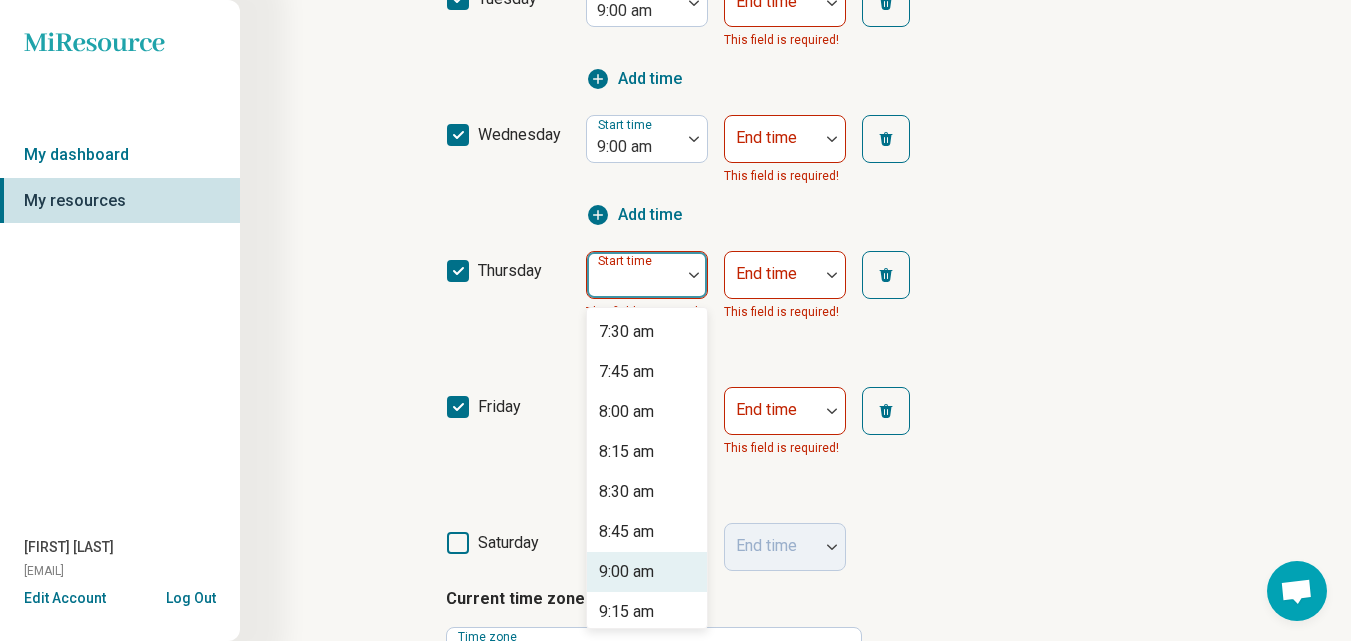 click on "9:00 am" at bounding box center [626, 572] 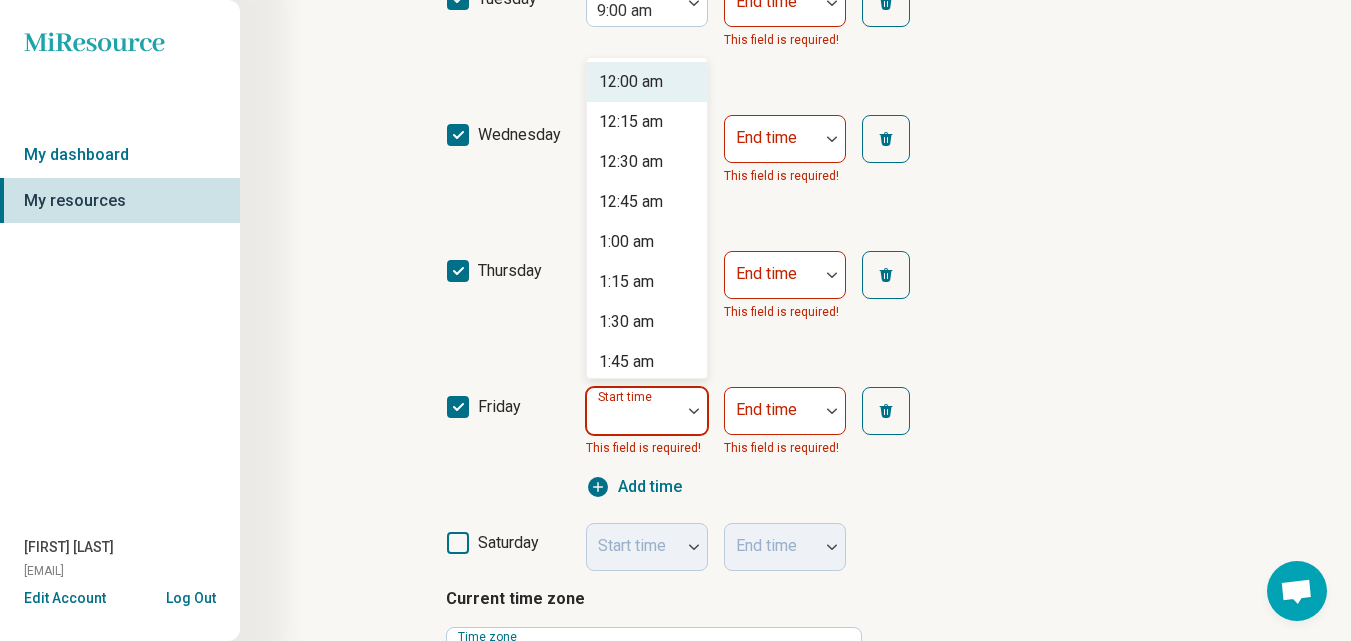 click on "Start time" at bounding box center [647, 411] 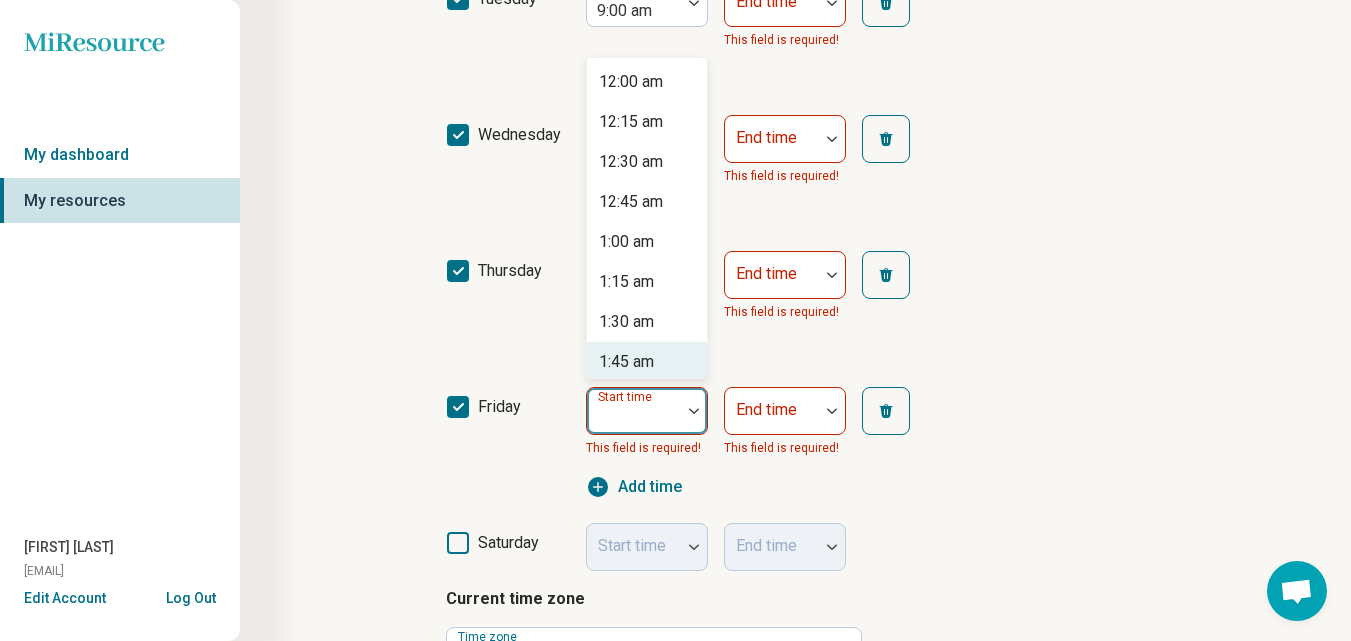 type on "*" 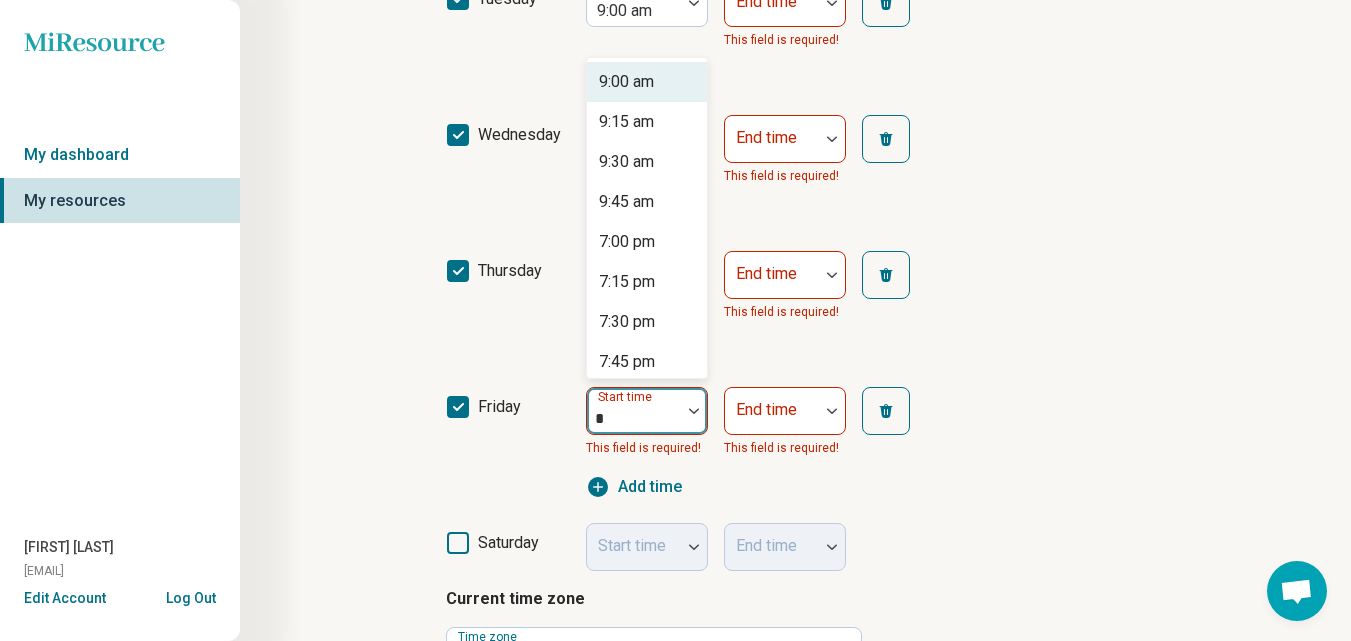 click on "9:00 am" at bounding box center [626, 82] 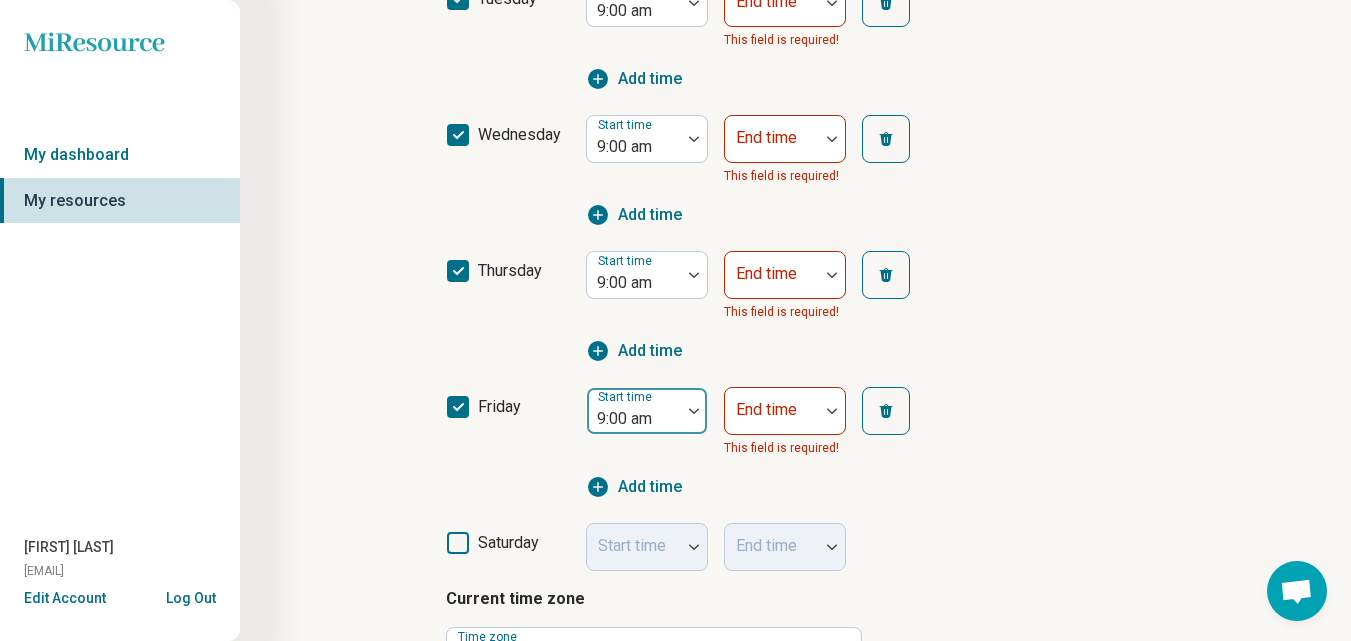 click at bounding box center [634, 419] 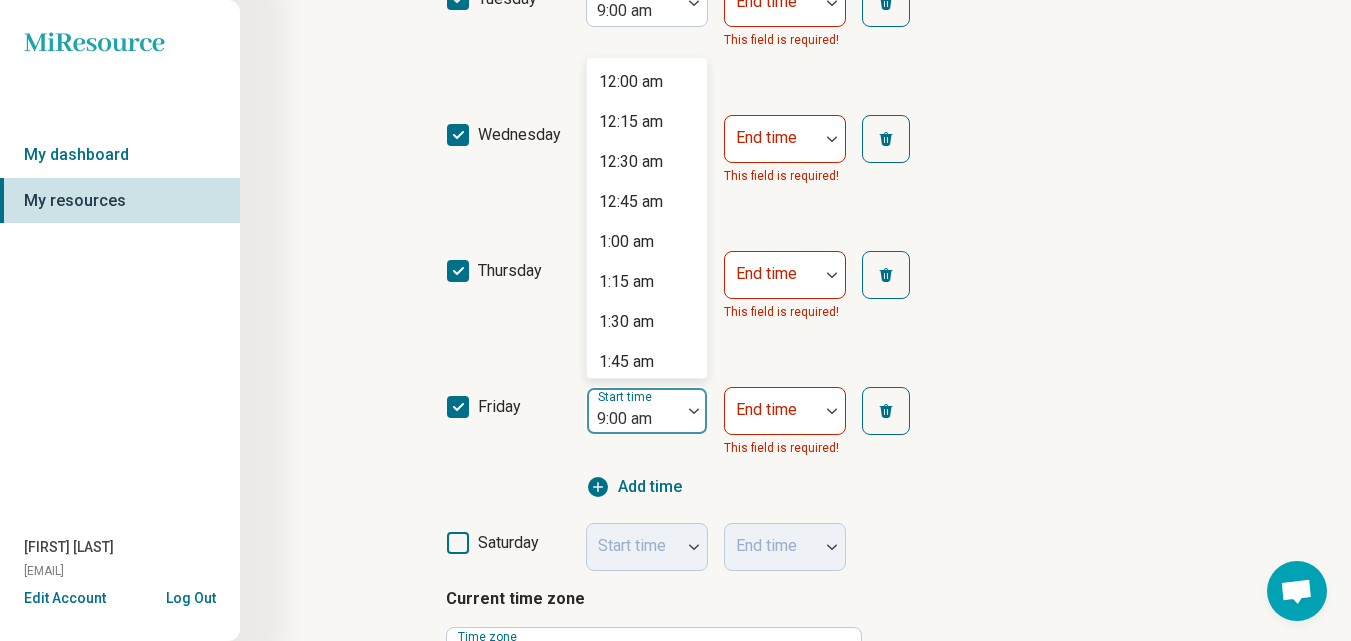 scroll, scrollTop: 1177, scrollLeft: 0, axis: vertical 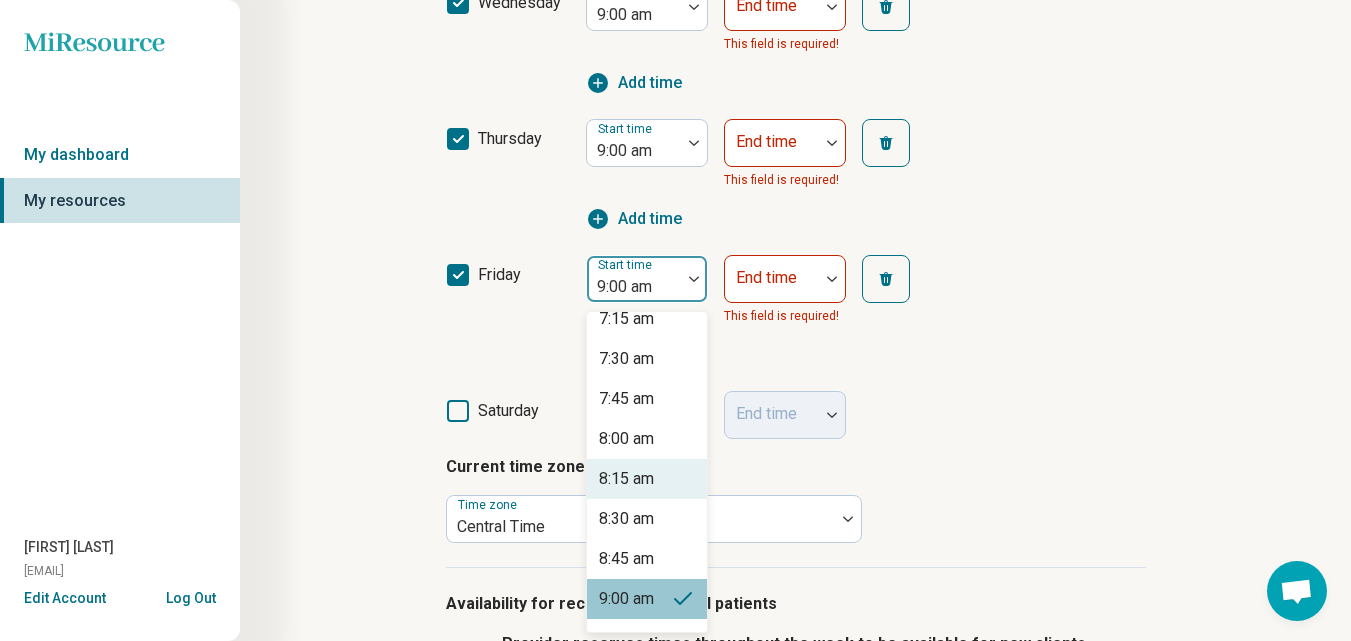click on "saturday Start time End time" at bounding box center [796, 409] 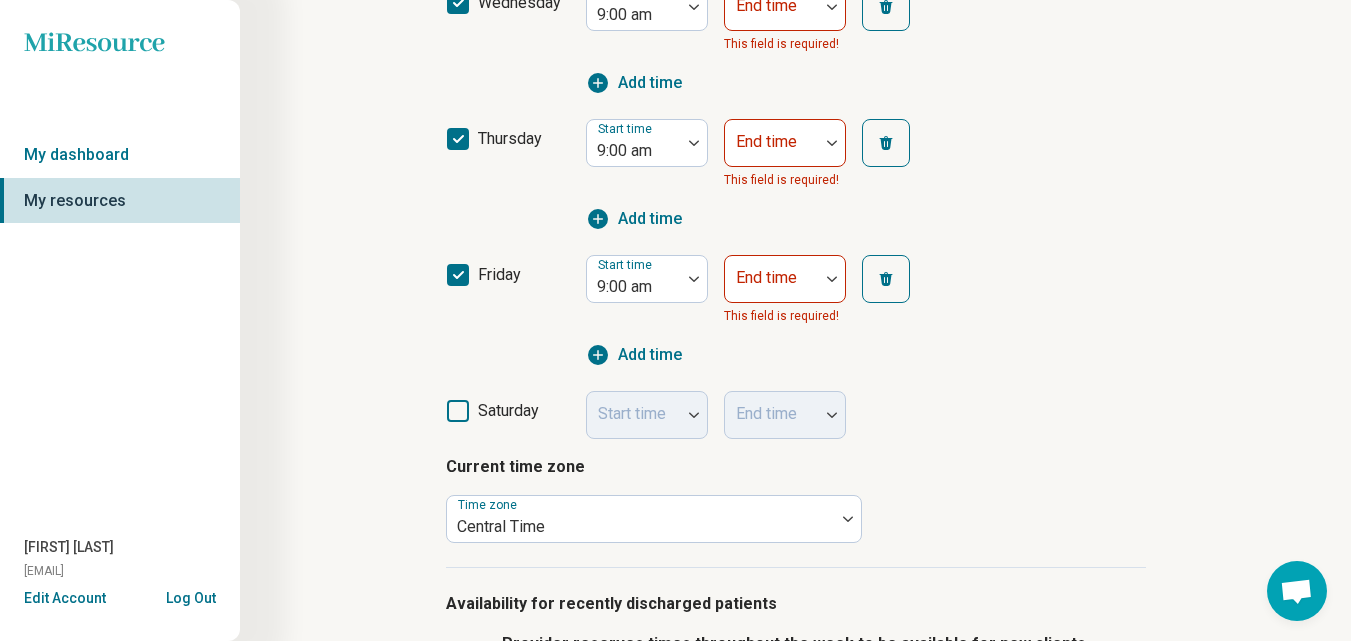 click on "Start time" at bounding box center (647, 415) 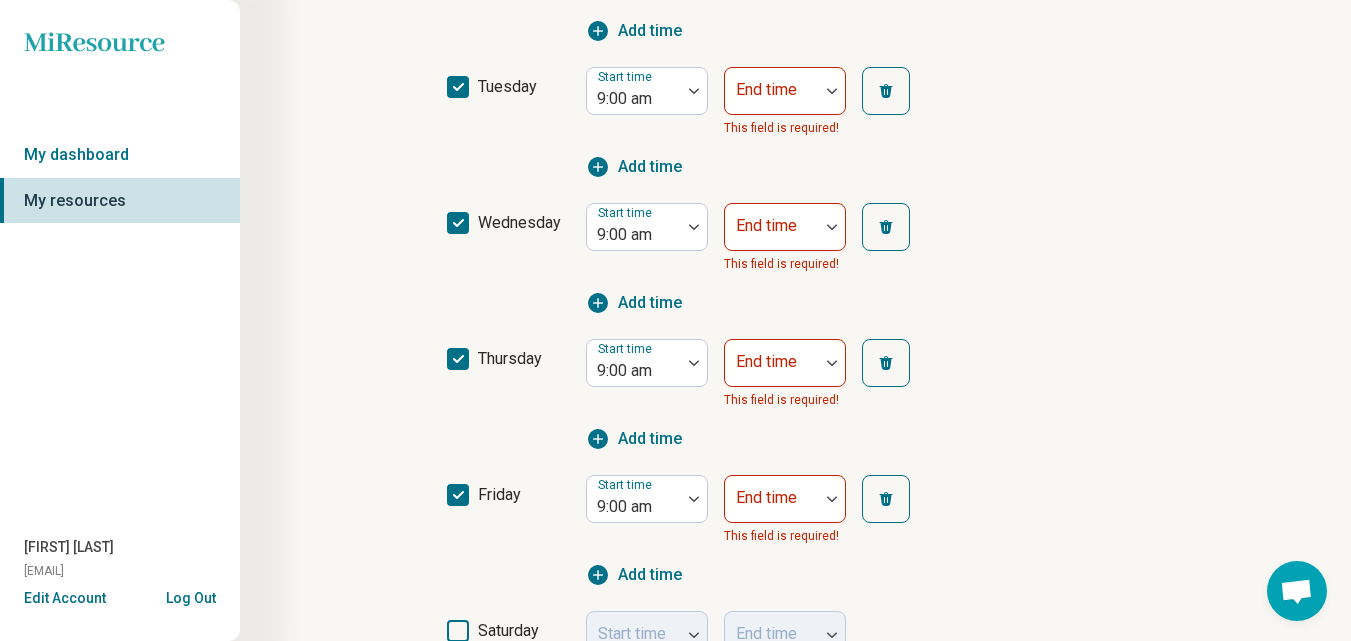 scroll, scrollTop: 243, scrollLeft: 0, axis: vertical 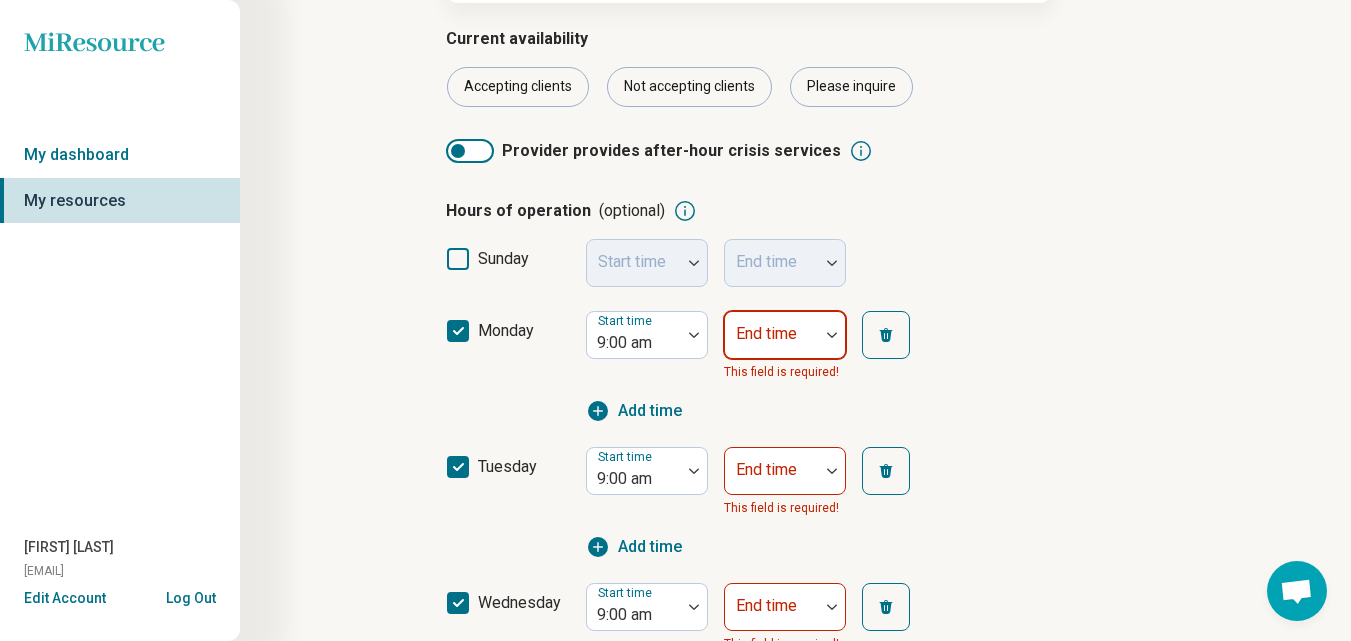 click at bounding box center (772, 343) 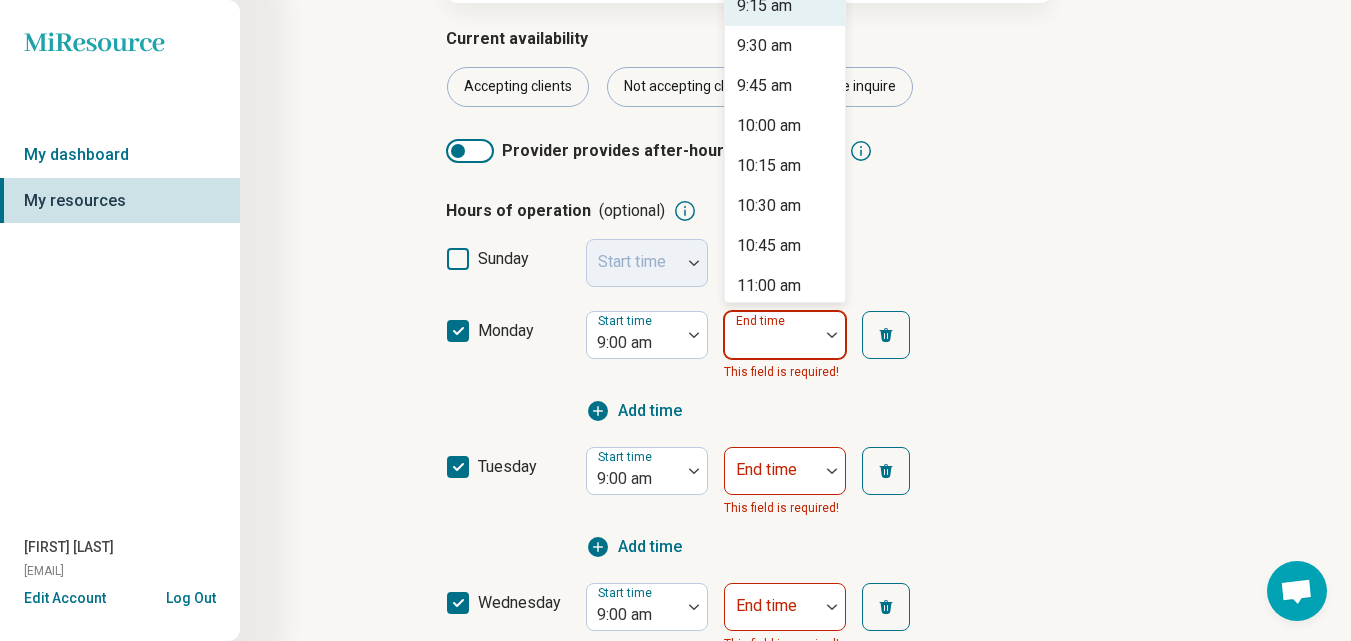 scroll, scrollTop: 216, scrollLeft: 0, axis: vertical 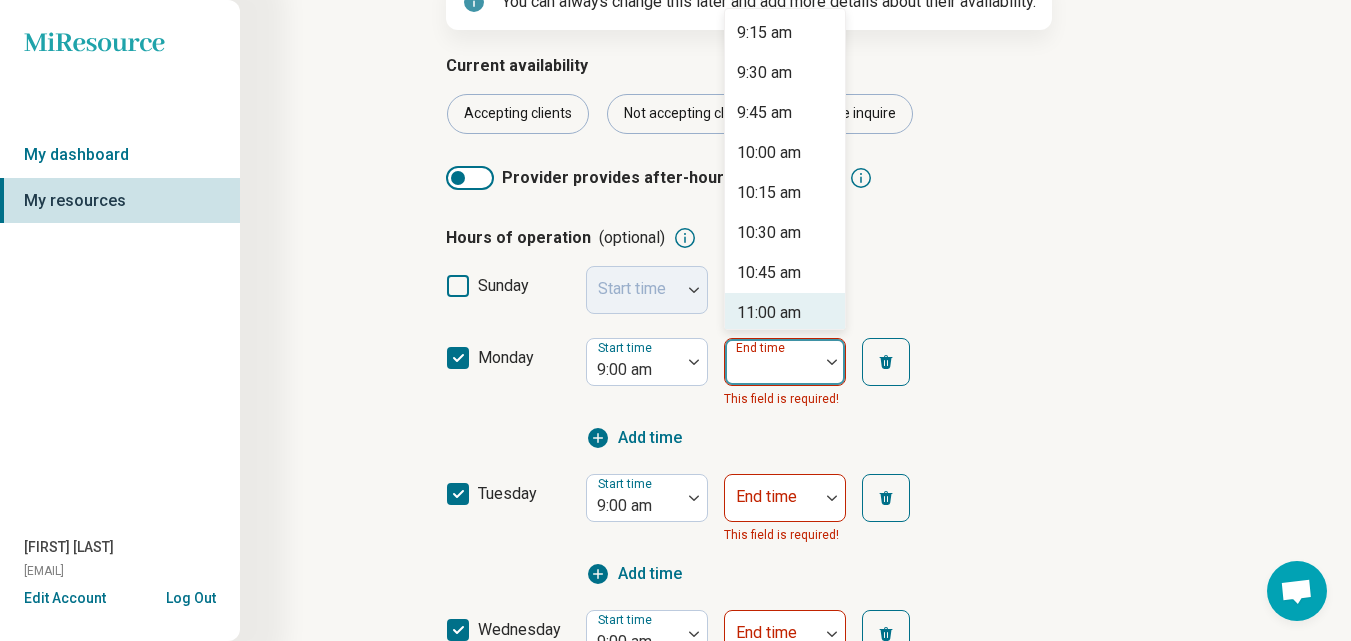 type on "*" 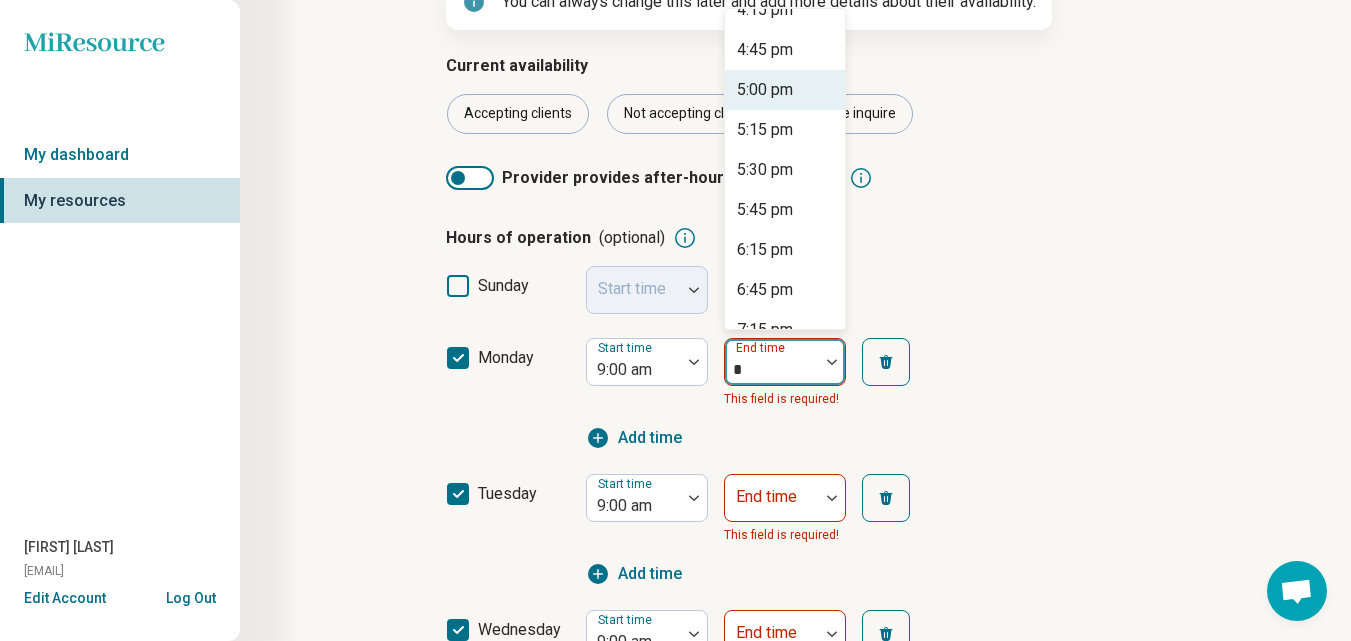 scroll, scrollTop: 700, scrollLeft: 0, axis: vertical 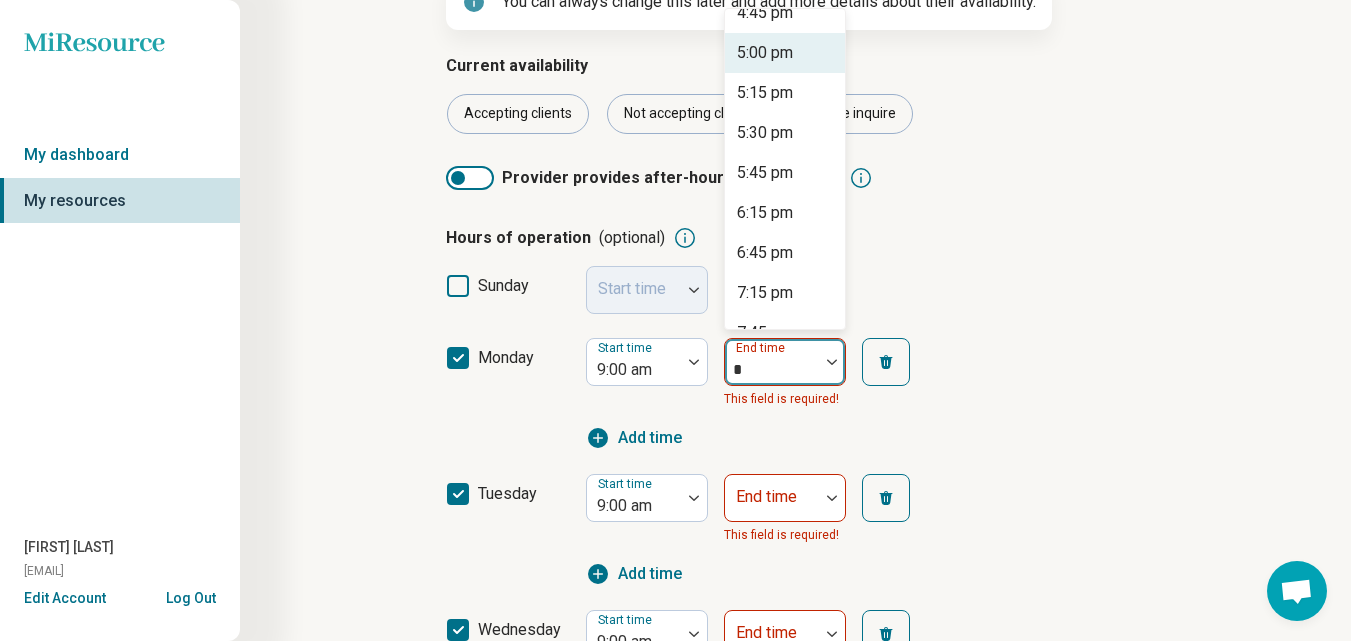 click on "5:00 pm" at bounding box center (785, 53) 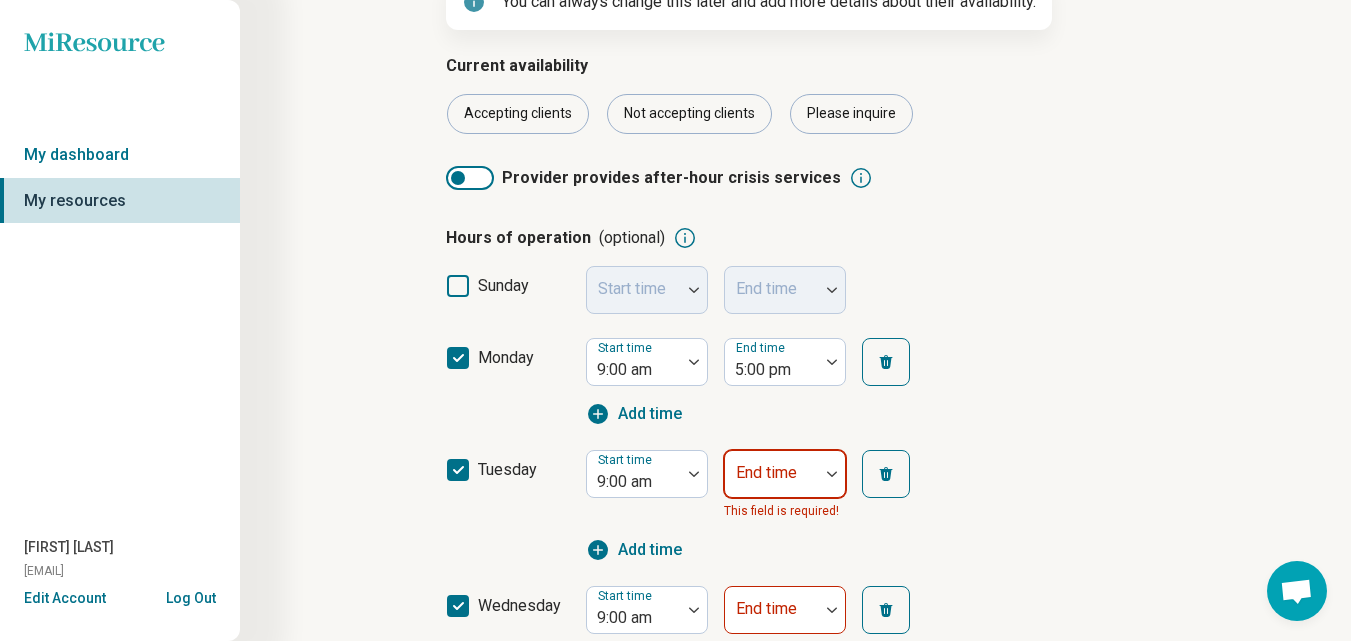 click on "End time" at bounding box center [785, 474] 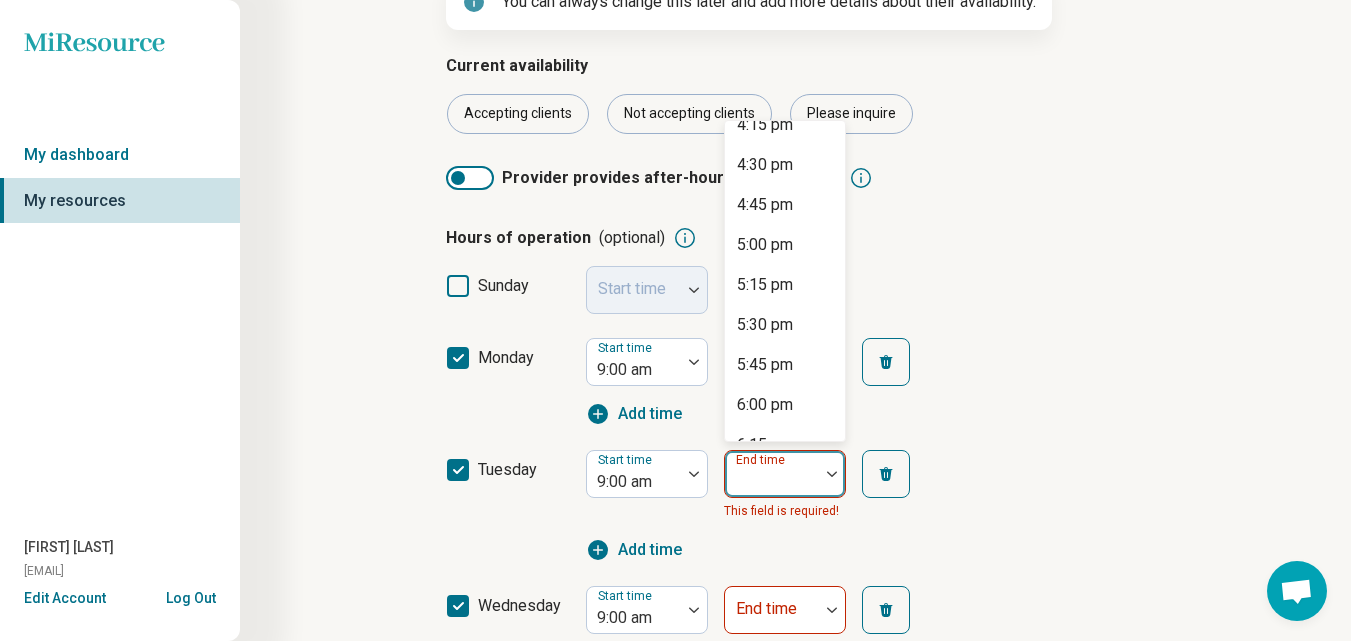 scroll, scrollTop: 1200, scrollLeft: 0, axis: vertical 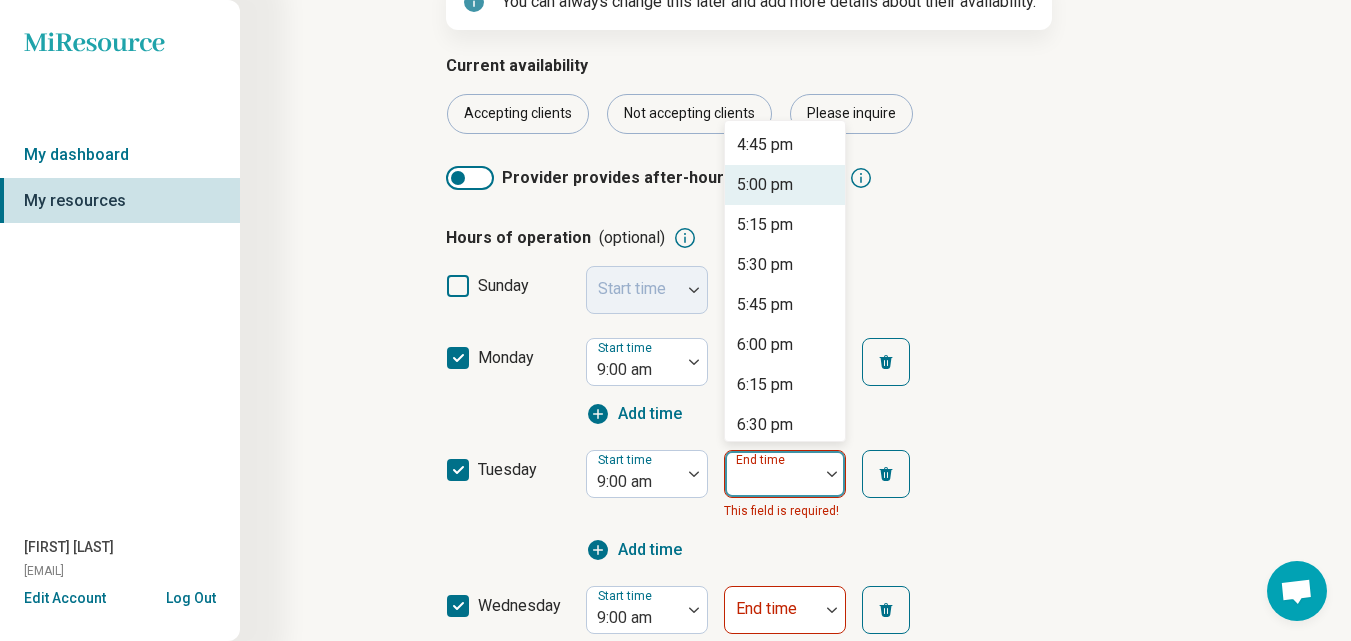 click on "5:00 pm" at bounding box center [765, 185] 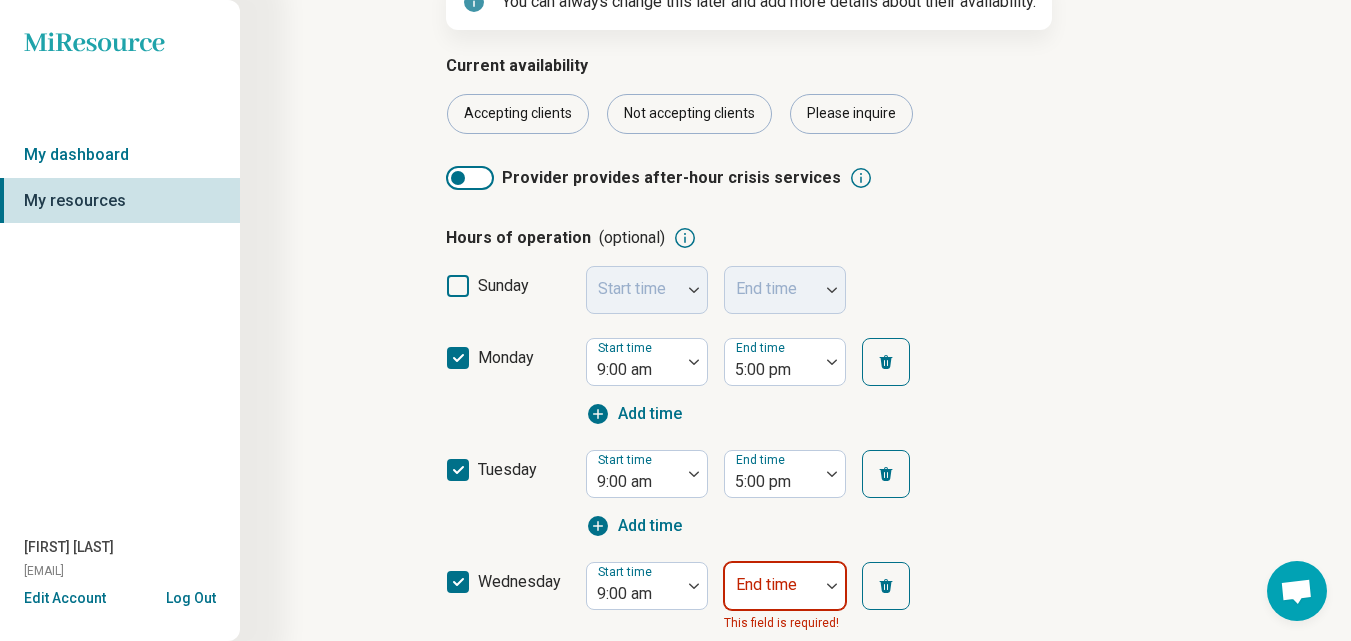 click on "End time" at bounding box center (785, 586) 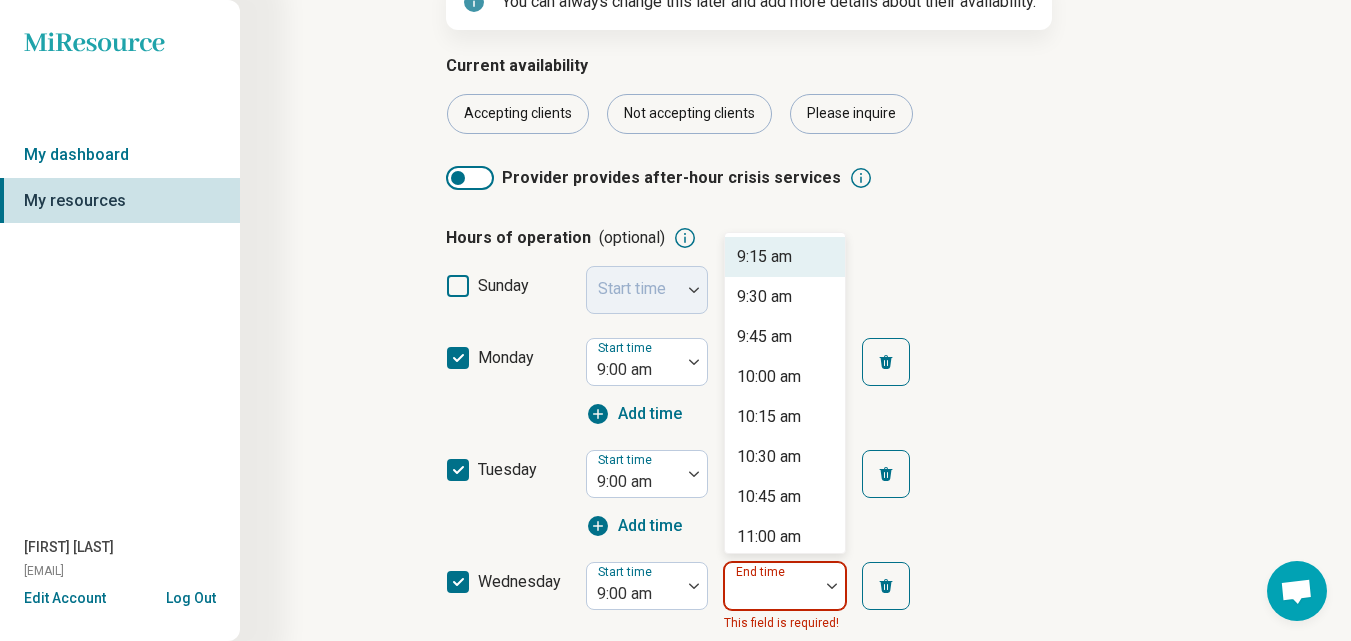 type on "*" 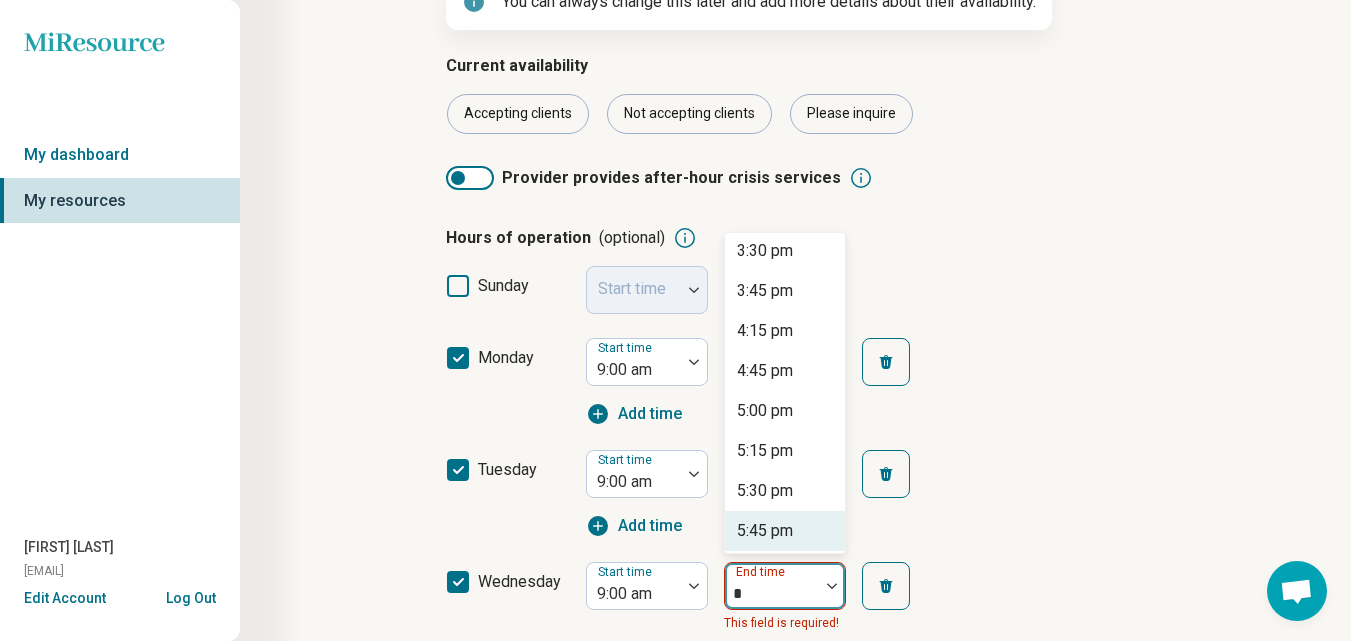 scroll, scrollTop: 600, scrollLeft: 0, axis: vertical 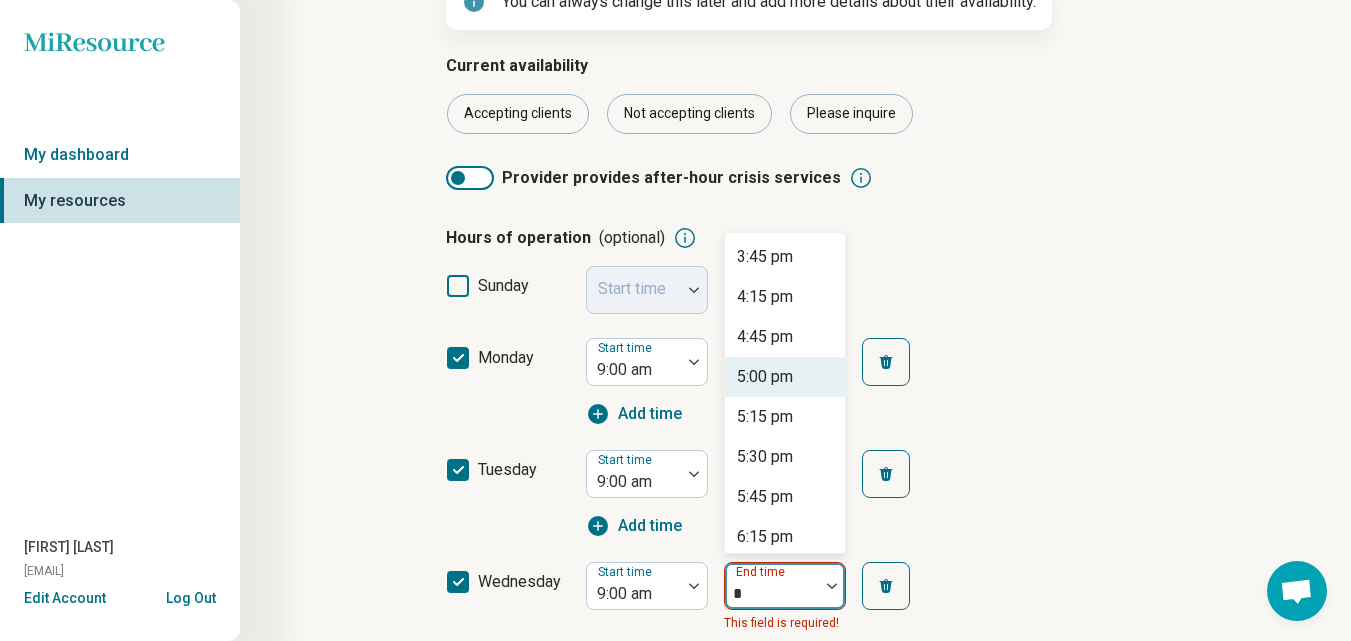 click on "5:00 pm" at bounding box center [765, 377] 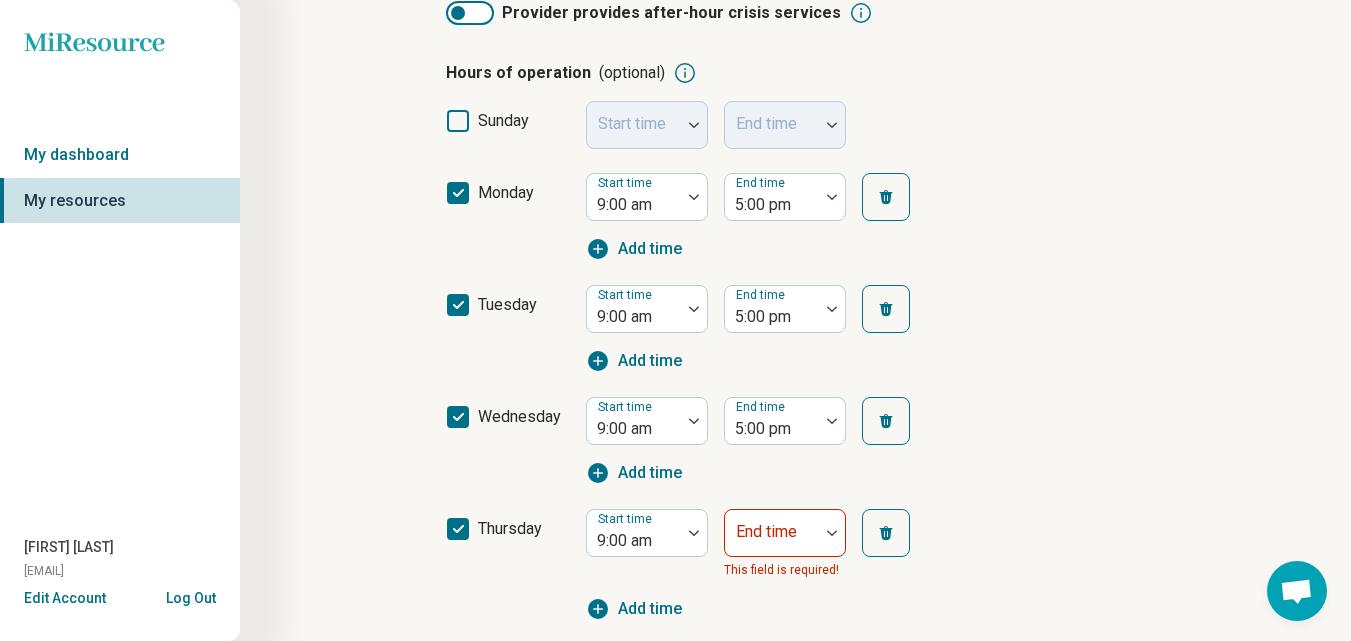 scroll, scrollTop: 416, scrollLeft: 0, axis: vertical 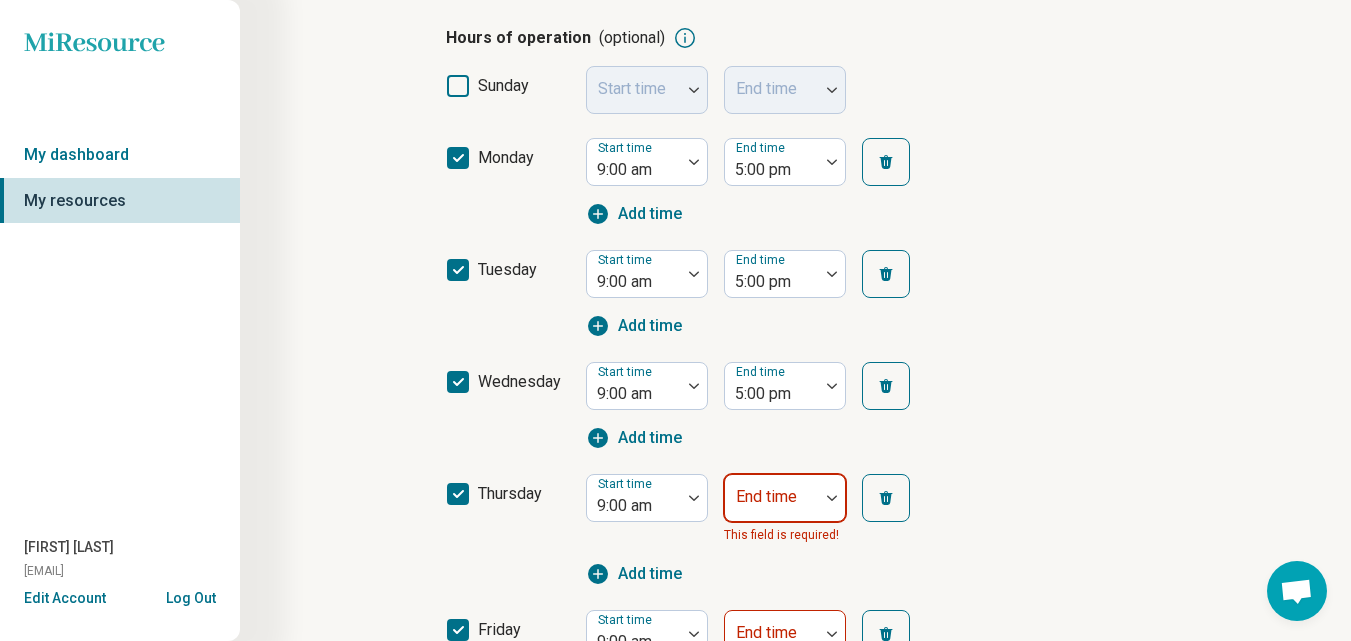 click at bounding box center (772, 506) 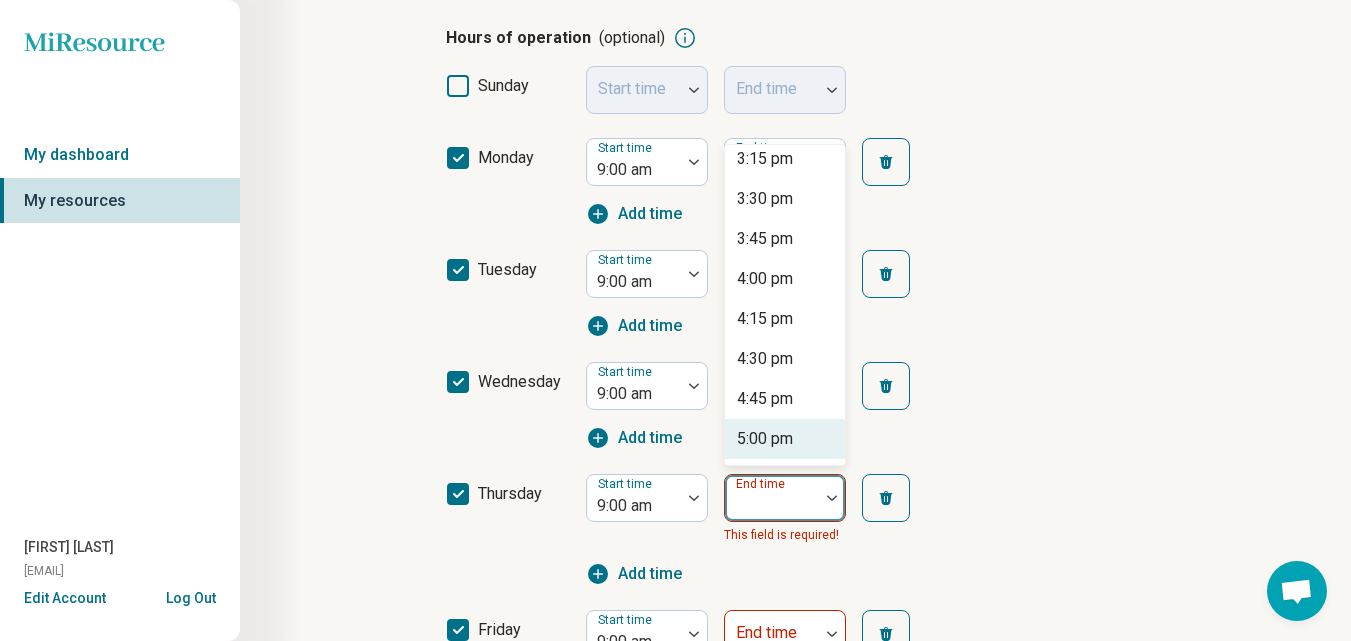 scroll, scrollTop: 1000, scrollLeft: 0, axis: vertical 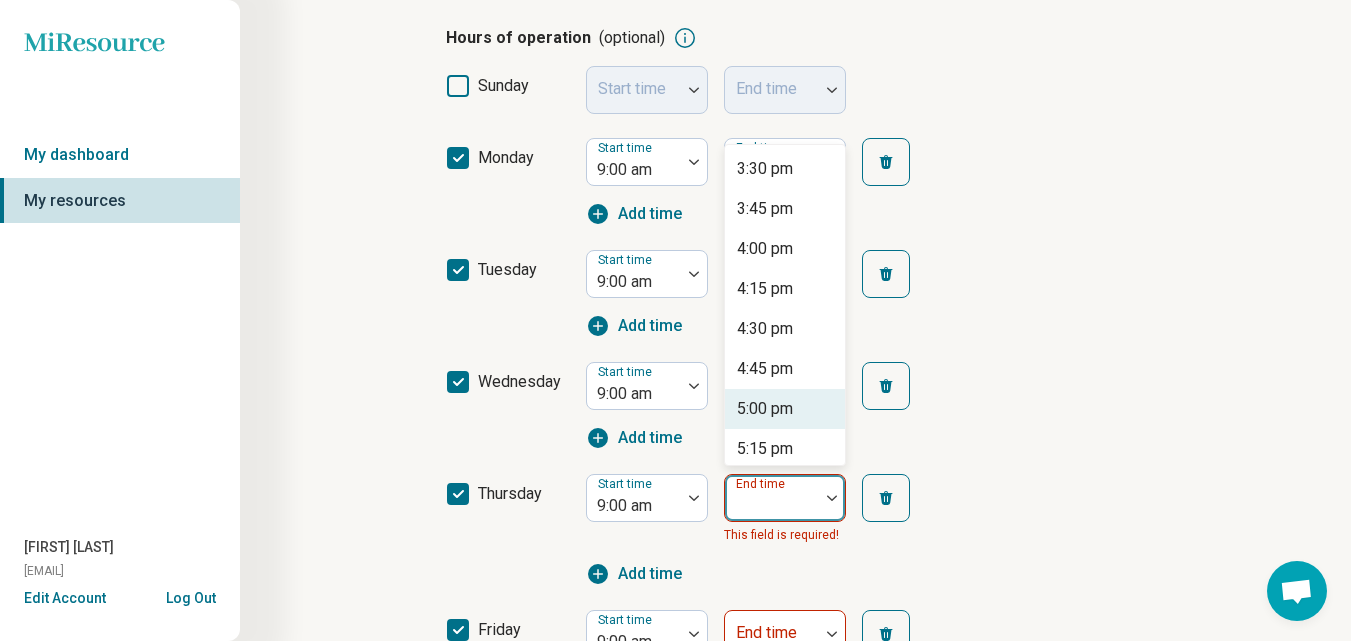 click on "5:00 pm" at bounding box center [765, 409] 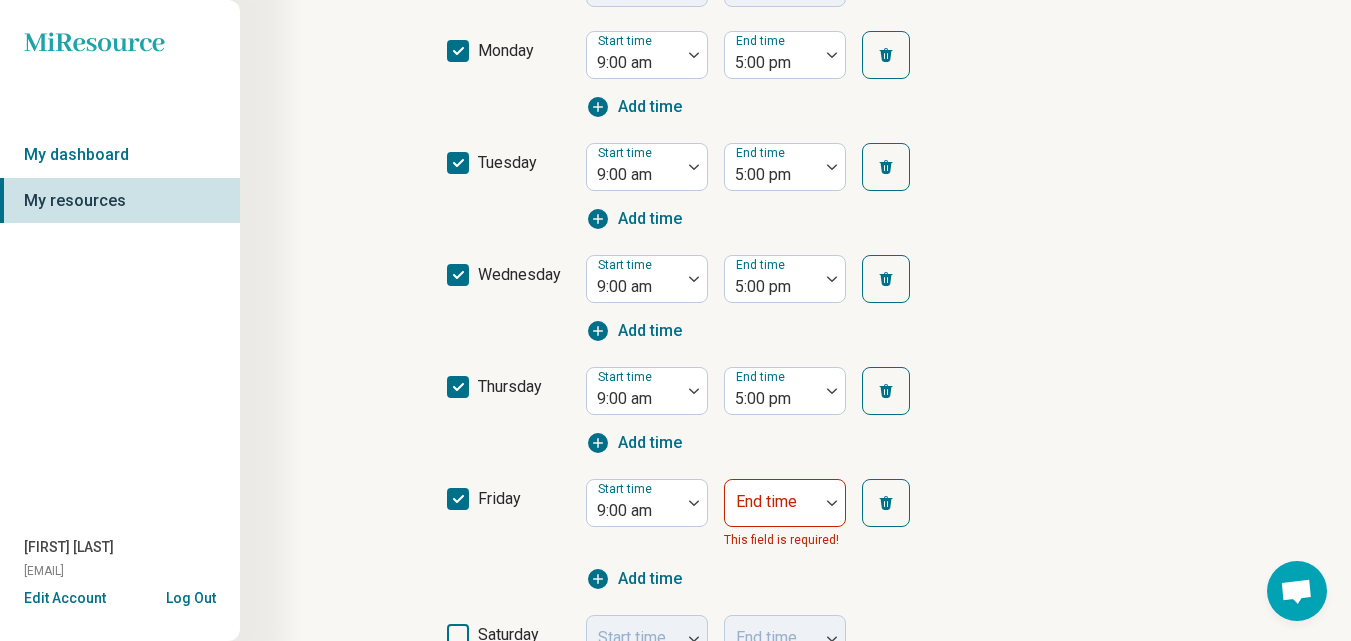 scroll, scrollTop: 616, scrollLeft: 0, axis: vertical 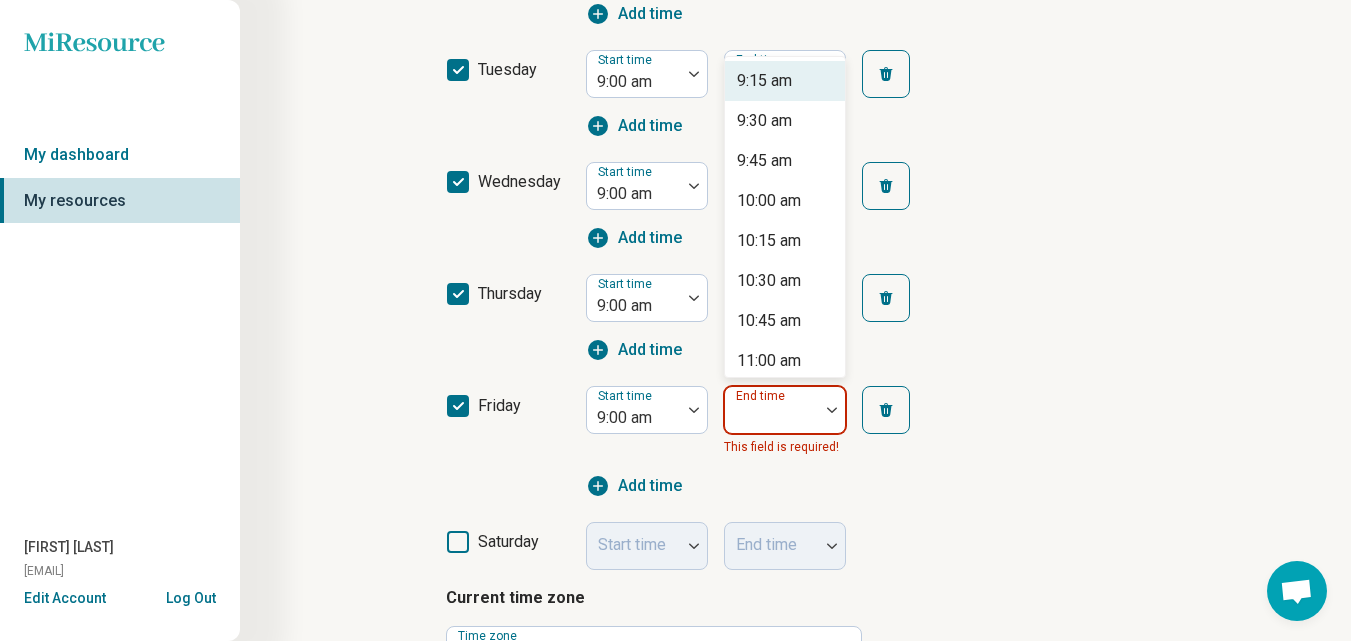 click at bounding box center (772, 418) 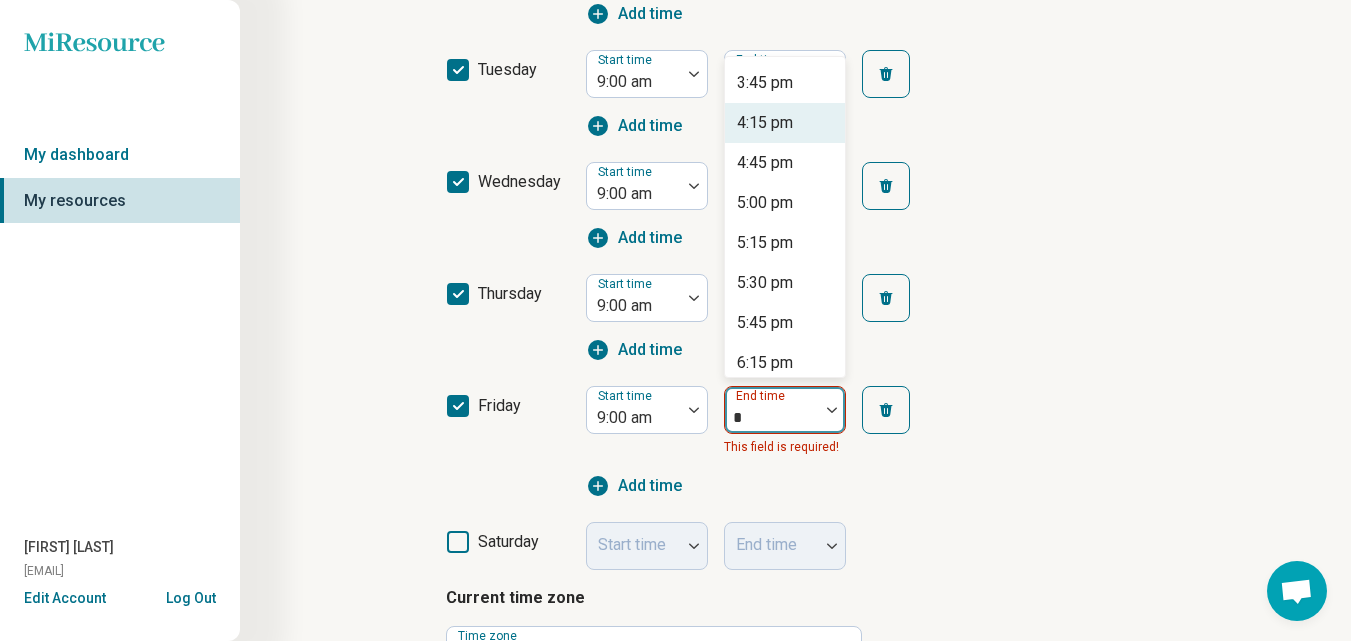 scroll, scrollTop: 600, scrollLeft: 0, axis: vertical 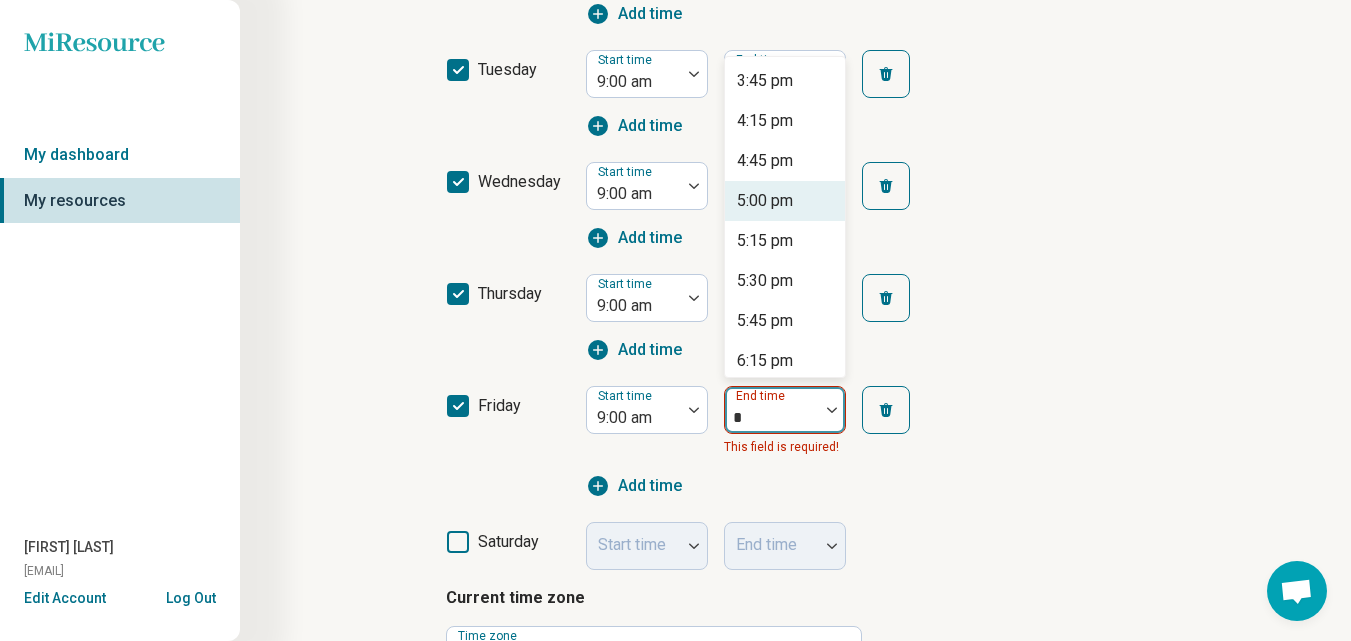 click on "5:00 pm" at bounding box center (785, 201) 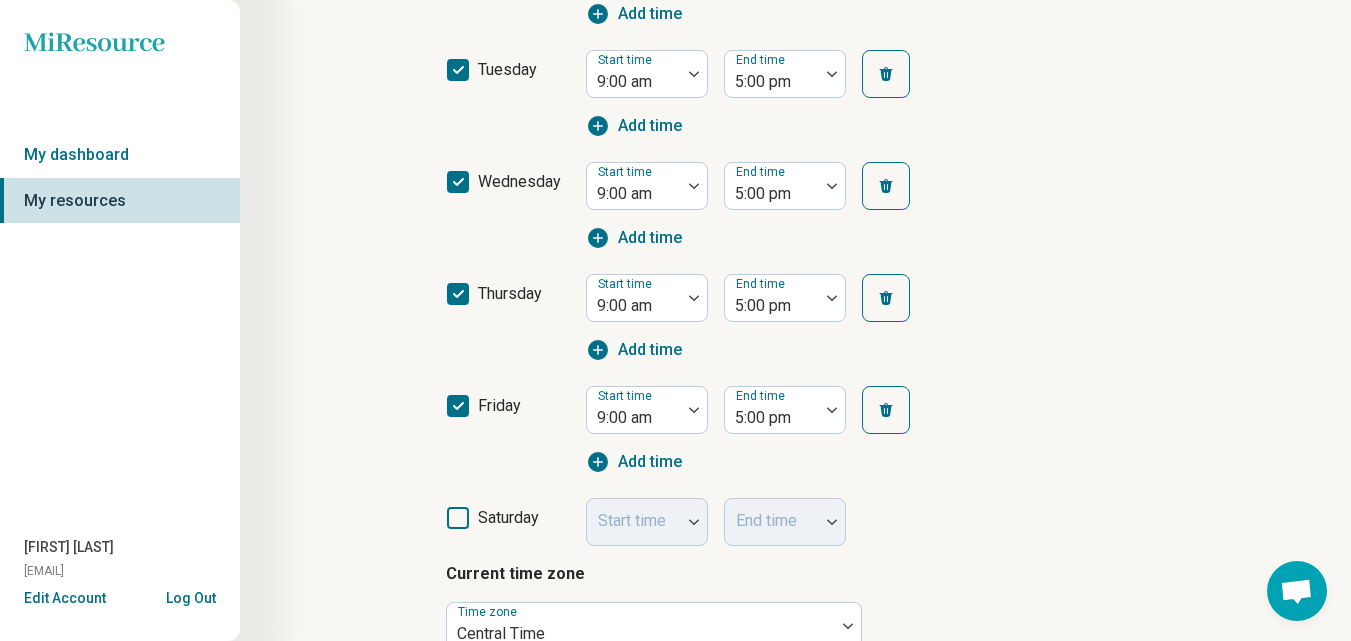 click on "friday Start time 9:00 am End time 5:00 pm Add time" at bounding box center [796, 430] 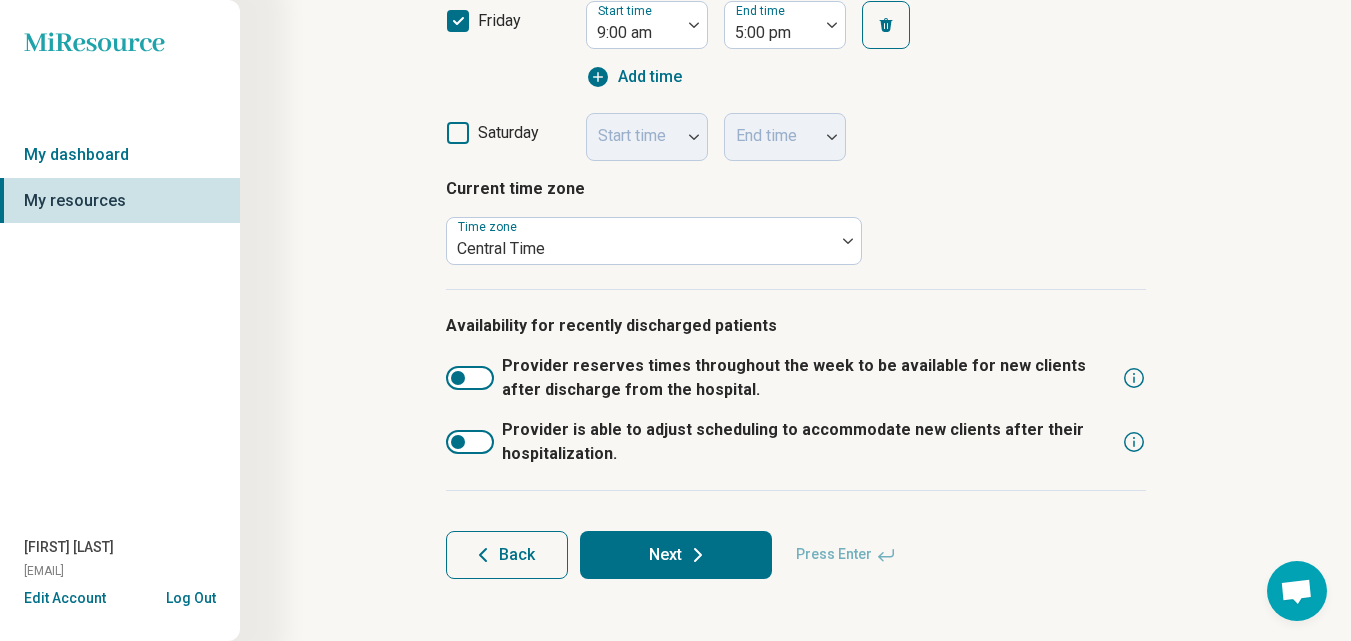 scroll, scrollTop: 1011, scrollLeft: 0, axis: vertical 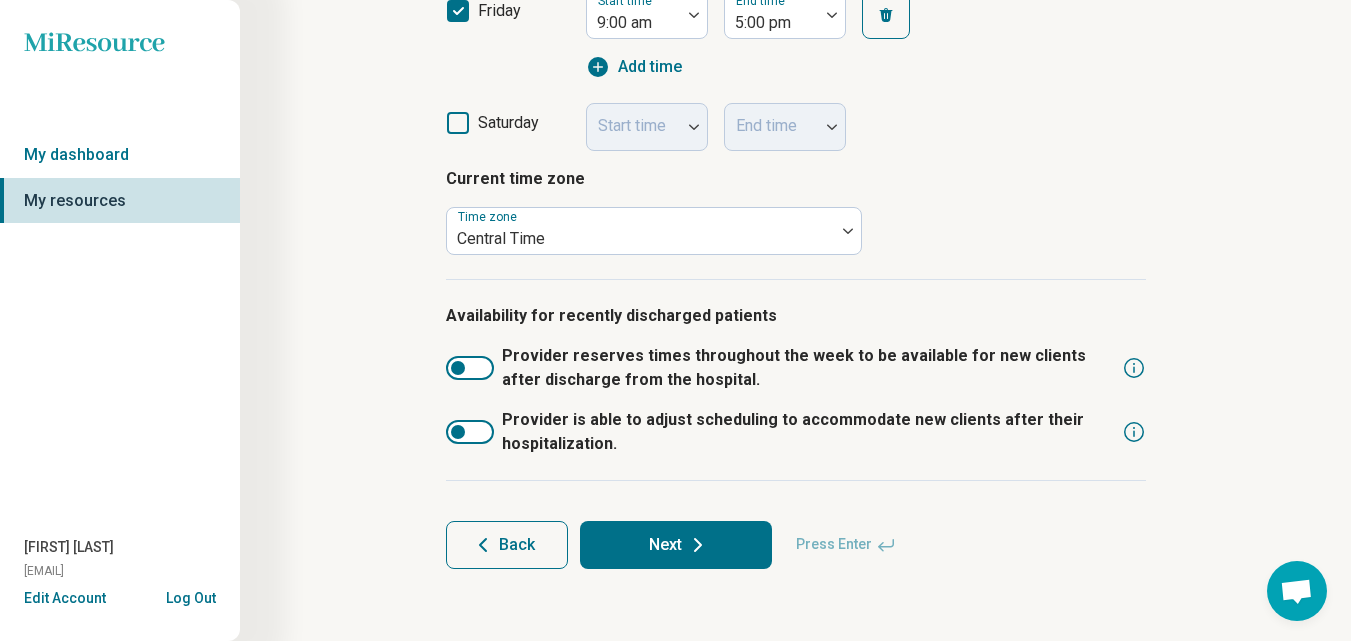 click on "Next" at bounding box center [676, 545] 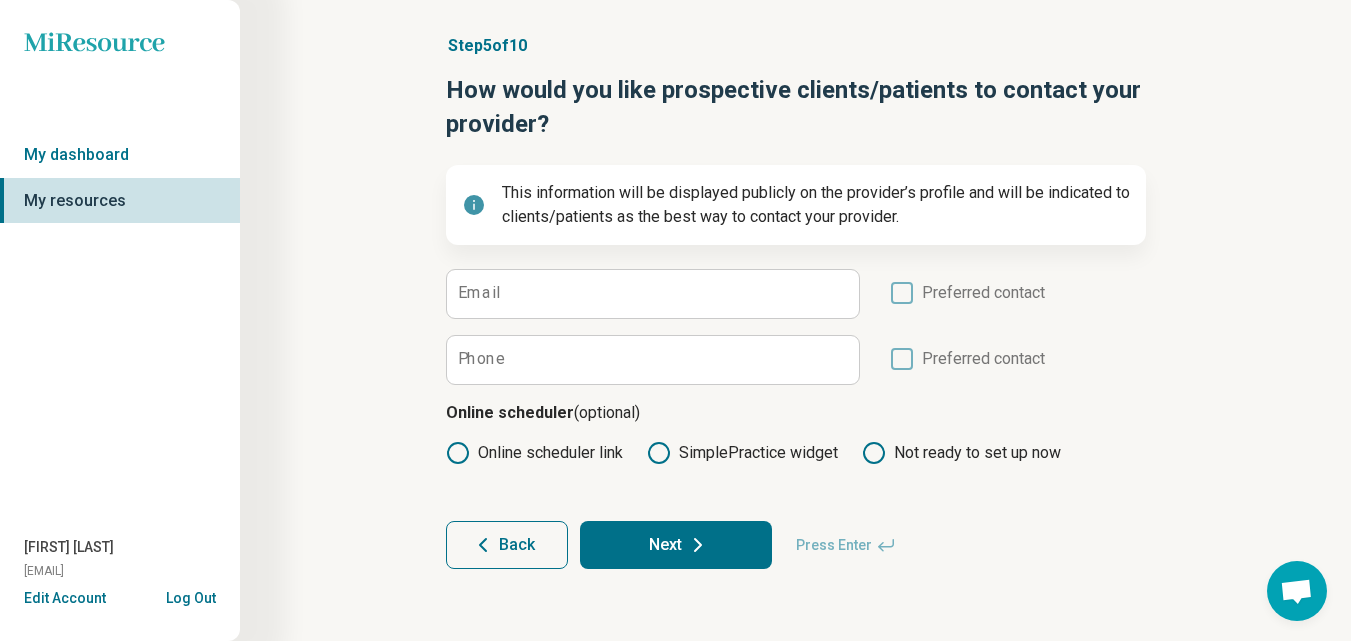scroll, scrollTop: 0, scrollLeft: 0, axis: both 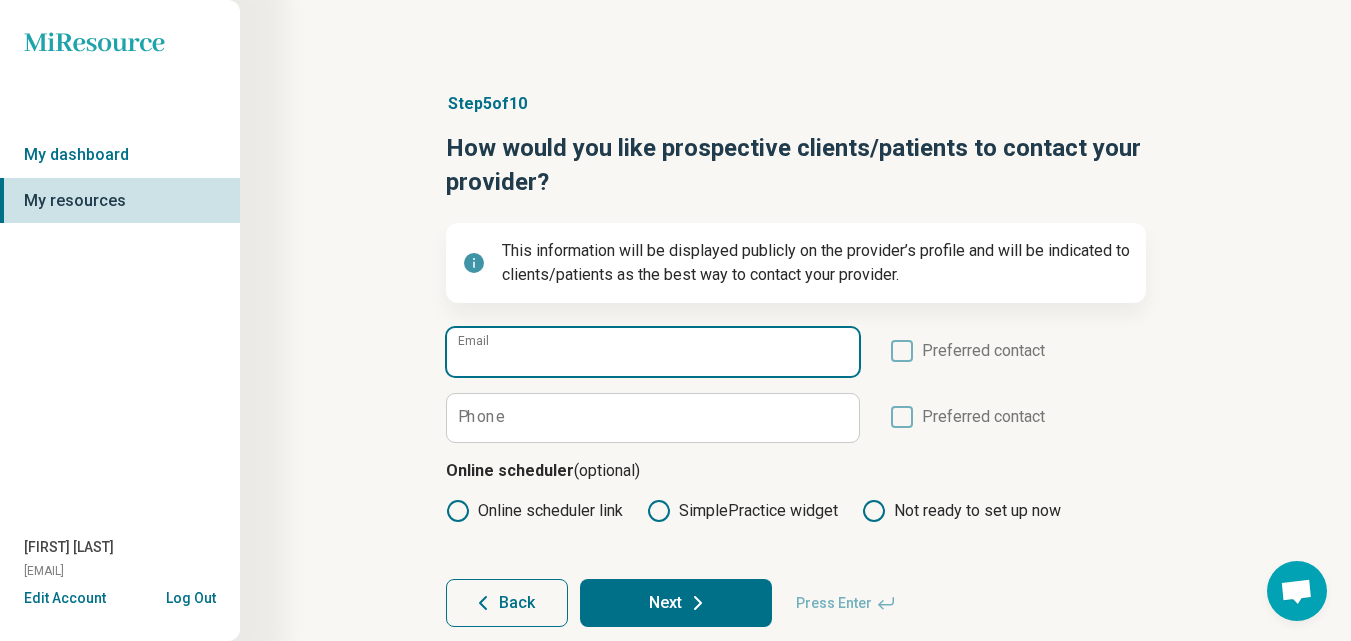 click on "Email" at bounding box center (653, 352) 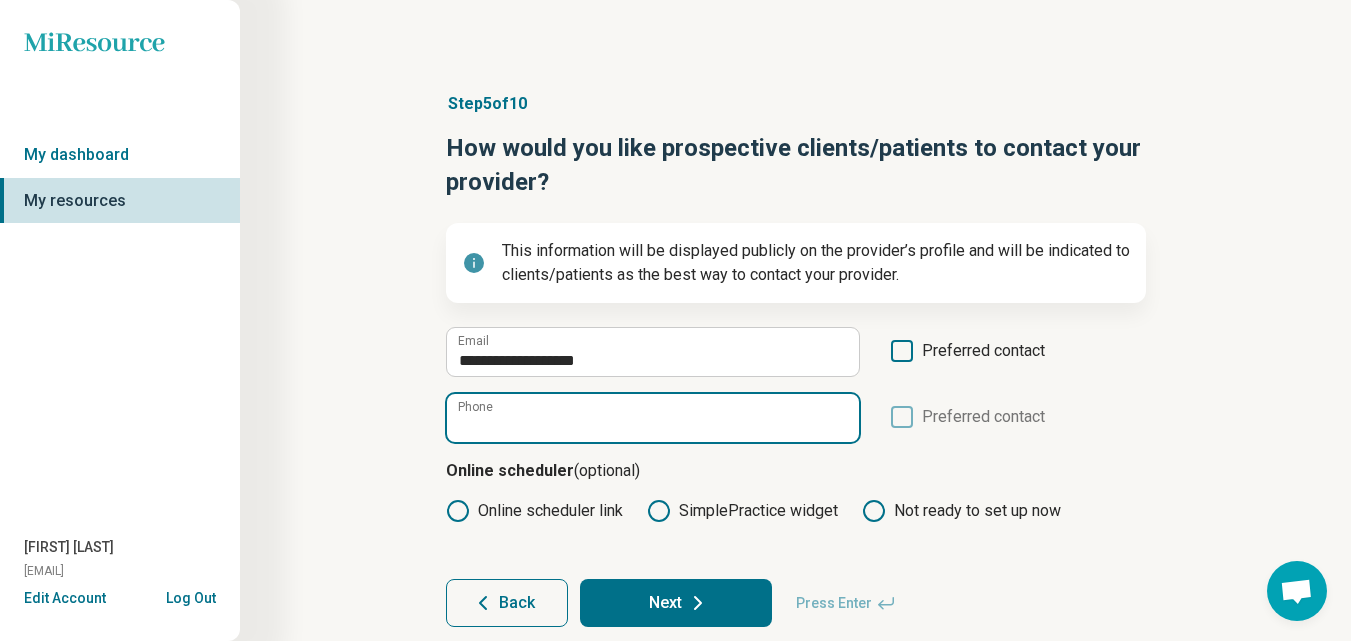 click on "Phone" at bounding box center [653, 418] 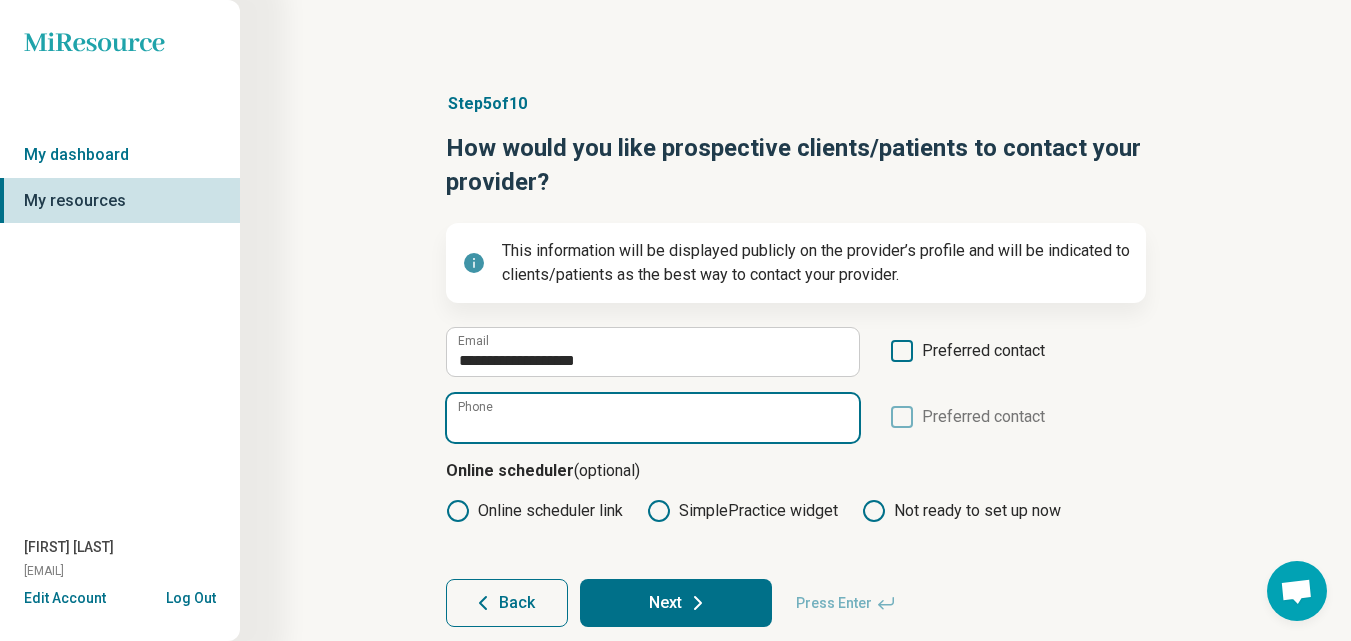 type on "**********" 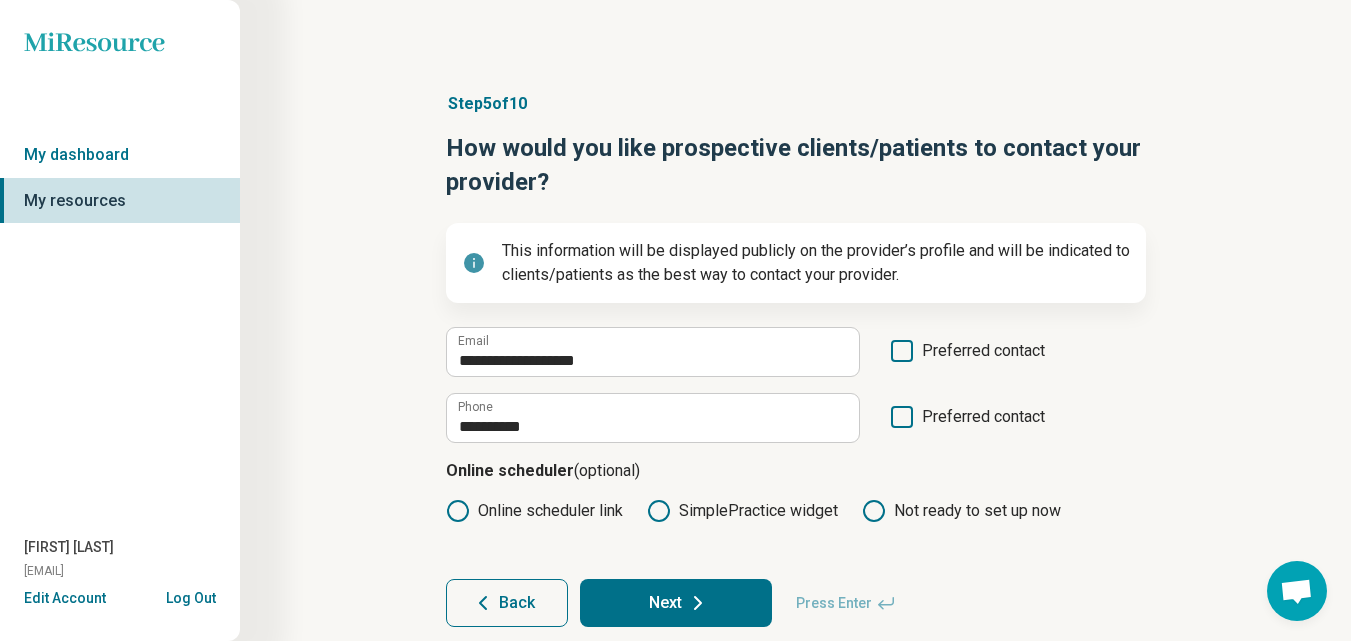 click 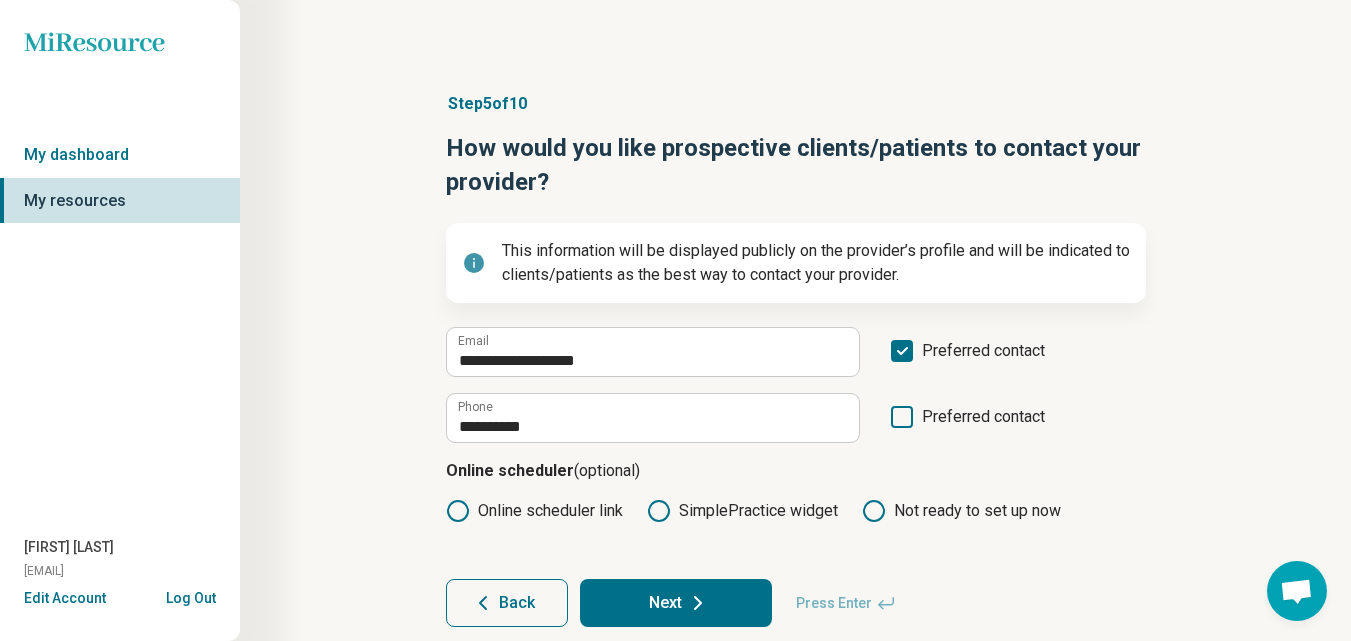 scroll, scrollTop: 10, scrollLeft: 0, axis: vertical 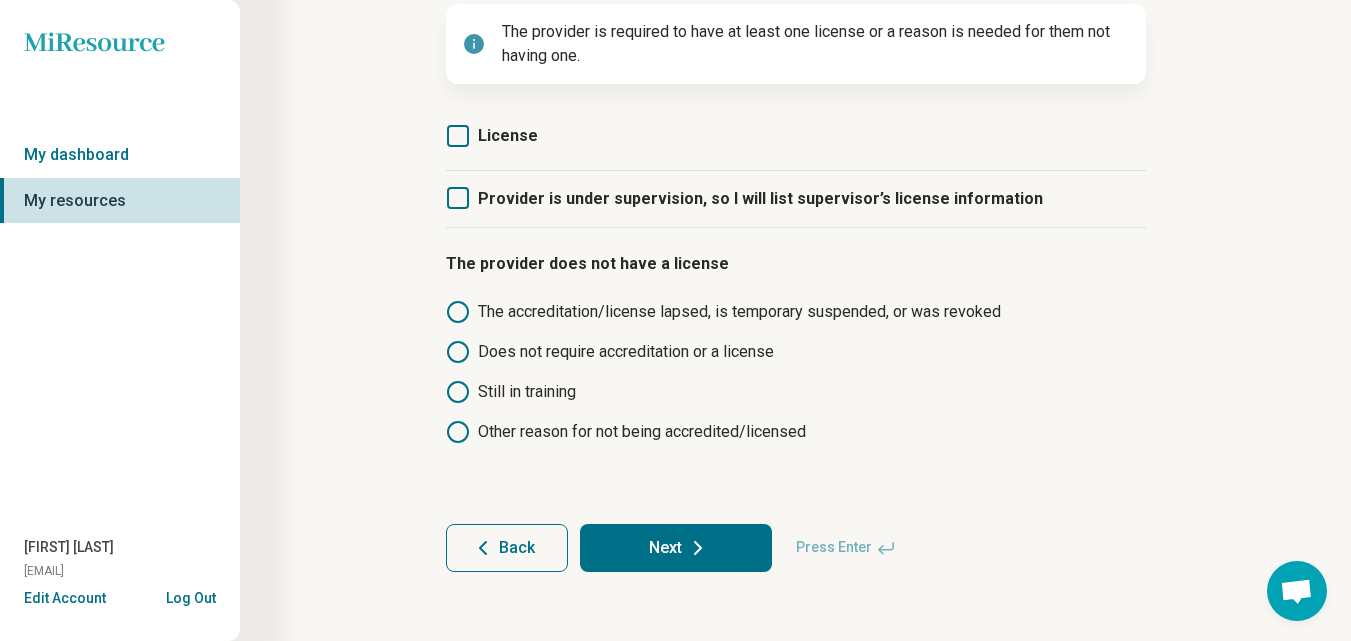 click on "Back" at bounding box center (507, 548) 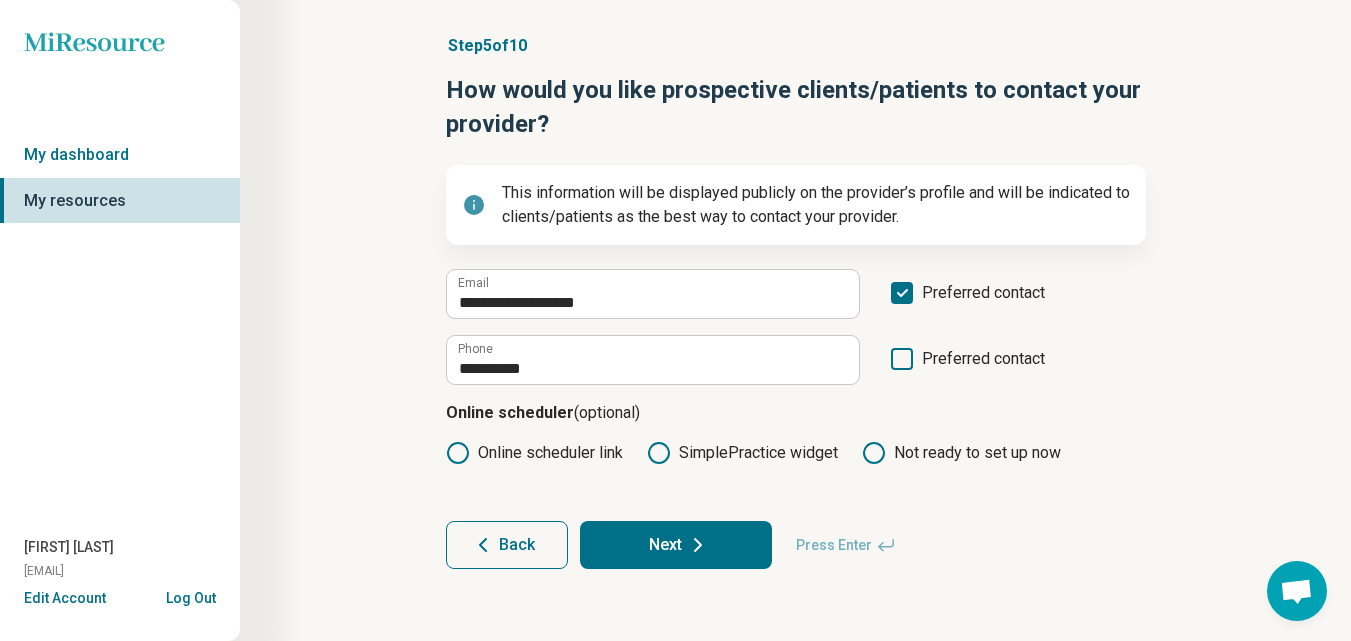 scroll, scrollTop: 58, scrollLeft: 0, axis: vertical 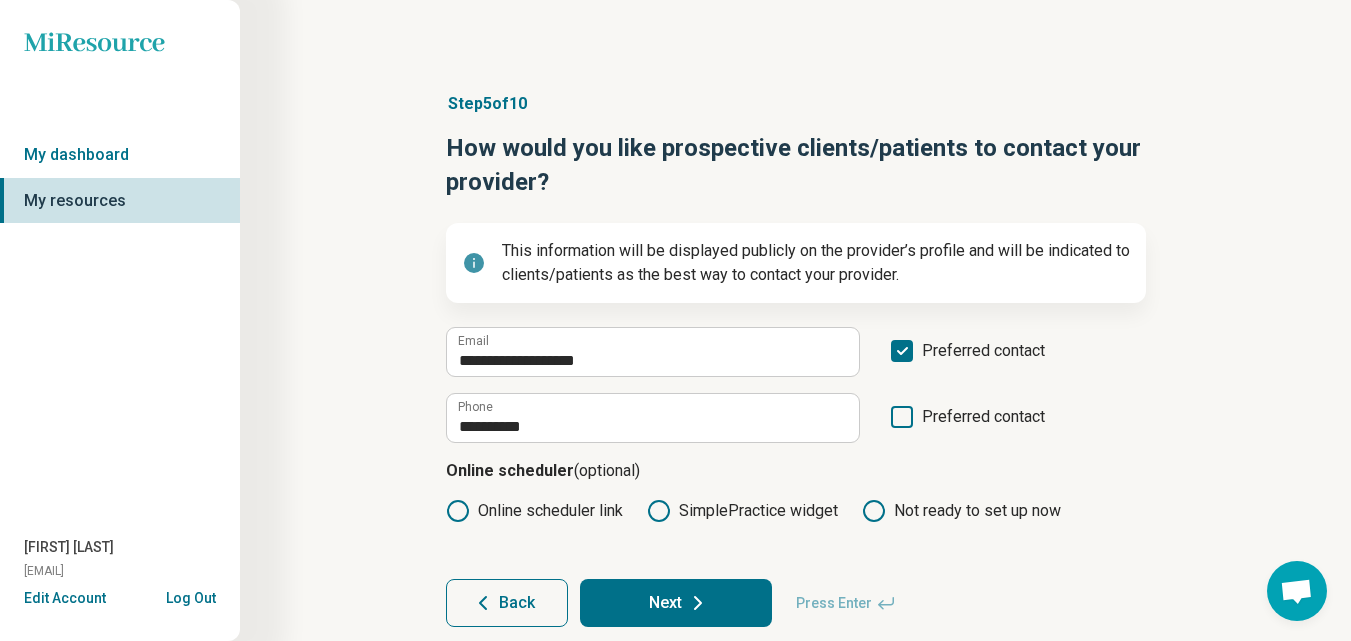 click 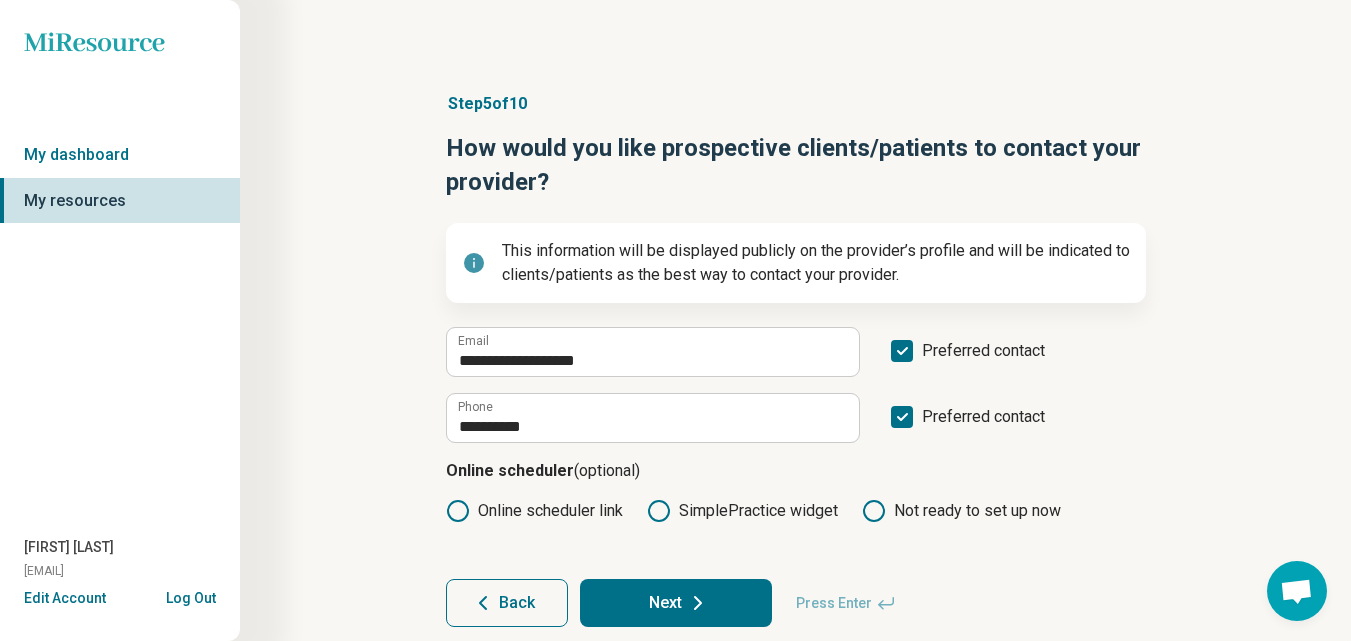 scroll, scrollTop: 10, scrollLeft: 0, axis: vertical 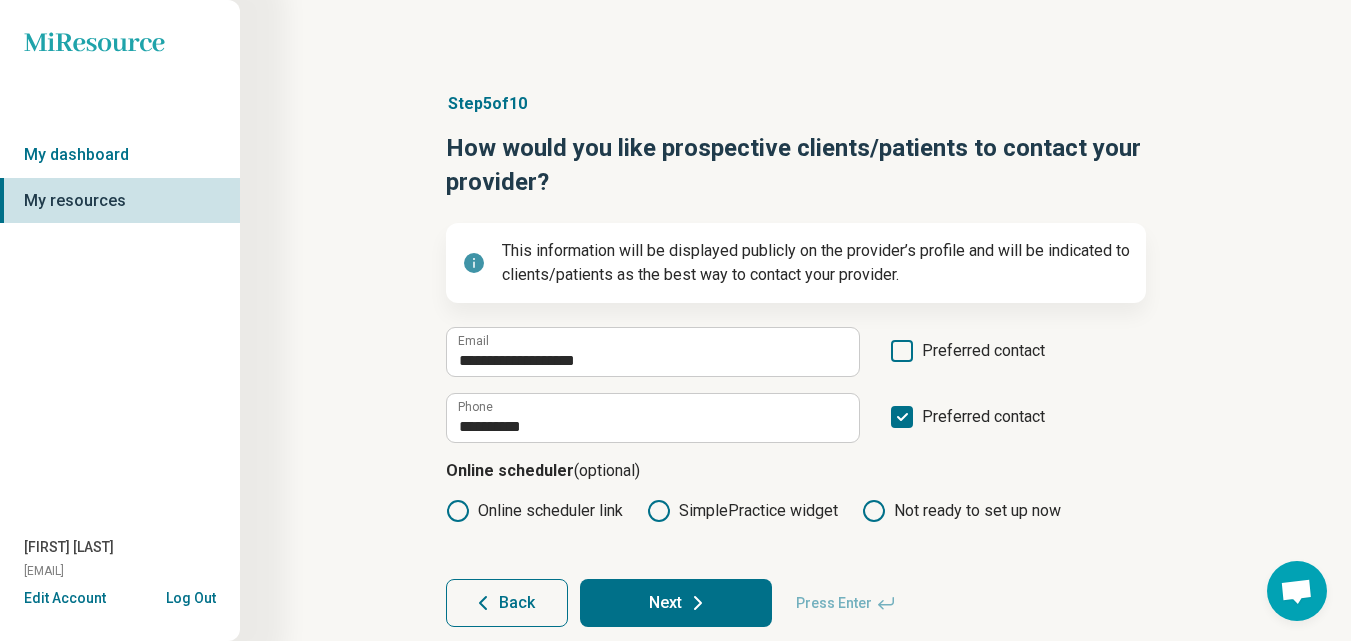 click on "Next" at bounding box center (676, 603) 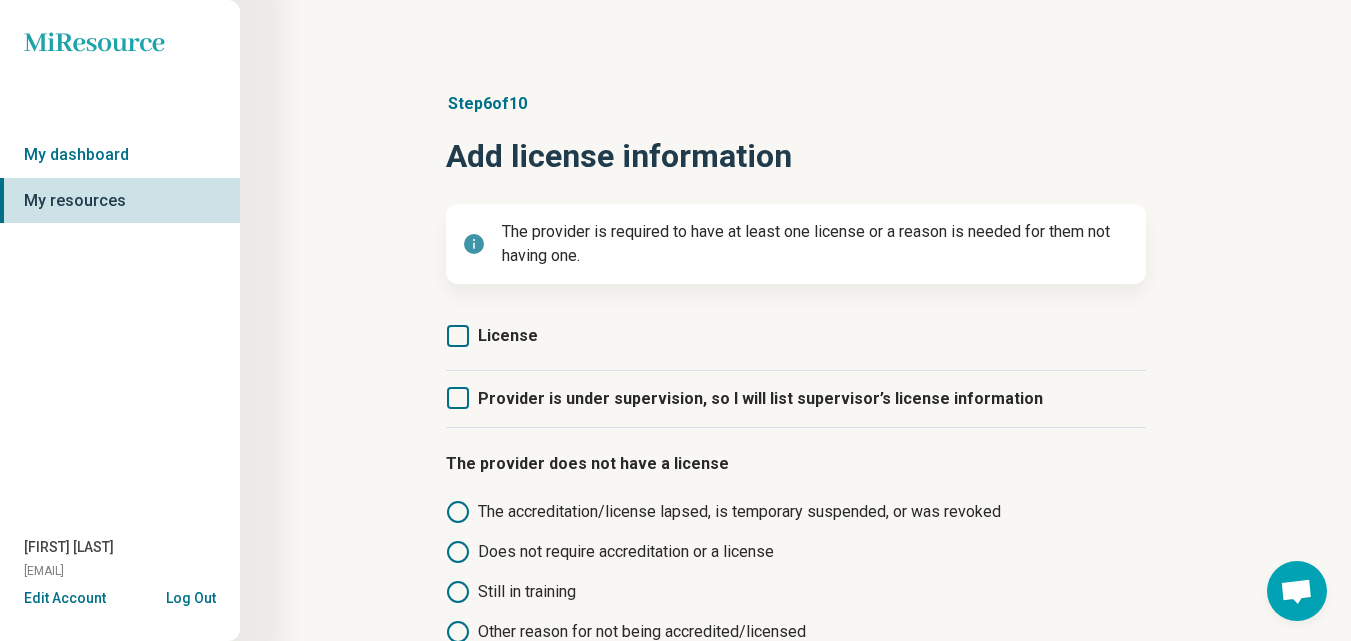 click 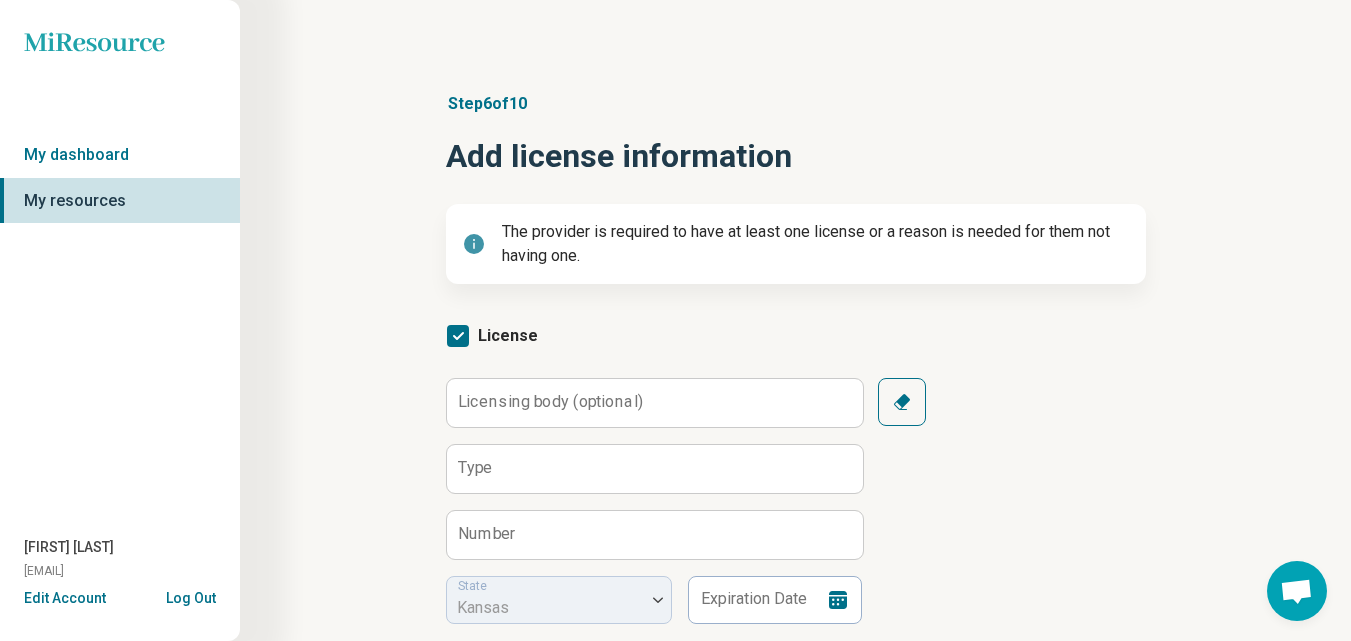 scroll, scrollTop: 10, scrollLeft: 0, axis: vertical 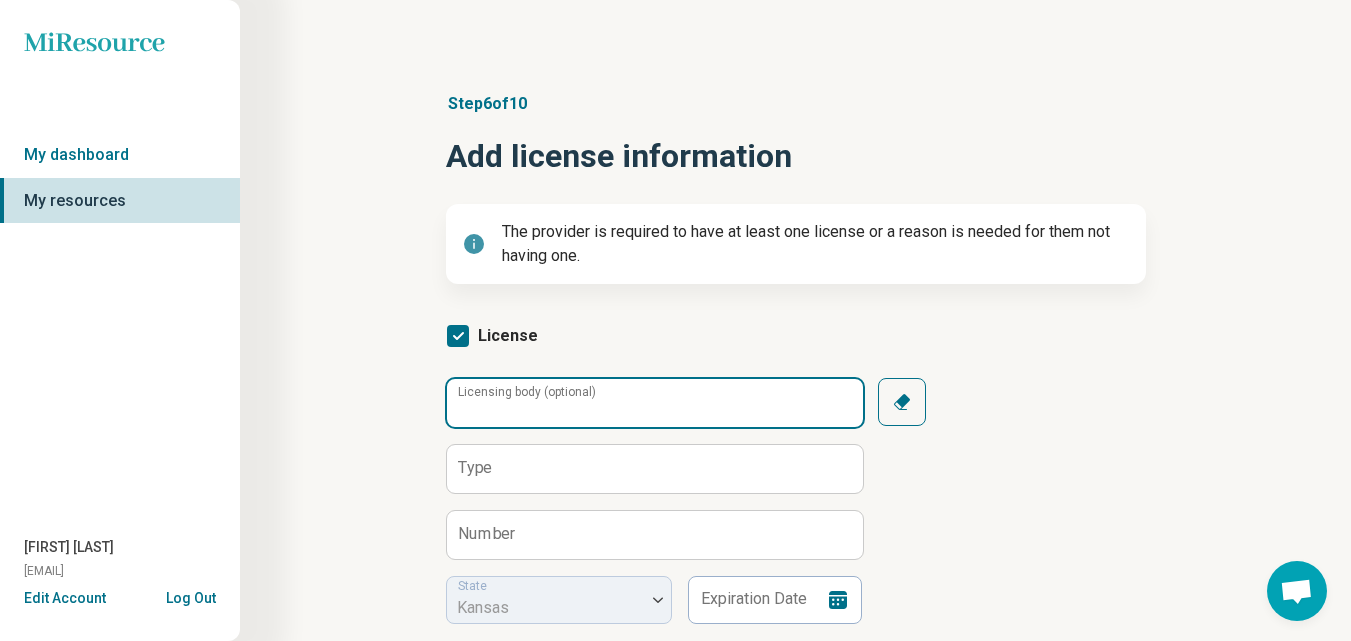 click on "Licensing body (optional)" at bounding box center [655, 403] 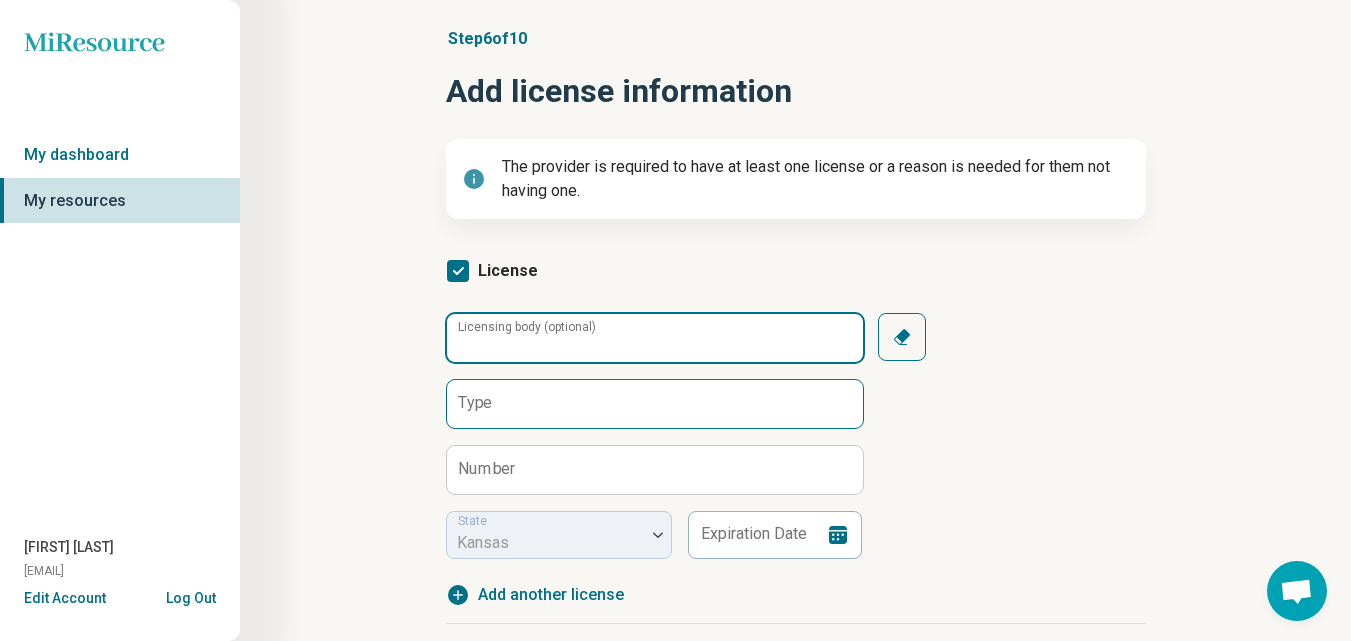 scroll, scrollTop: 100, scrollLeft: 0, axis: vertical 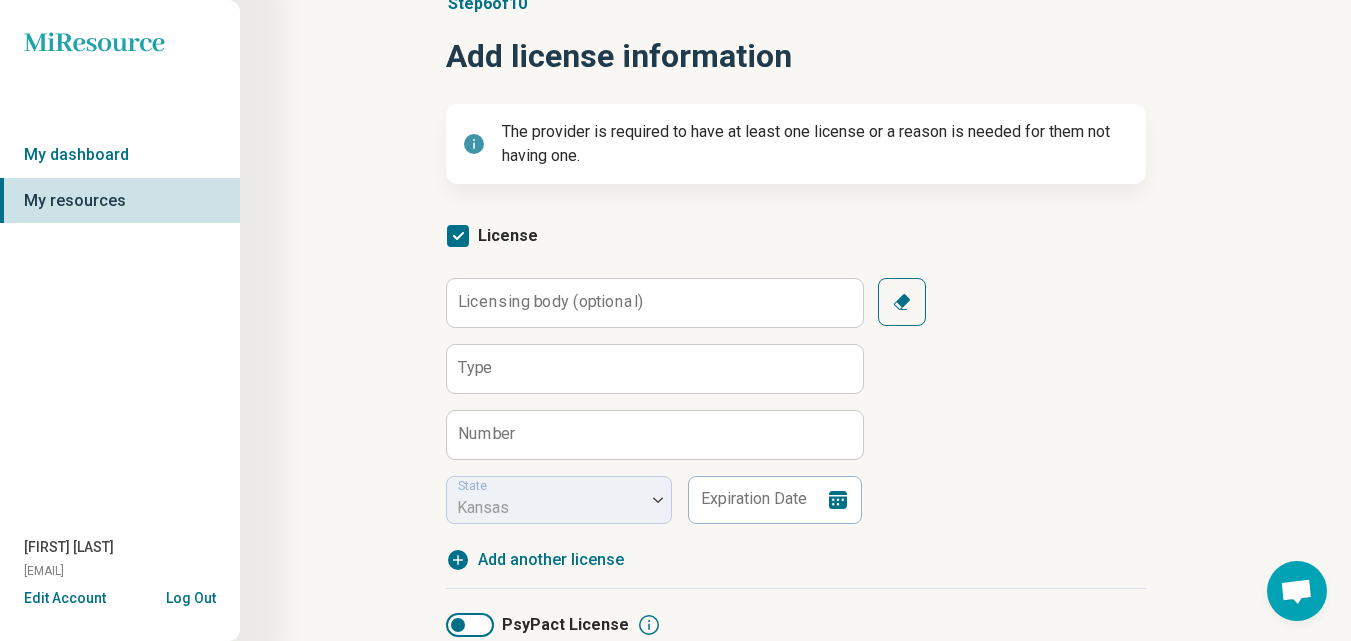 click on "Type" at bounding box center (475, 368) 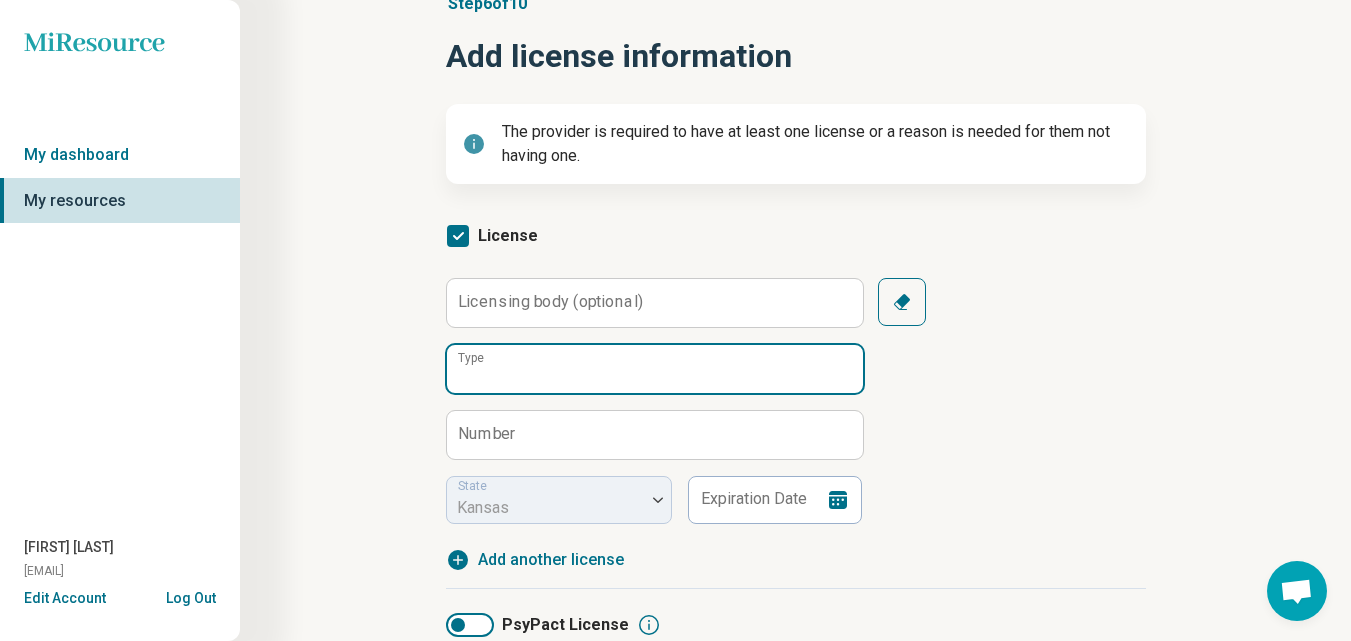 click on "Type" at bounding box center [655, 369] 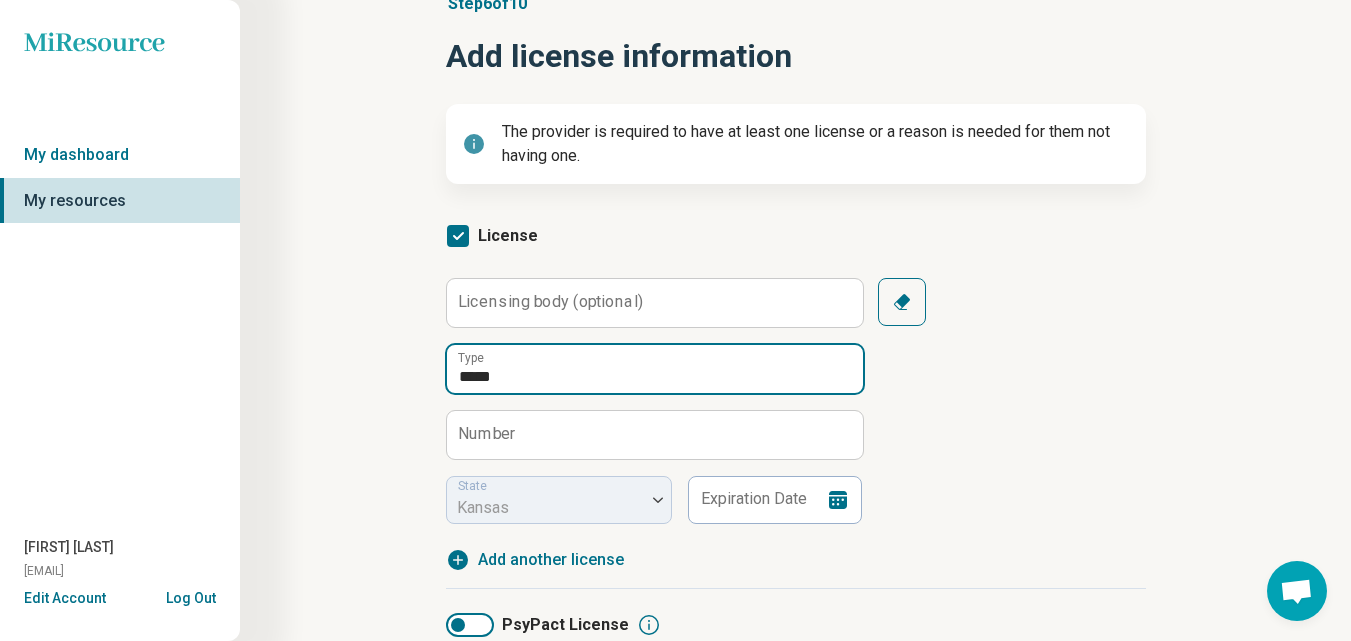 type on "*********" 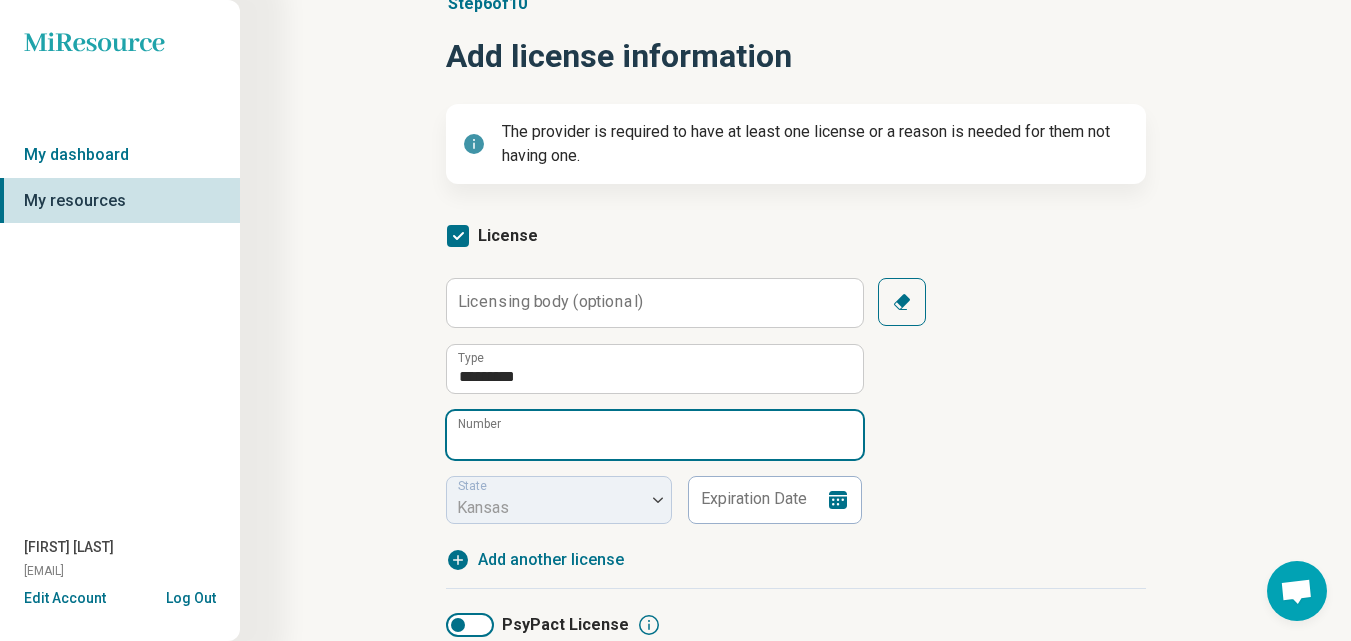 click on "Number" at bounding box center [655, 435] 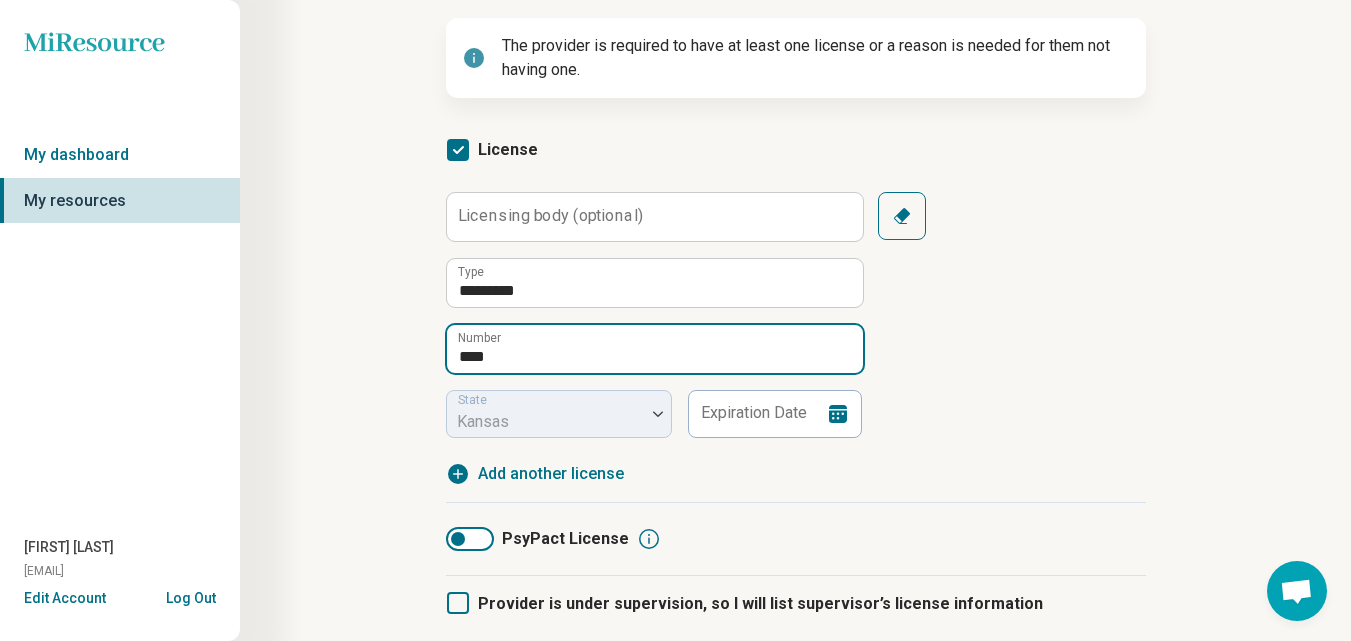 scroll, scrollTop: 300, scrollLeft: 0, axis: vertical 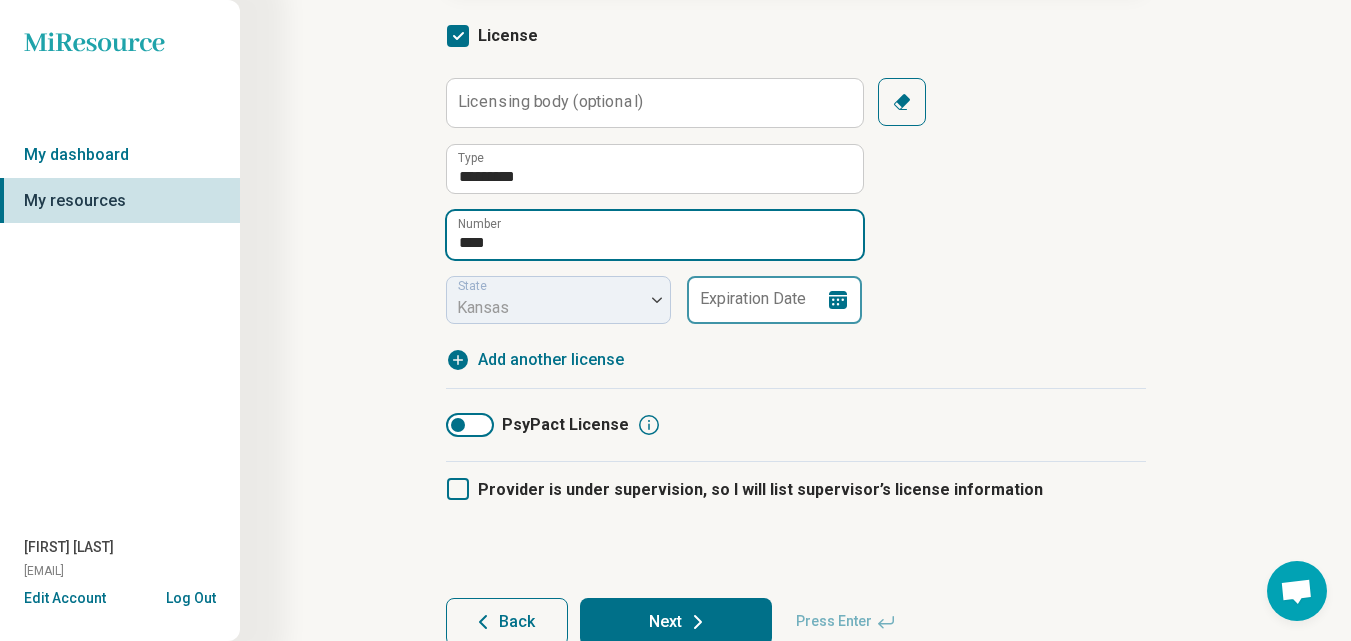type on "****" 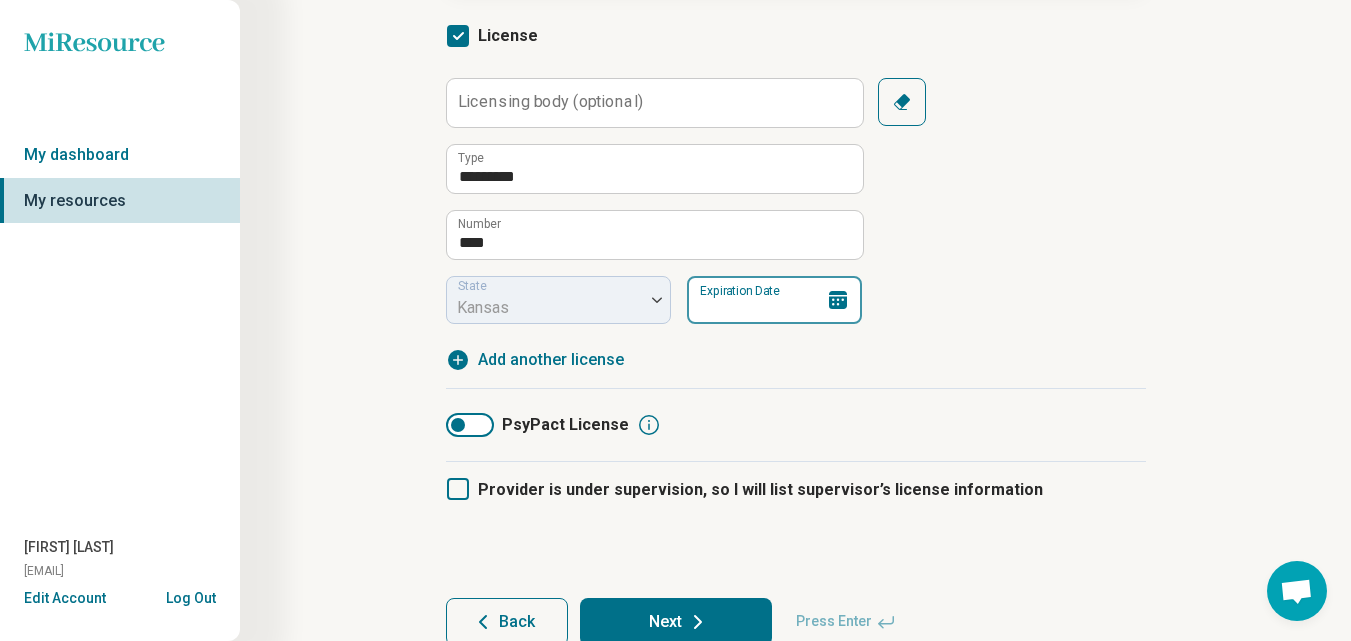 click on "Expiration Date" at bounding box center (774, 300) 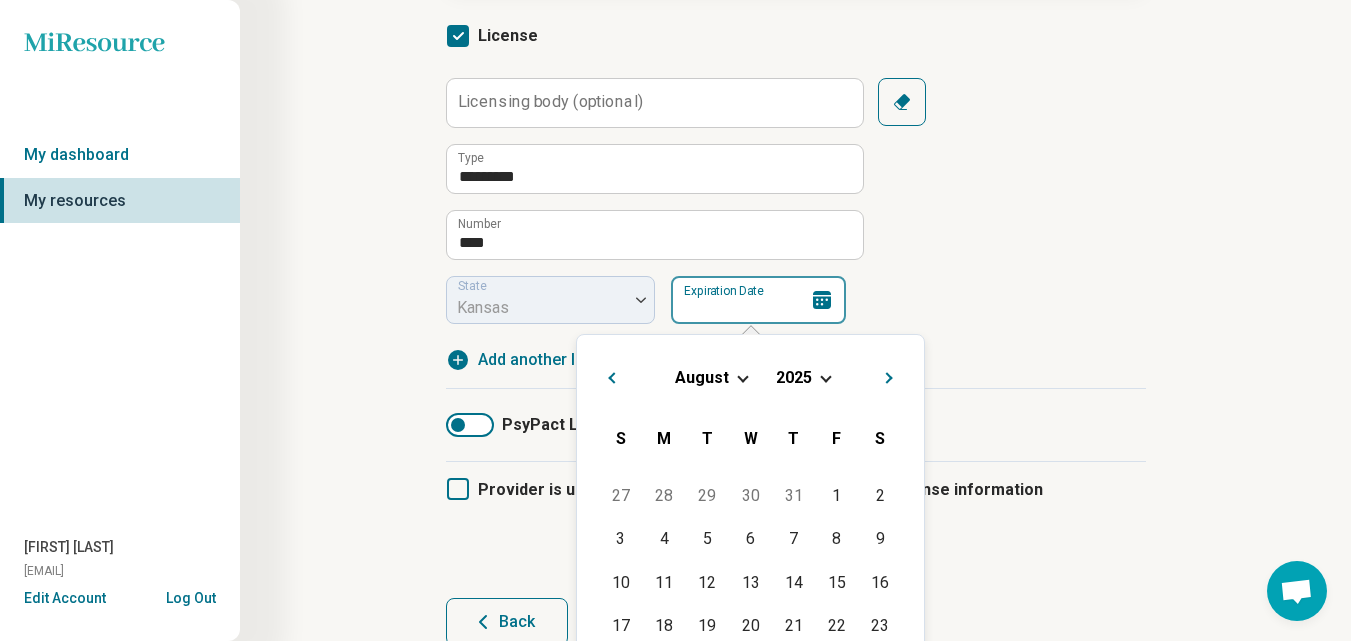 paste on "**********" 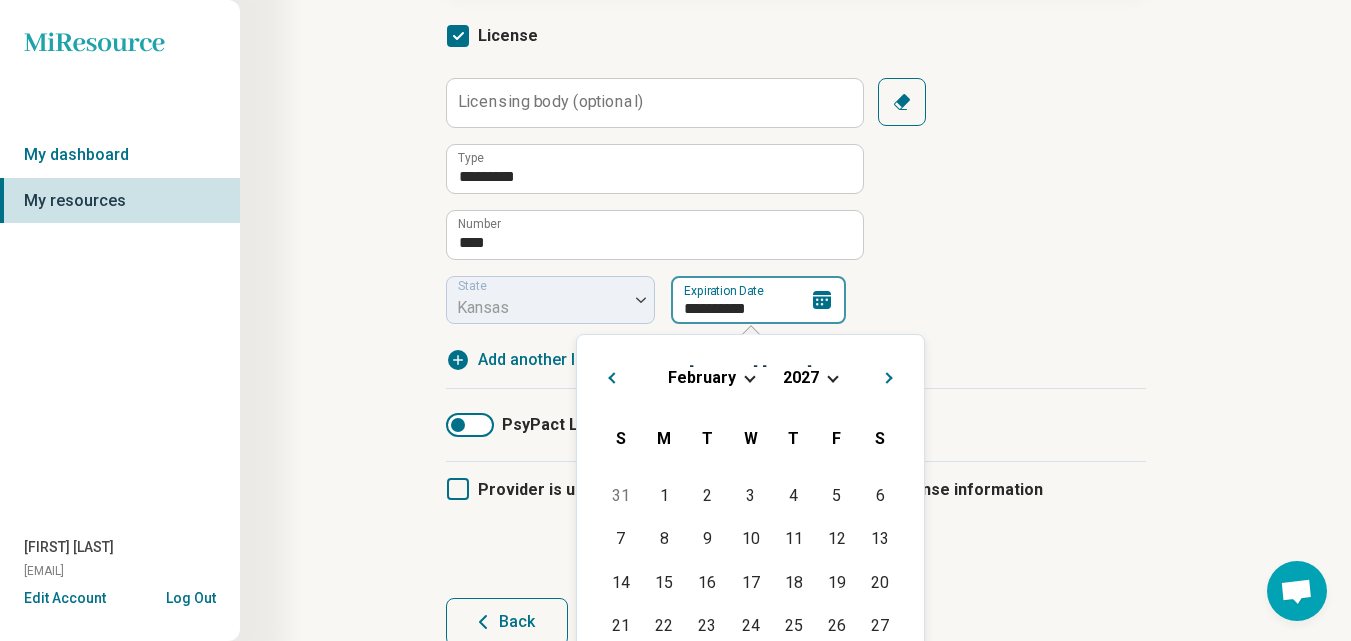 type on "**********" 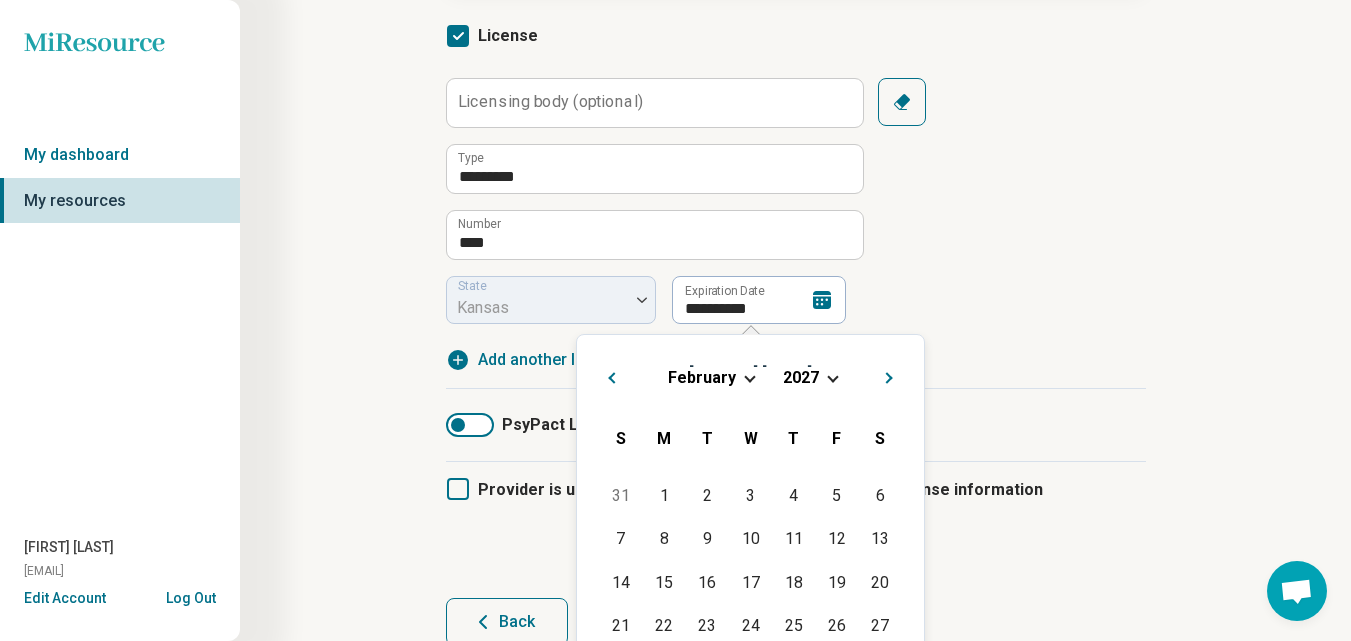 click on "**********" at bounding box center [796, 201] 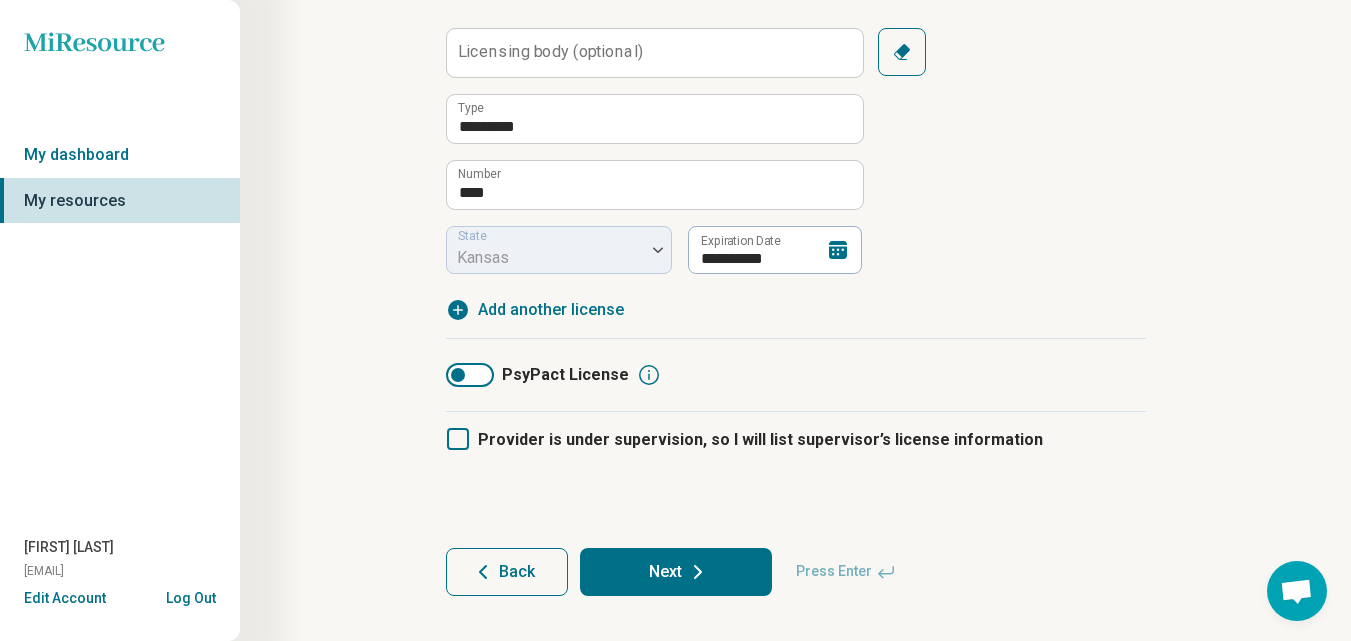 scroll, scrollTop: 377, scrollLeft: 0, axis: vertical 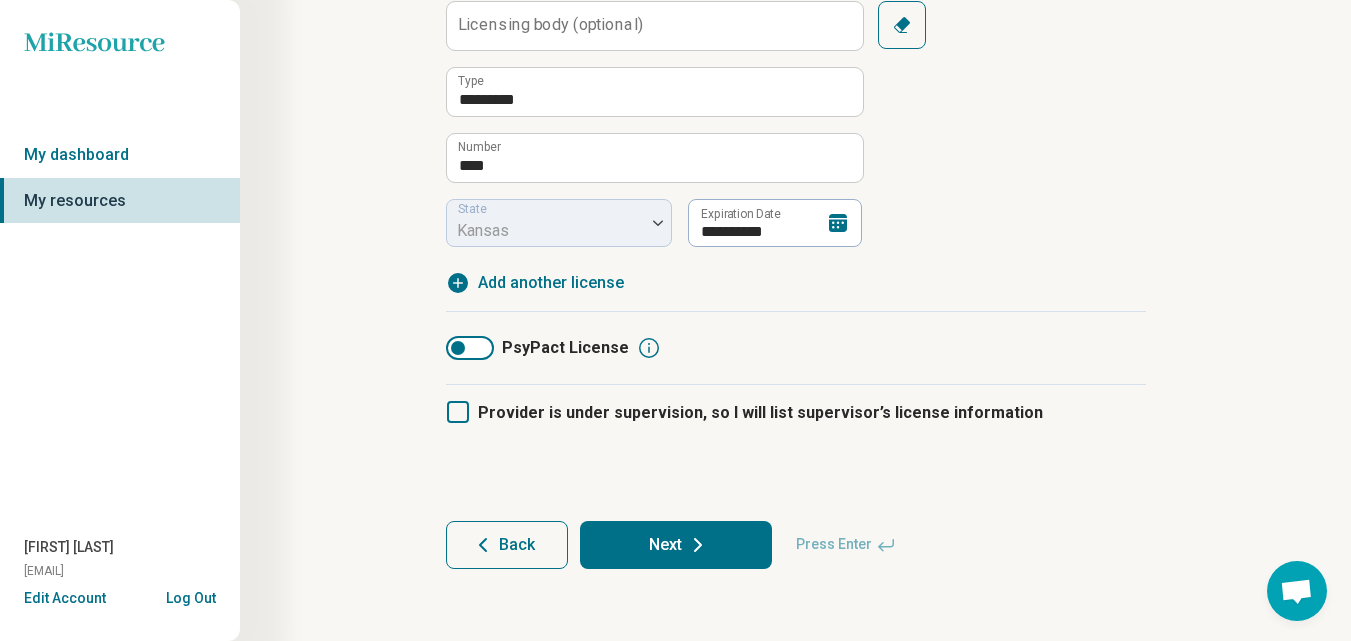 click 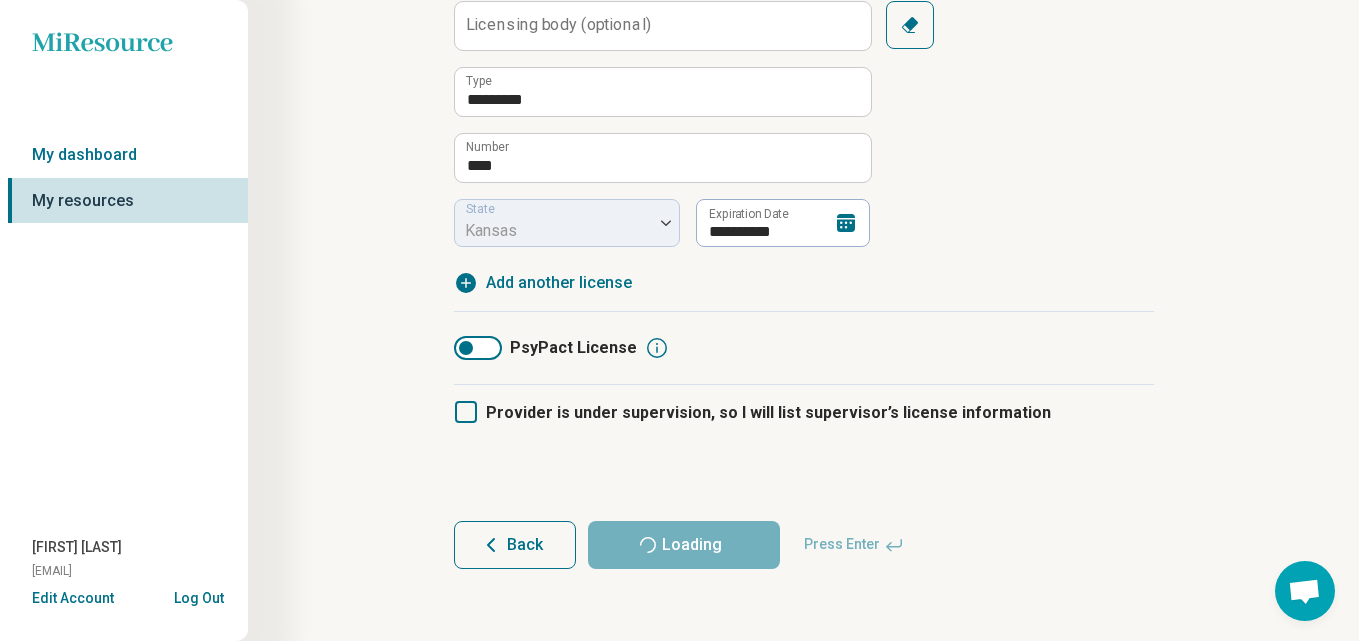 scroll, scrollTop: 0, scrollLeft: 0, axis: both 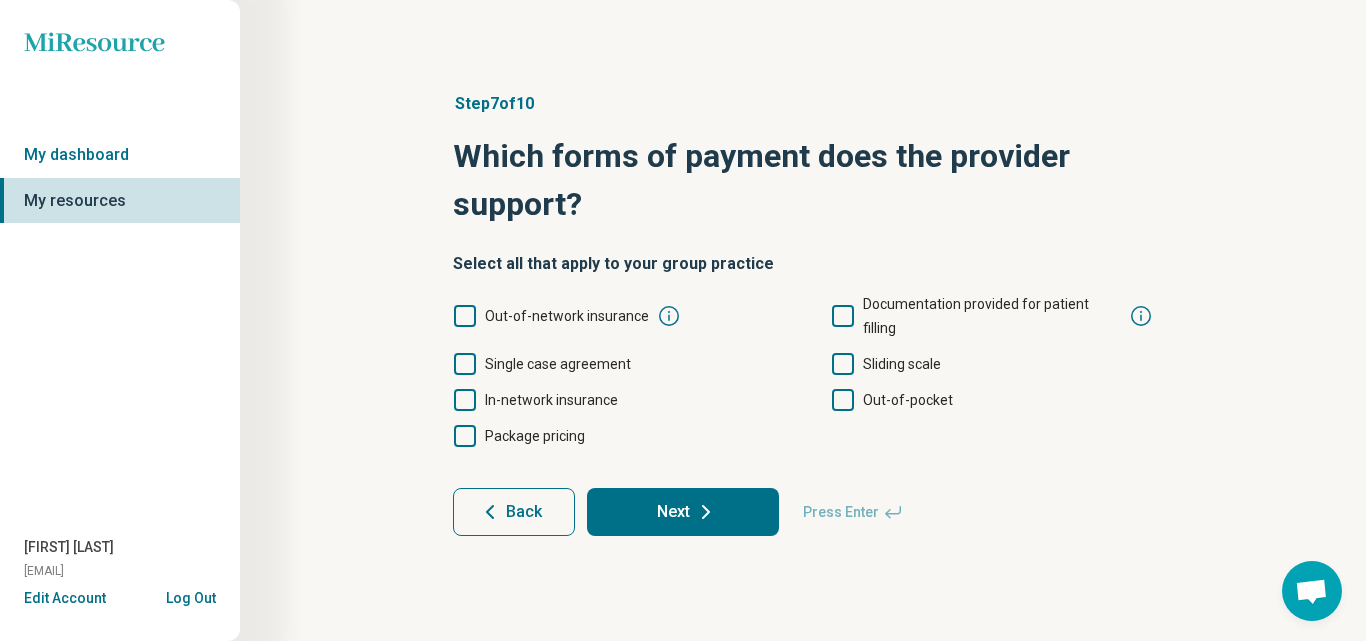 click 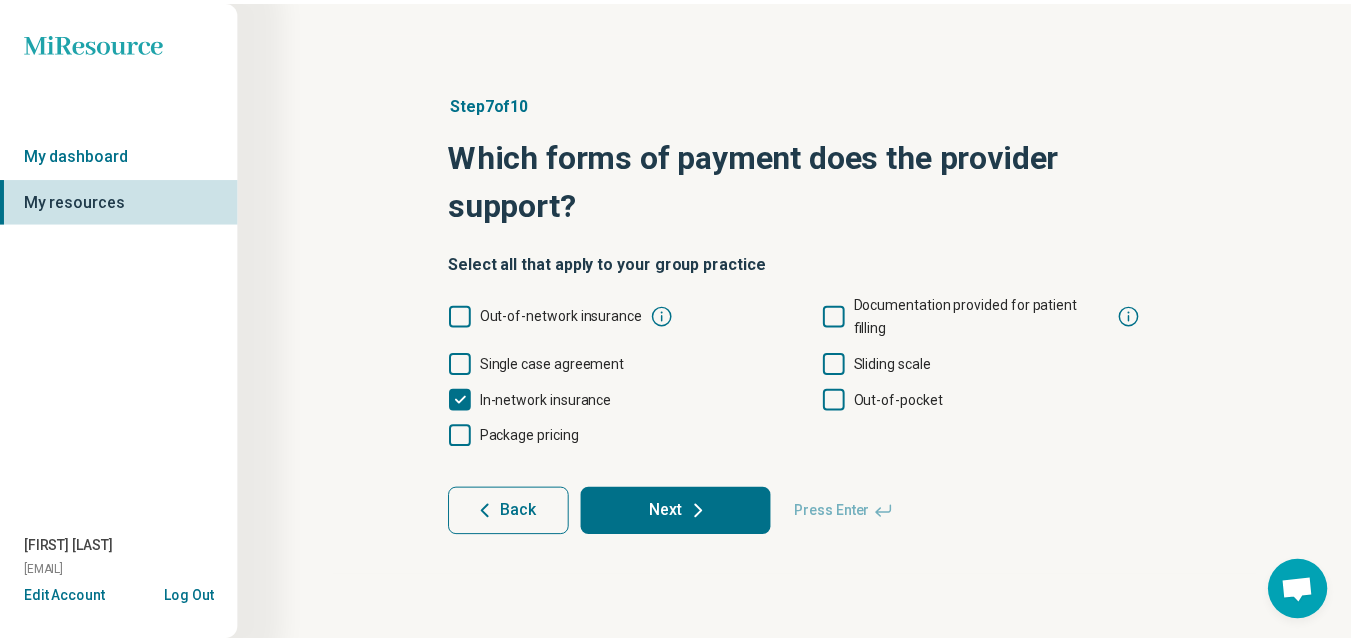 scroll, scrollTop: 10, scrollLeft: 0, axis: vertical 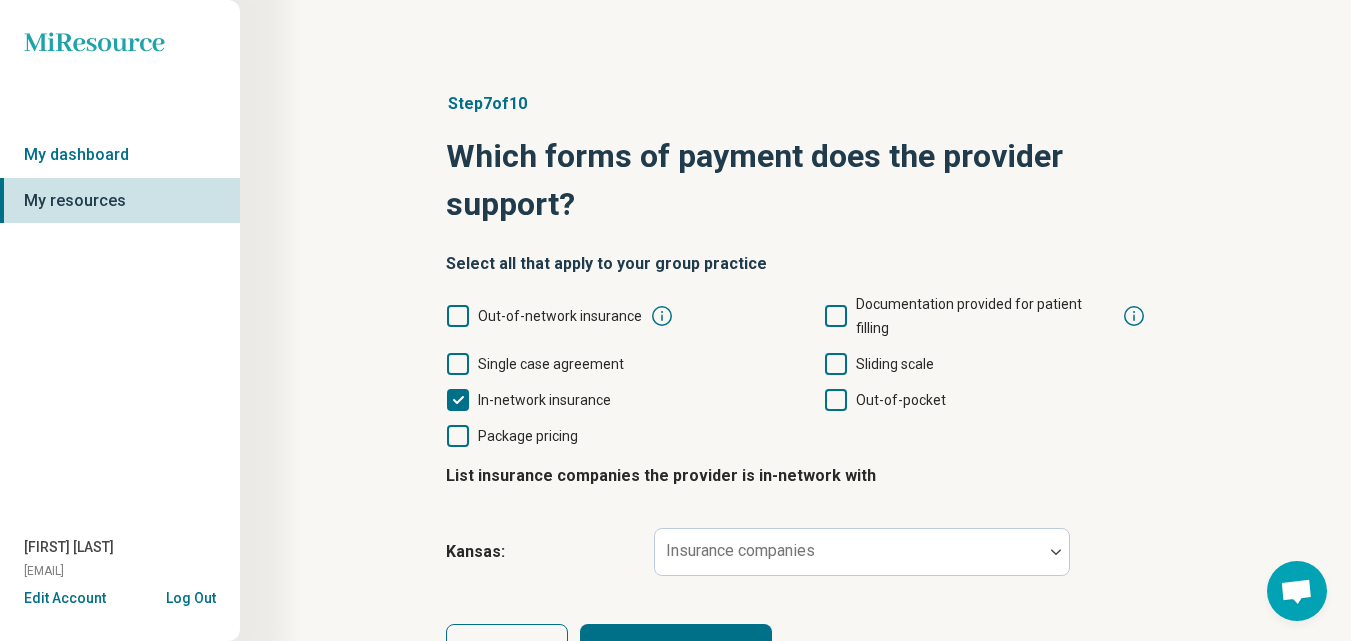 click 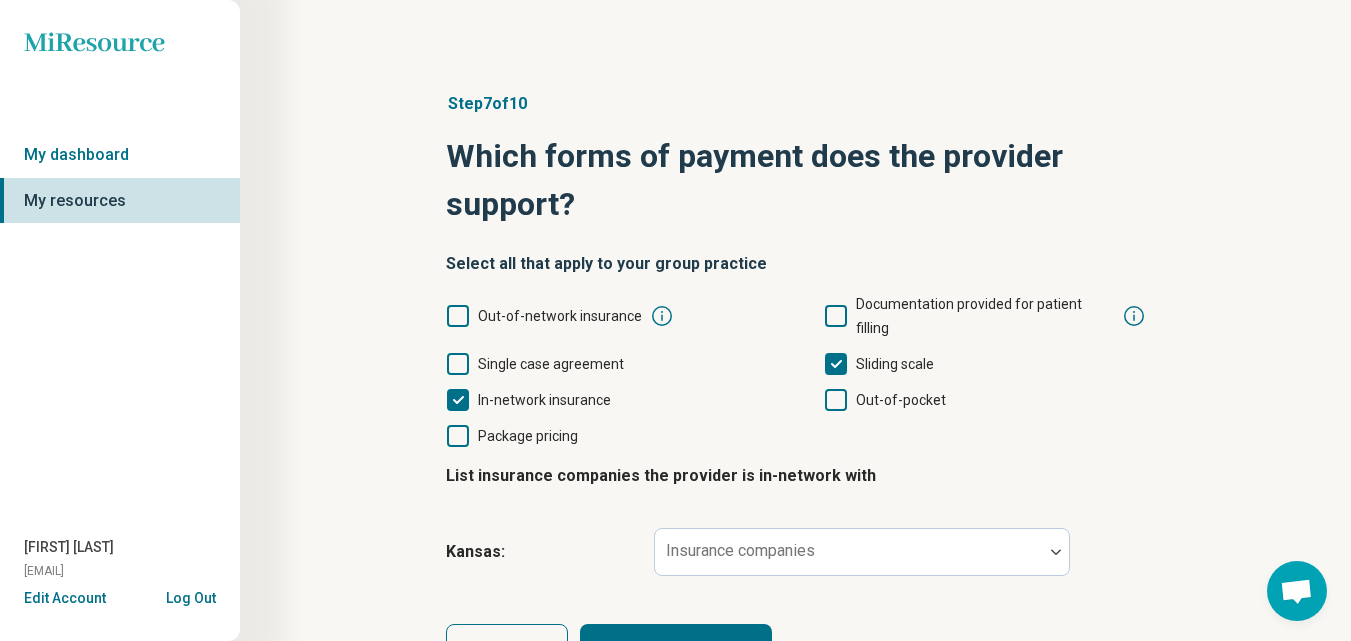 scroll, scrollTop: 10, scrollLeft: 0, axis: vertical 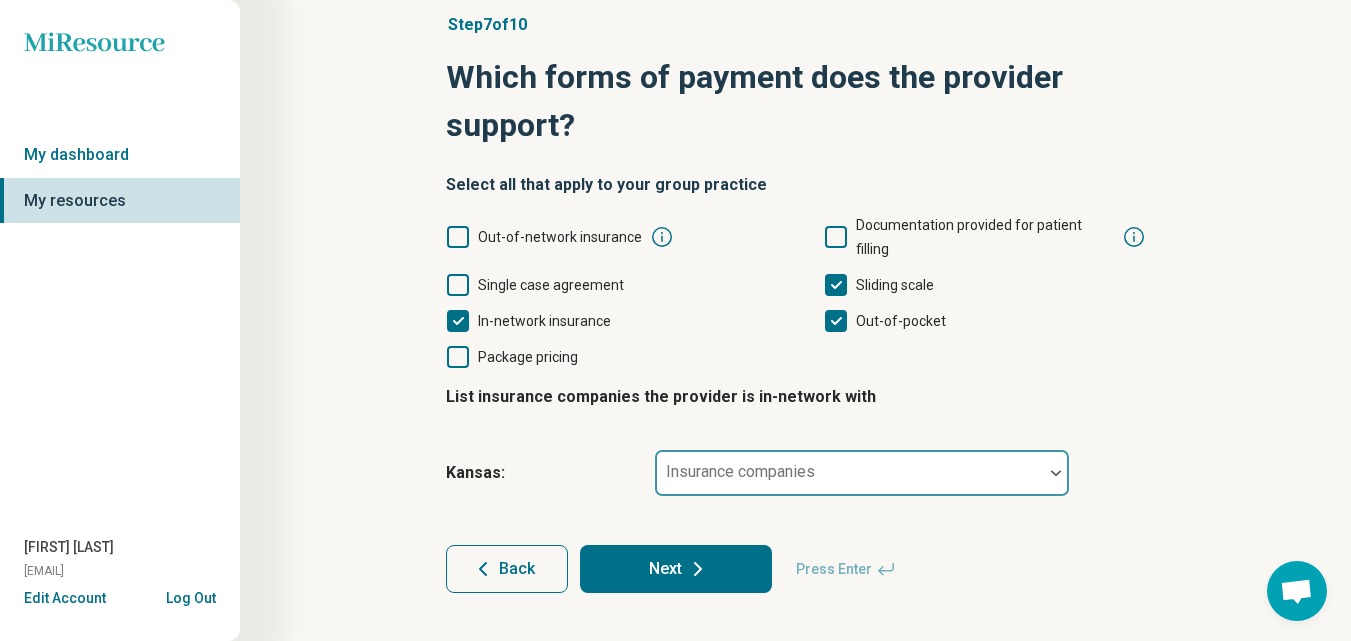 click on "Insurance companies" at bounding box center [740, 471] 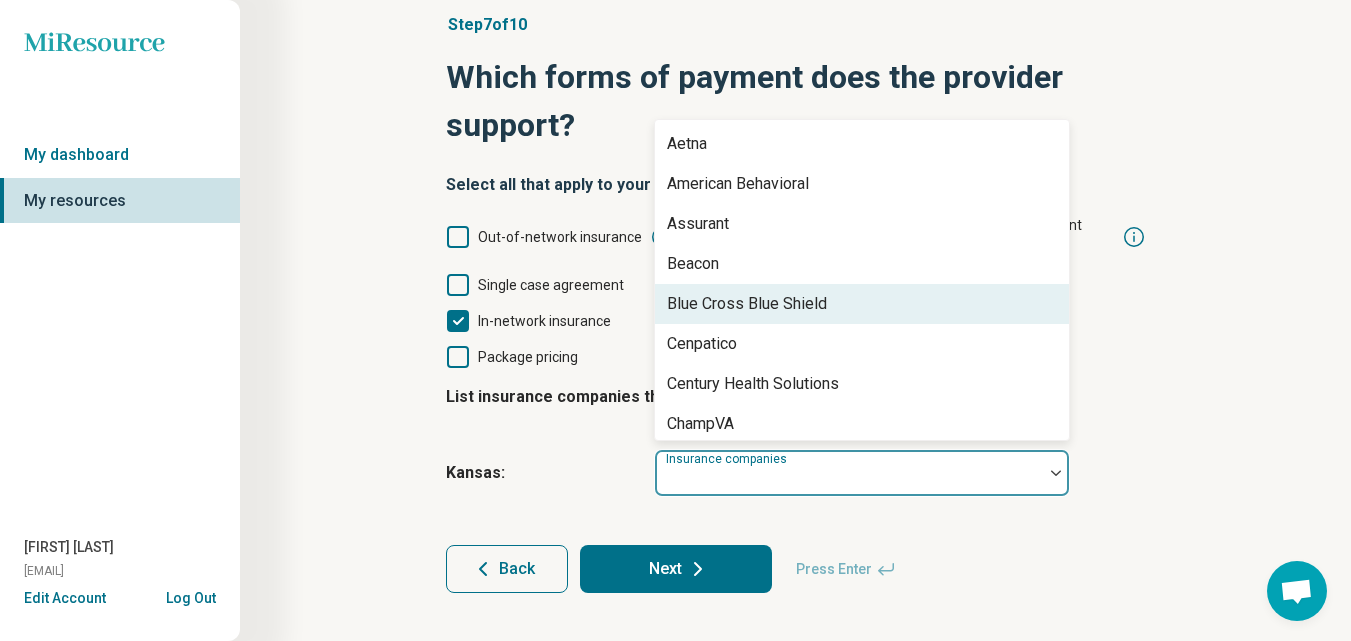 click on "Blue Cross Blue Shield" at bounding box center [747, 304] 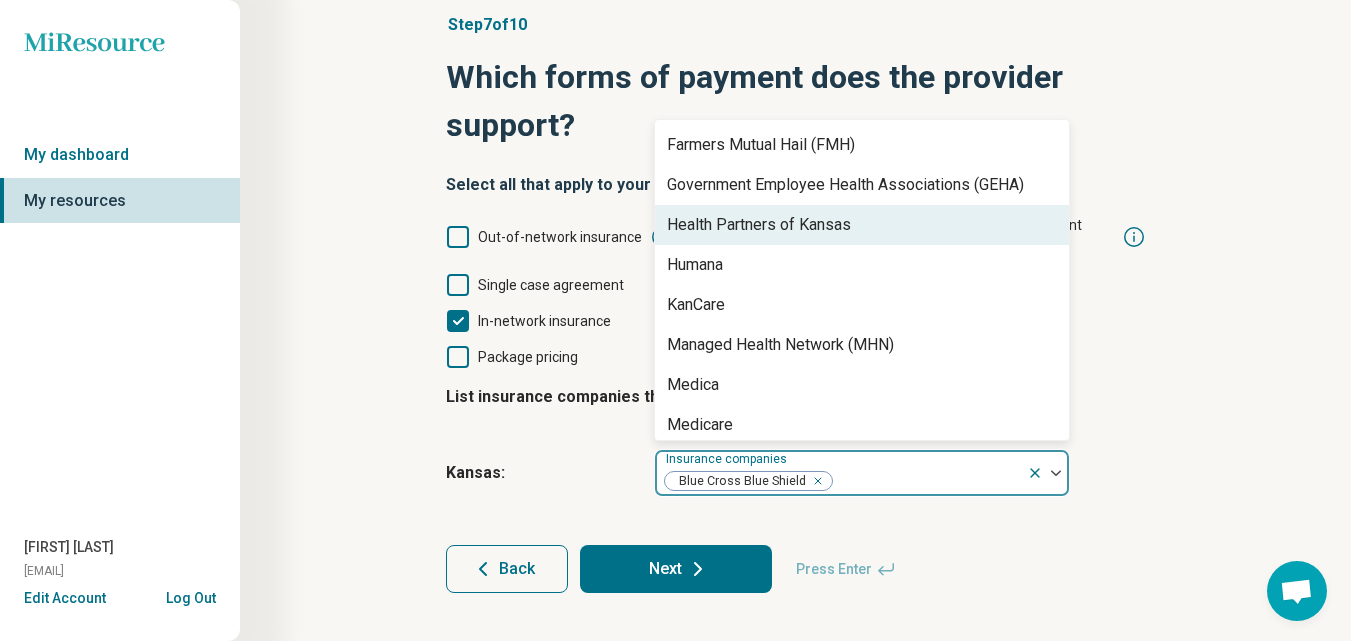 scroll, scrollTop: 400, scrollLeft: 0, axis: vertical 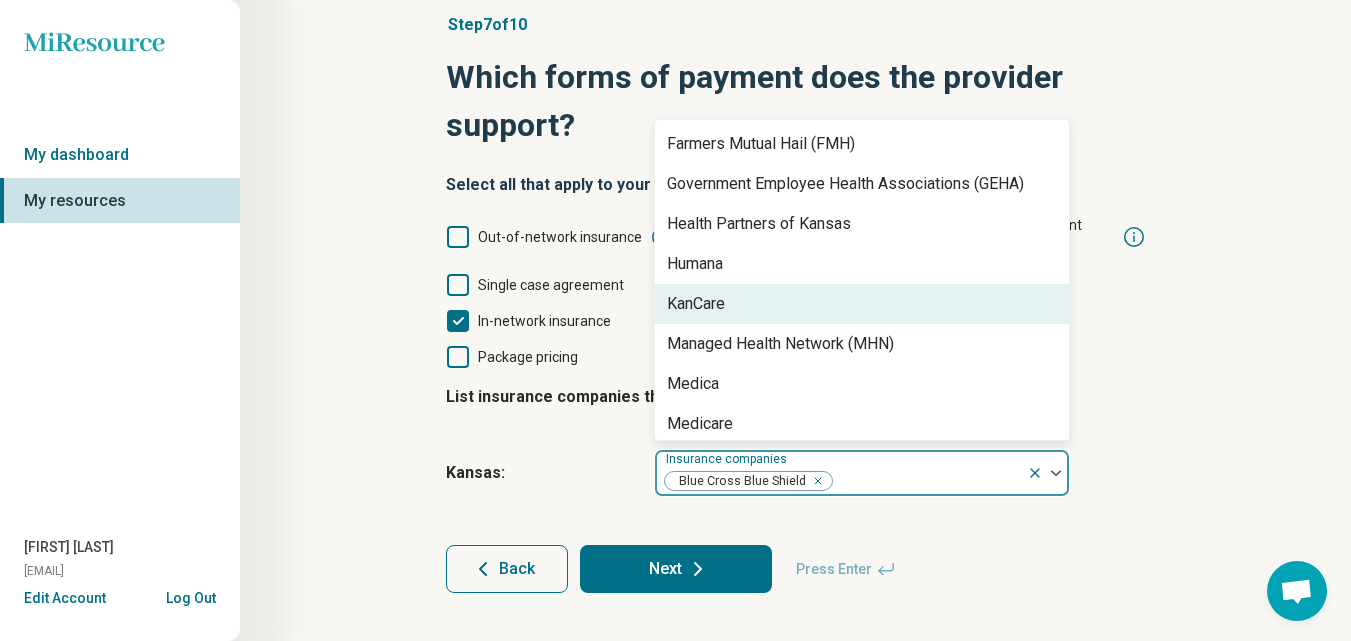 click on "KanCare" at bounding box center [862, 304] 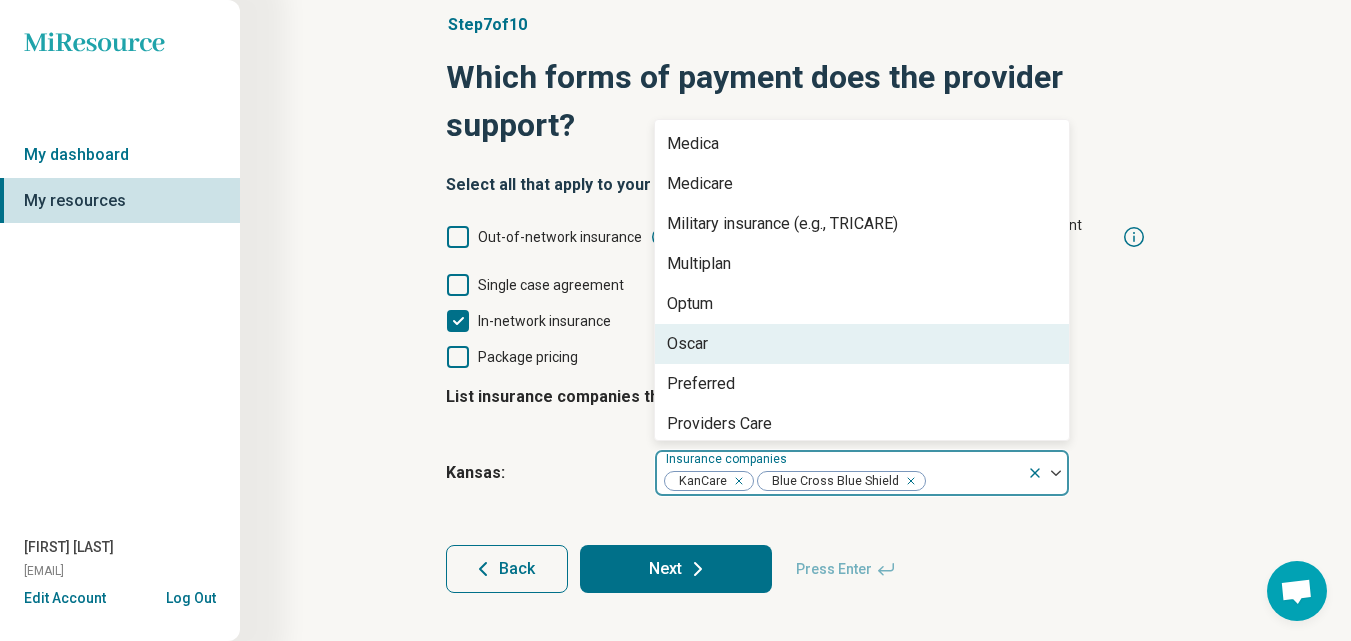 scroll, scrollTop: 688, scrollLeft: 0, axis: vertical 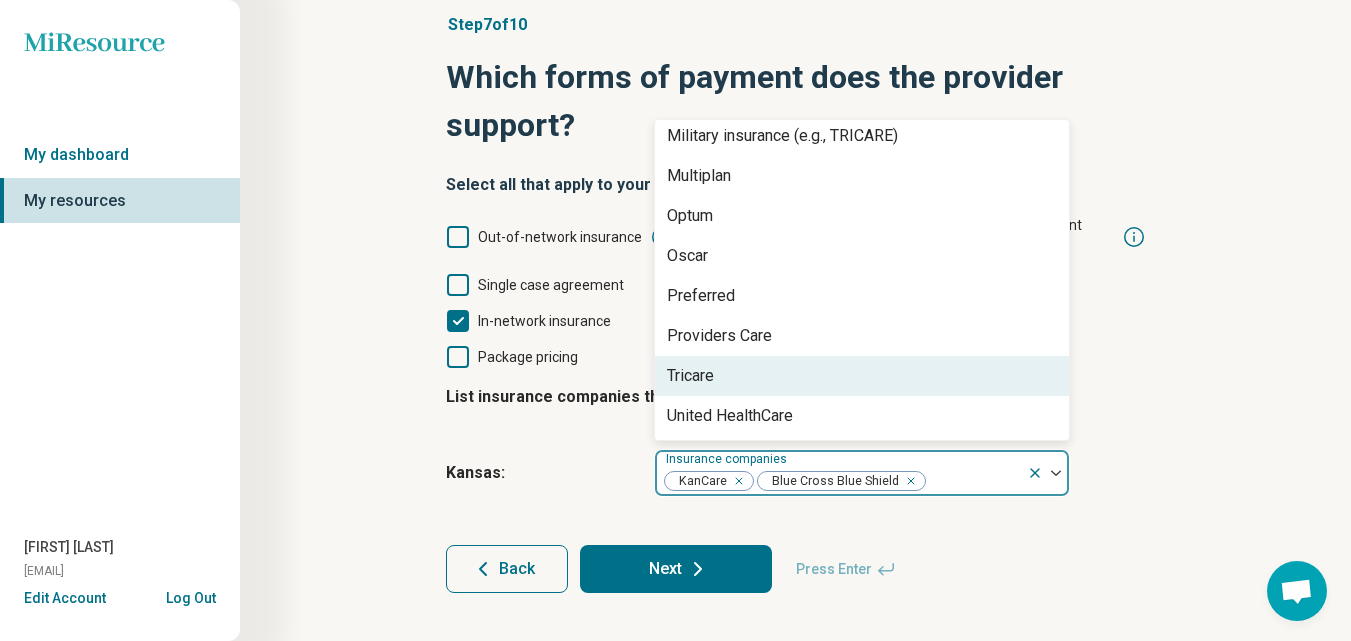 click on "Tricare" at bounding box center (862, 376) 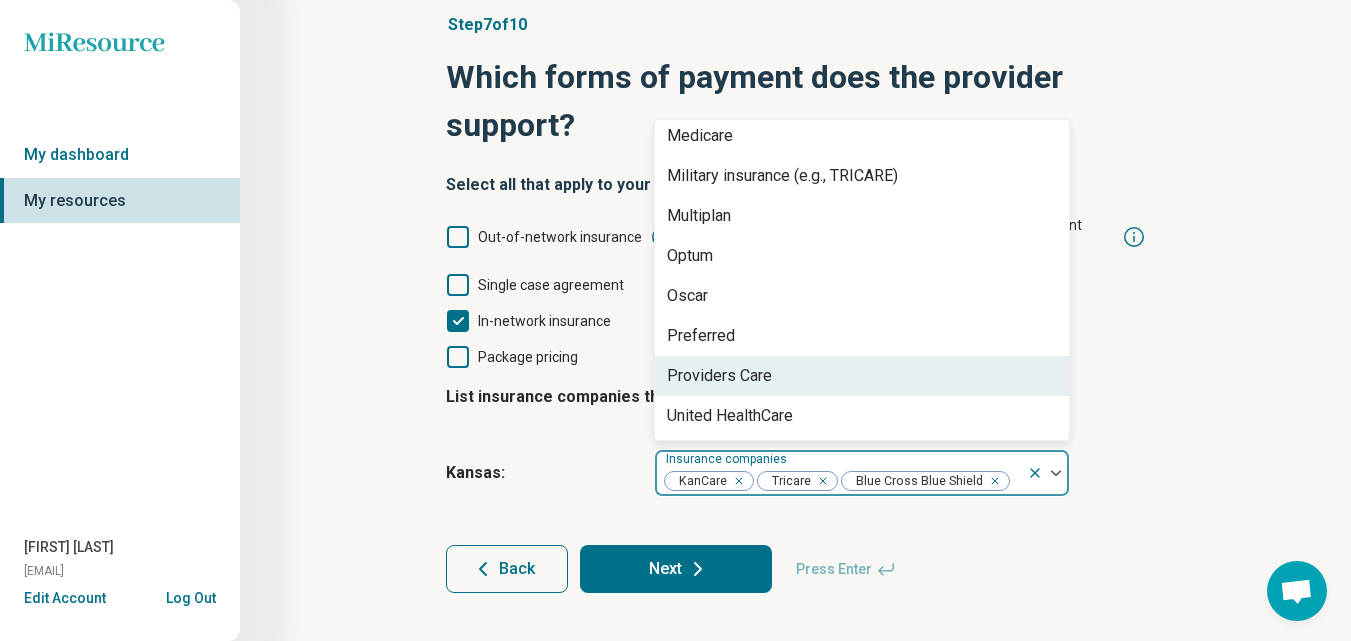 scroll, scrollTop: 648, scrollLeft: 0, axis: vertical 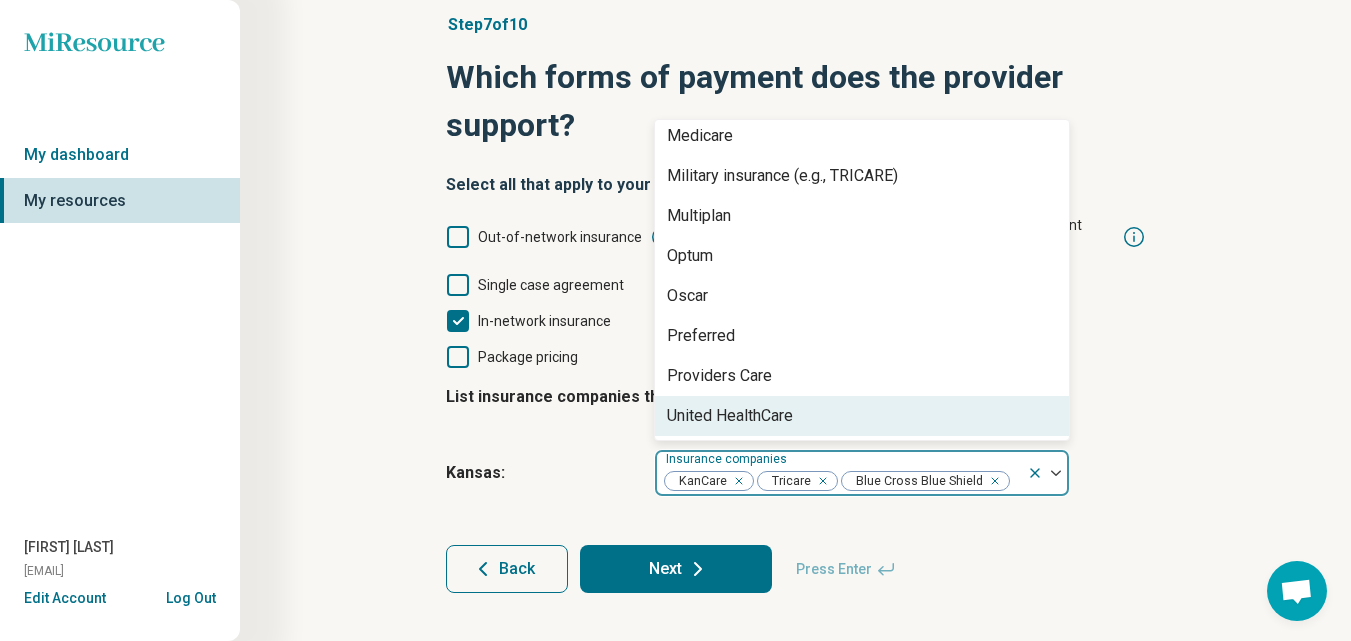 click on "United HealthCare" at bounding box center [730, 416] 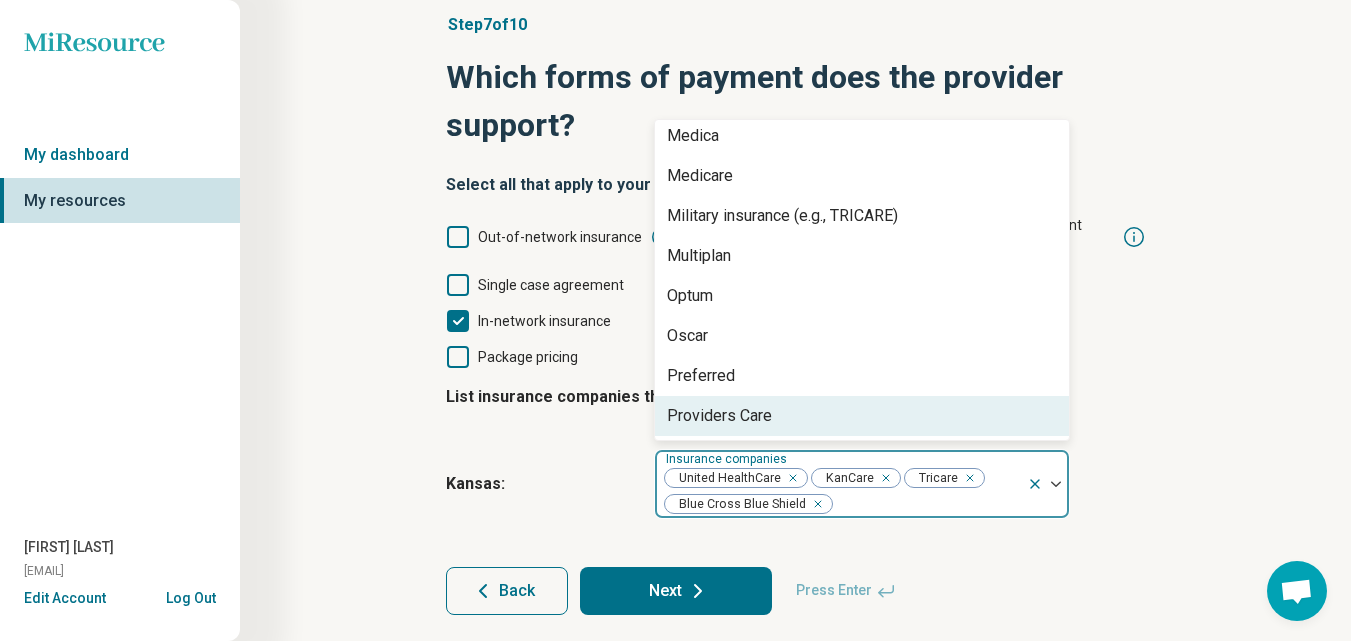scroll, scrollTop: 608, scrollLeft: 0, axis: vertical 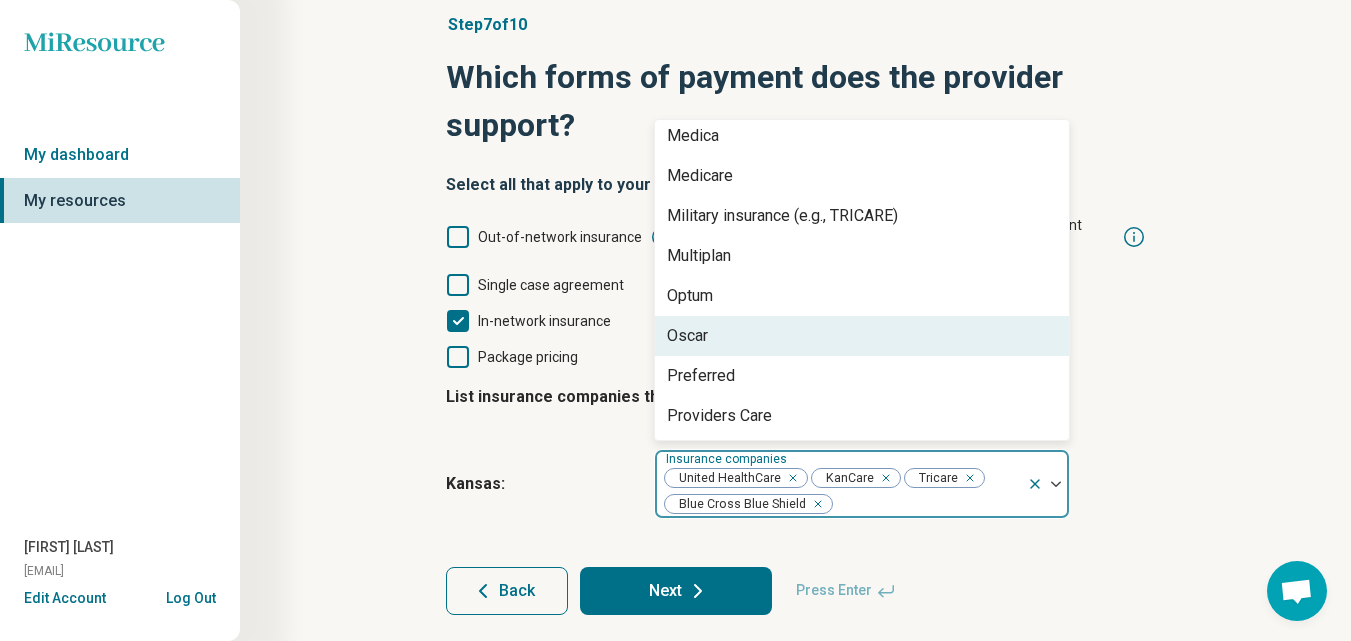 click on "Step 7 of 10 Which forms of payment does the provider support? Select all that apply to your group practice Out-of-network insurance Documentation provided for patient filling Single case agreement Sliding scale In-network insurance Out-of-pocket Package pricing List insurance companies the provider is in-network with [STATE] : option United HealthCare, selected. 23 results available. Use Up and Down to choose options, press Enter to select the currently focused option, press Escape to exit the menu, press Tab to select the option and exit the menu. Insurance companies United HealthCare KanCare Tricare Blue Cross Blue Shield Aetna American Behavioral Assurant Beacon Cenpatico Century Health Solutions ChampVA Children's Mercy Cigna ComPsych Farmers Mutual Hail (FMH) Government Employee Health Associations (GEHA) Health Partners of Kansas Humana Managed Health Network (MHN) Medica Medicare Military insurance (e.g., TRICARE) Multiplan Optum Oscar Preferred Providers Care Back Next Press Enter" at bounding box center [796, 314] 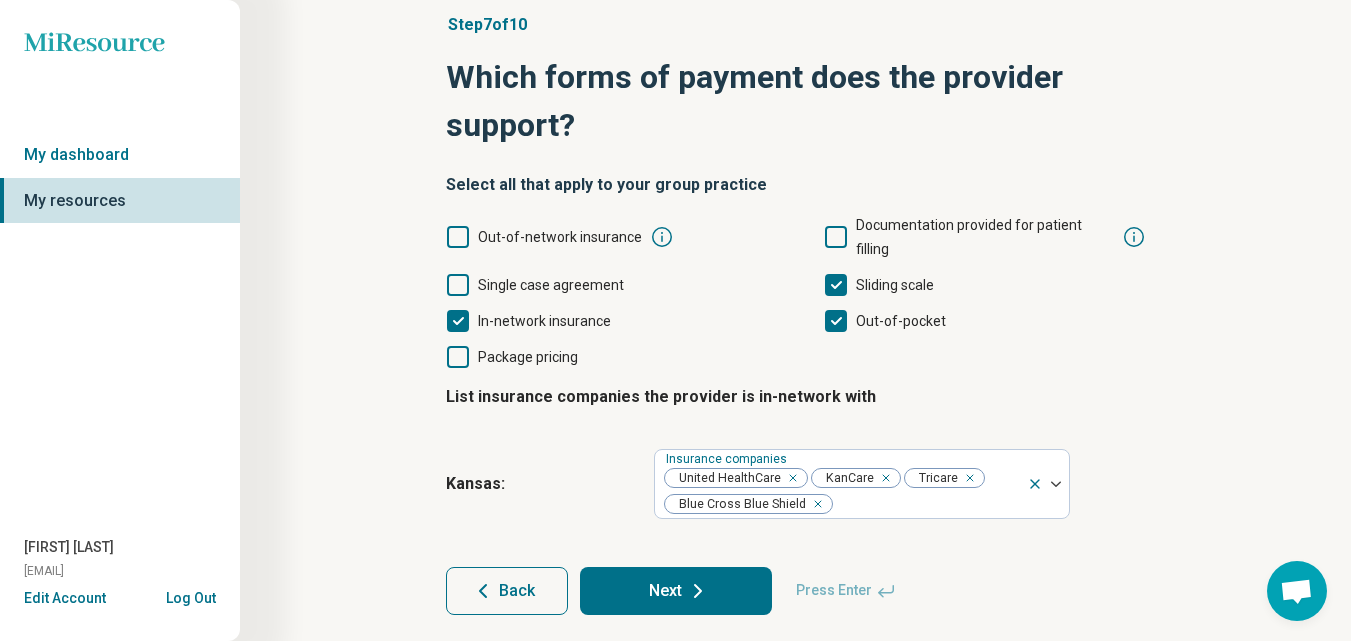 click on "Next" at bounding box center (676, 591) 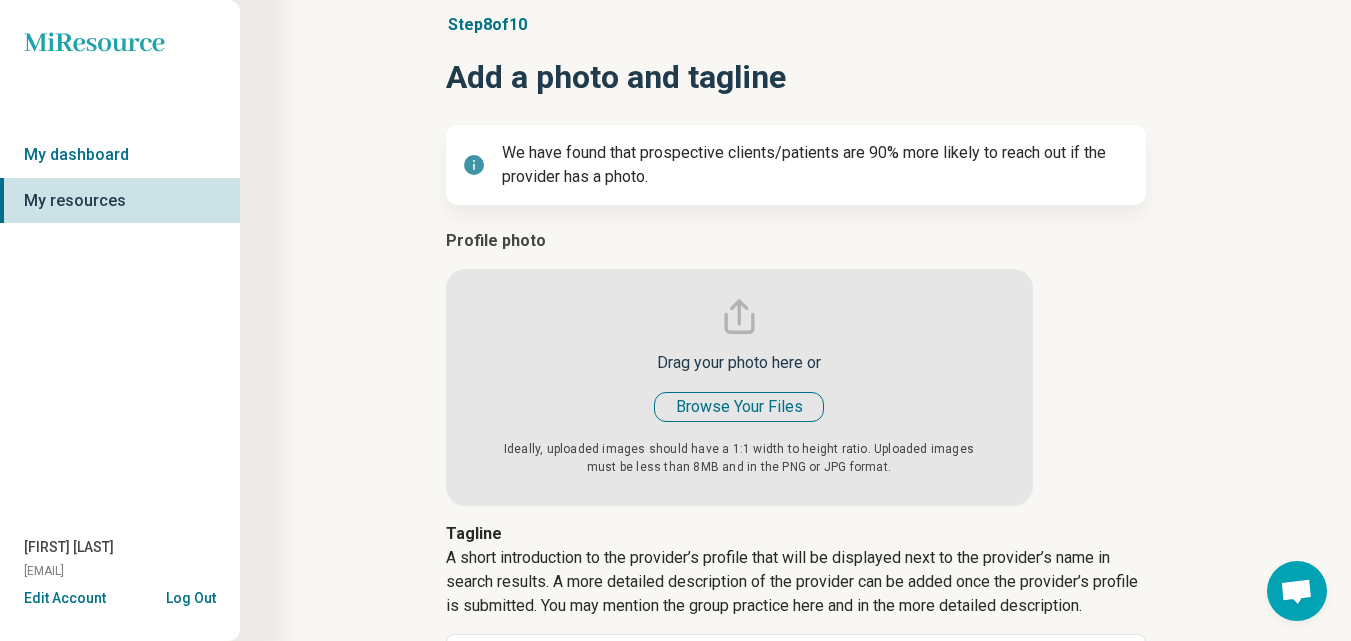 scroll, scrollTop: 0, scrollLeft: 0, axis: both 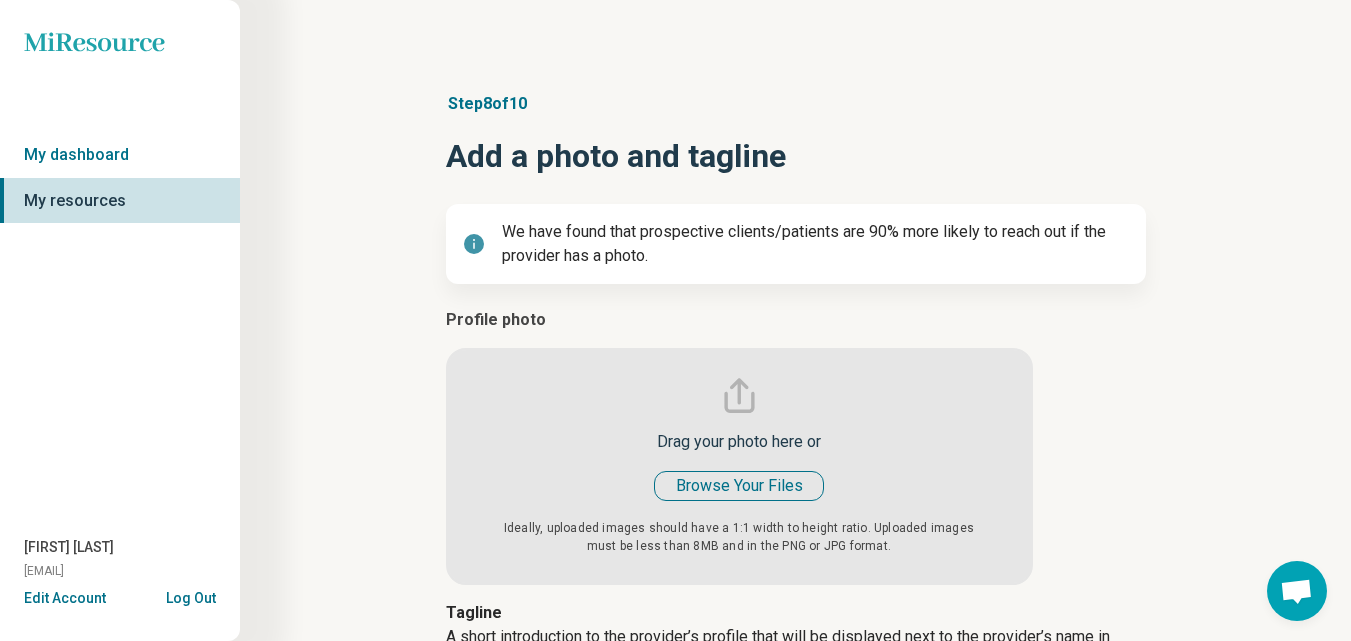 click at bounding box center (739, 446) 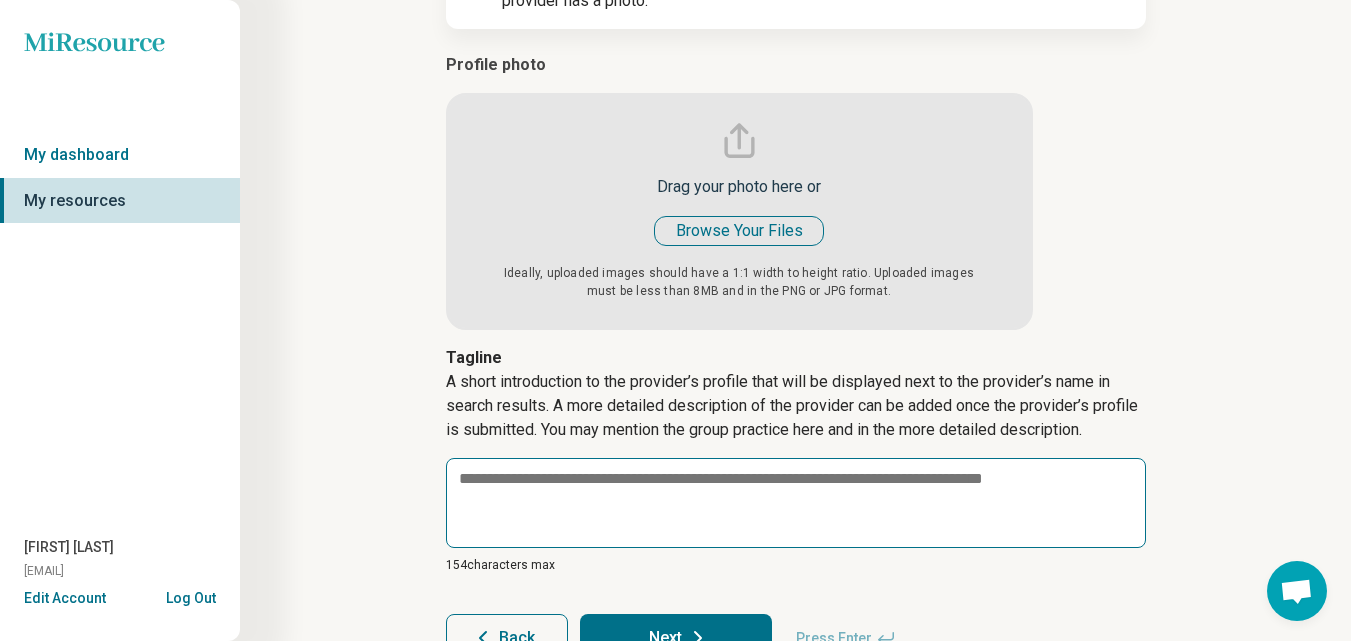 scroll, scrollTop: 300, scrollLeft: 0, axis: vertical 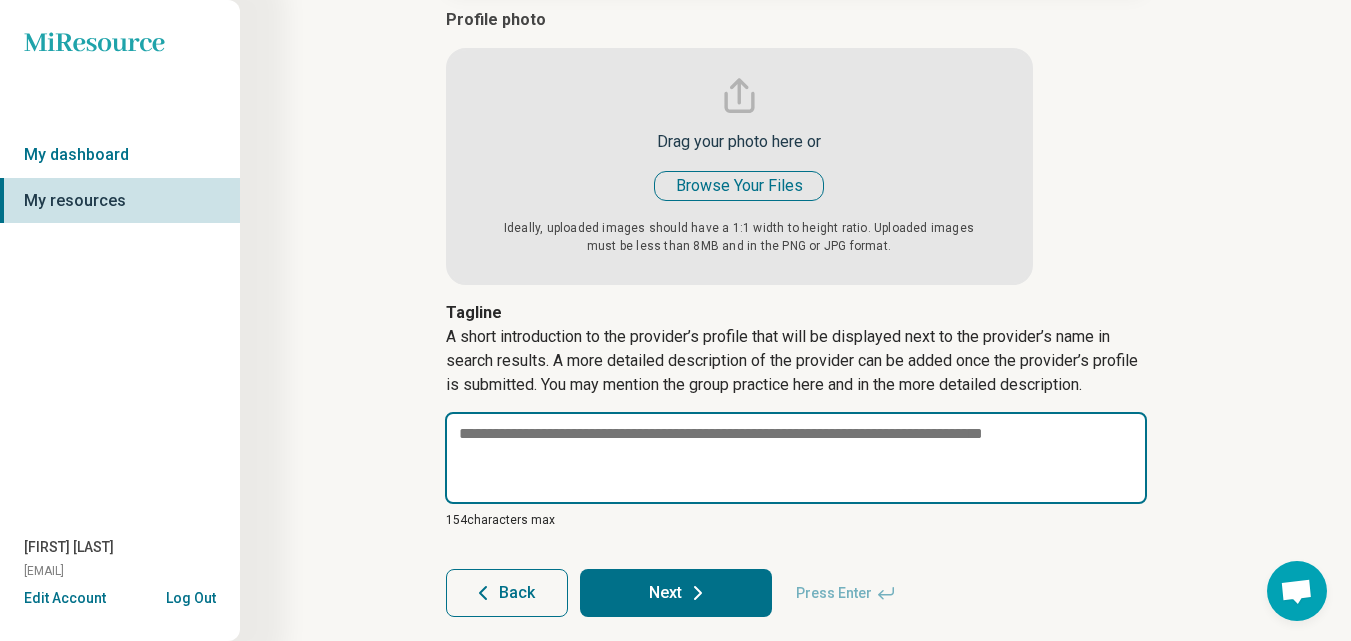 click at bounding box center [796, 458] 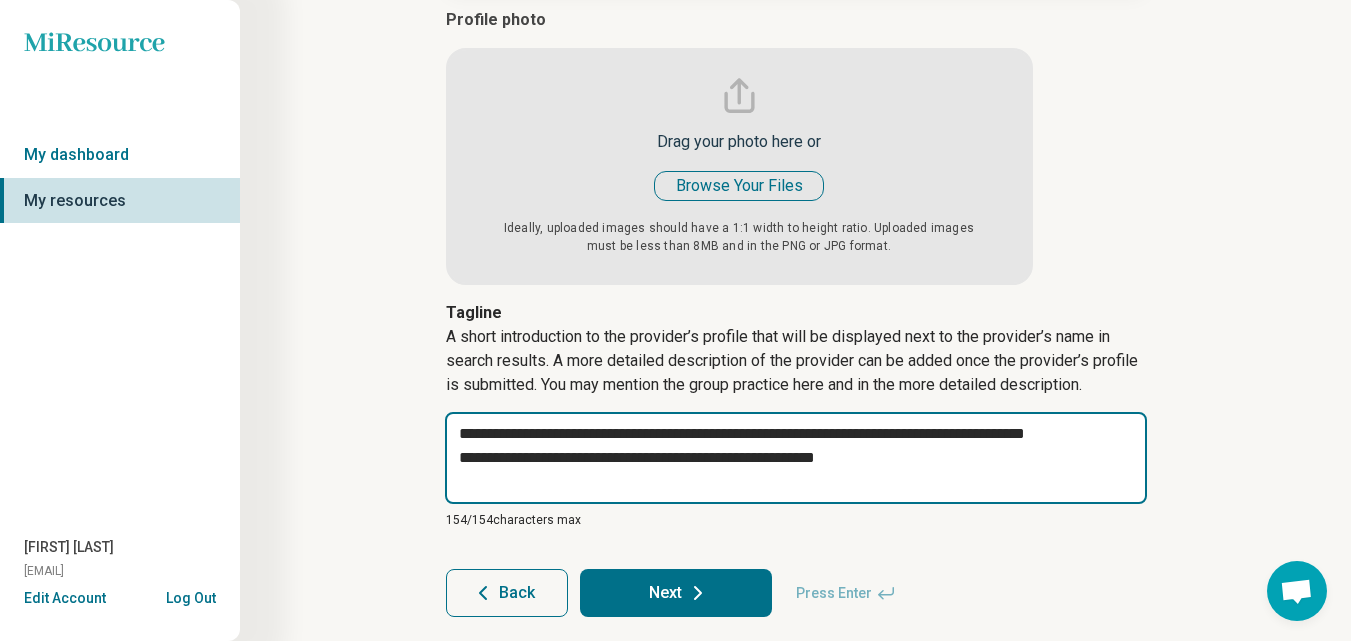 drag, startPoint x: 878, startPoint y: 461, endPoint x: 456, endPoint y: 450, distance: 422.14334 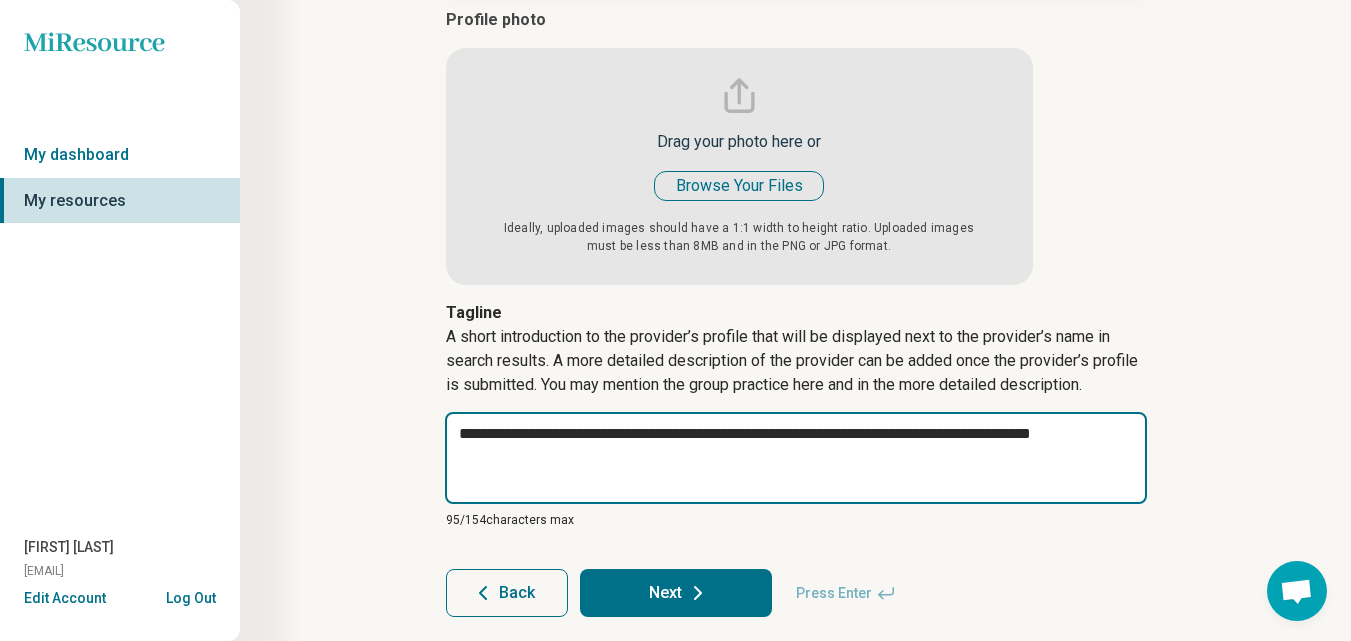 click on "**********" at bounding box center [796, 458] 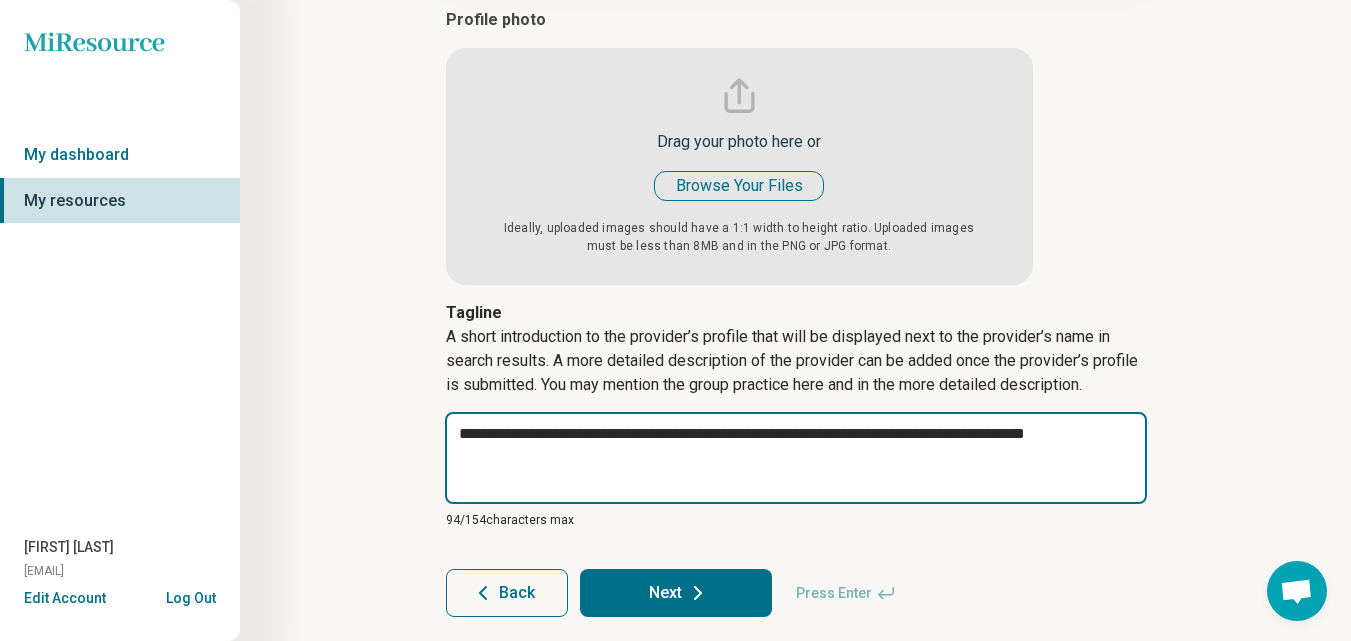type on "*" 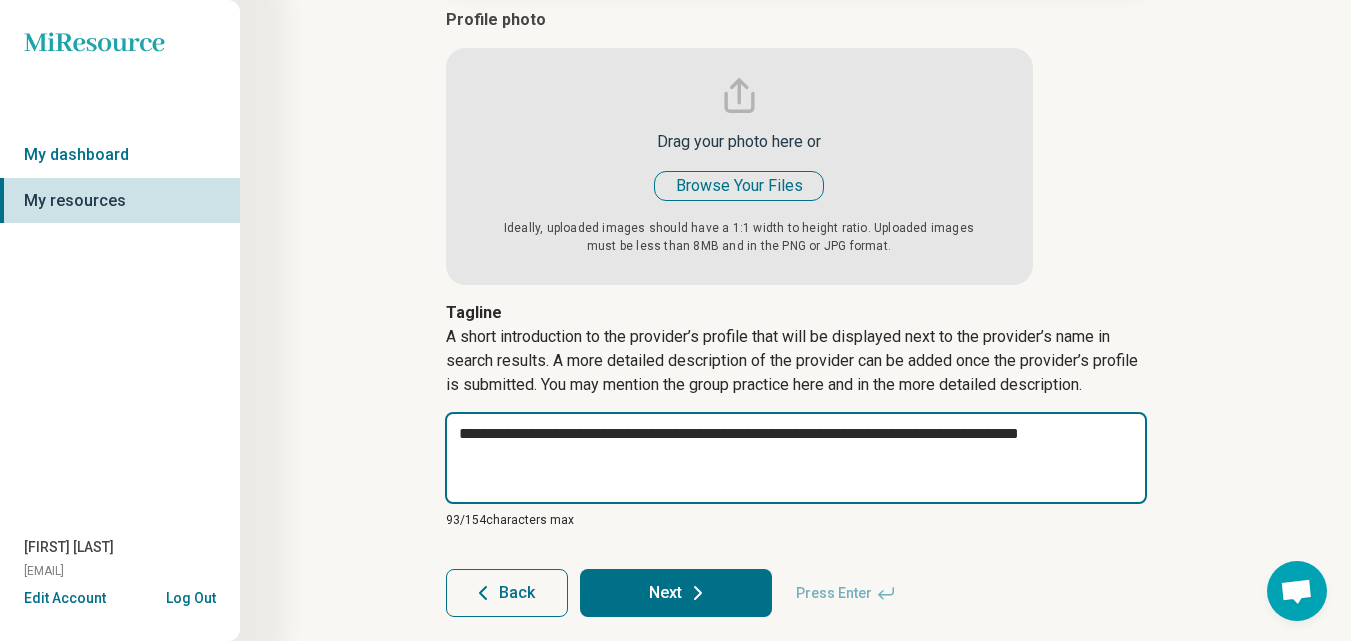 type on "*" 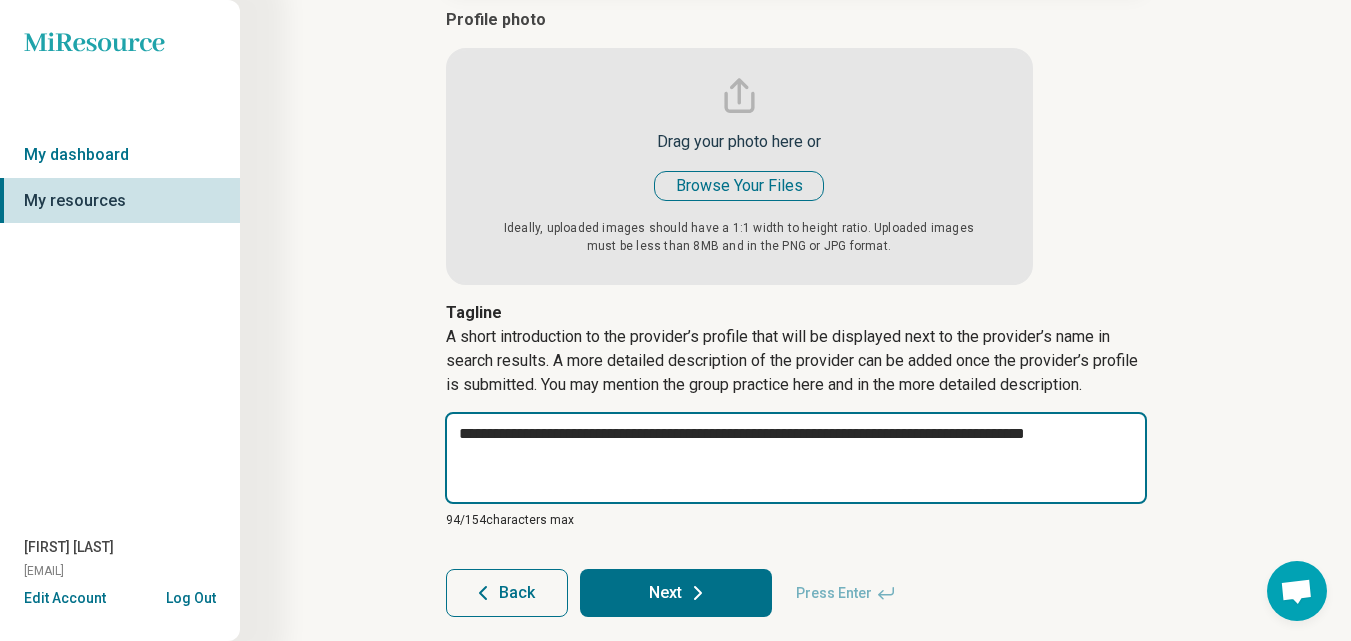 type on "*" 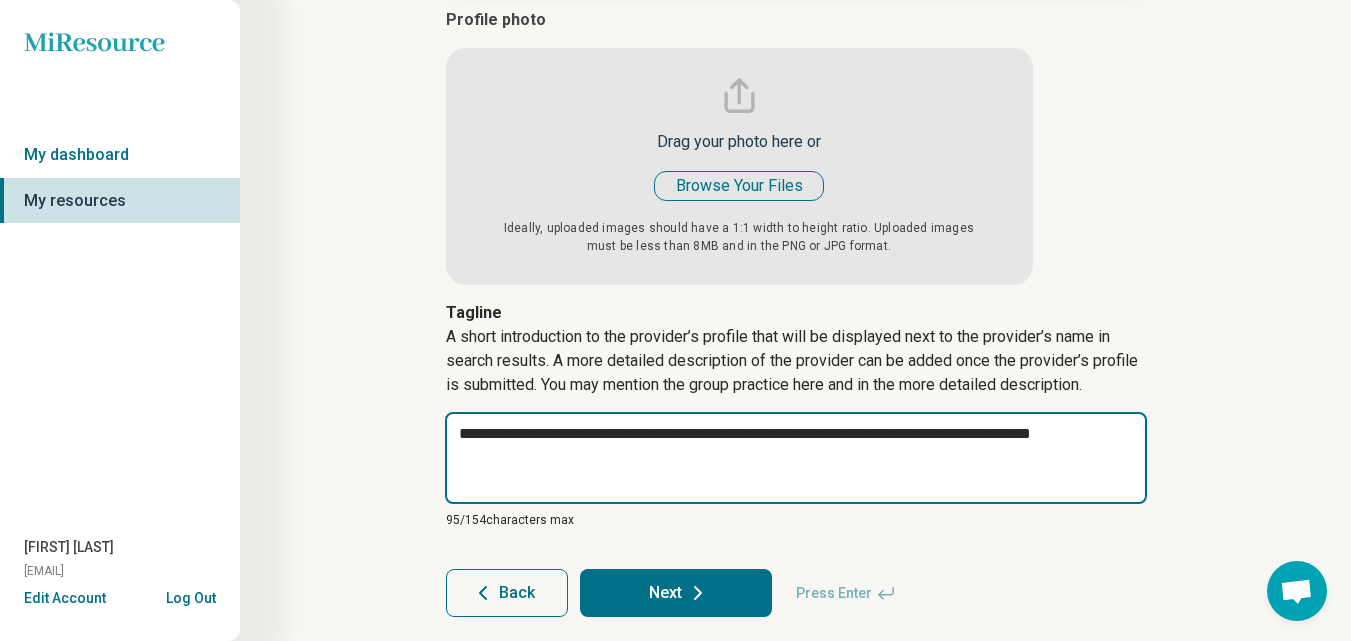 type on "*" 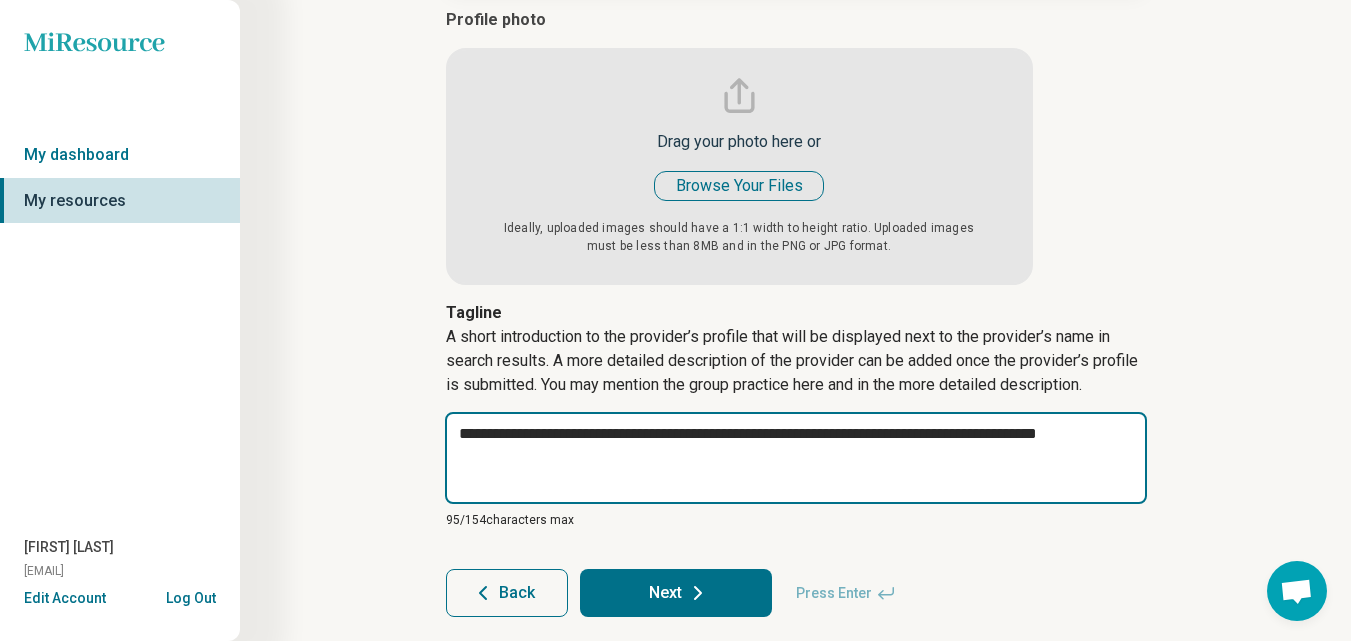 type on "*" 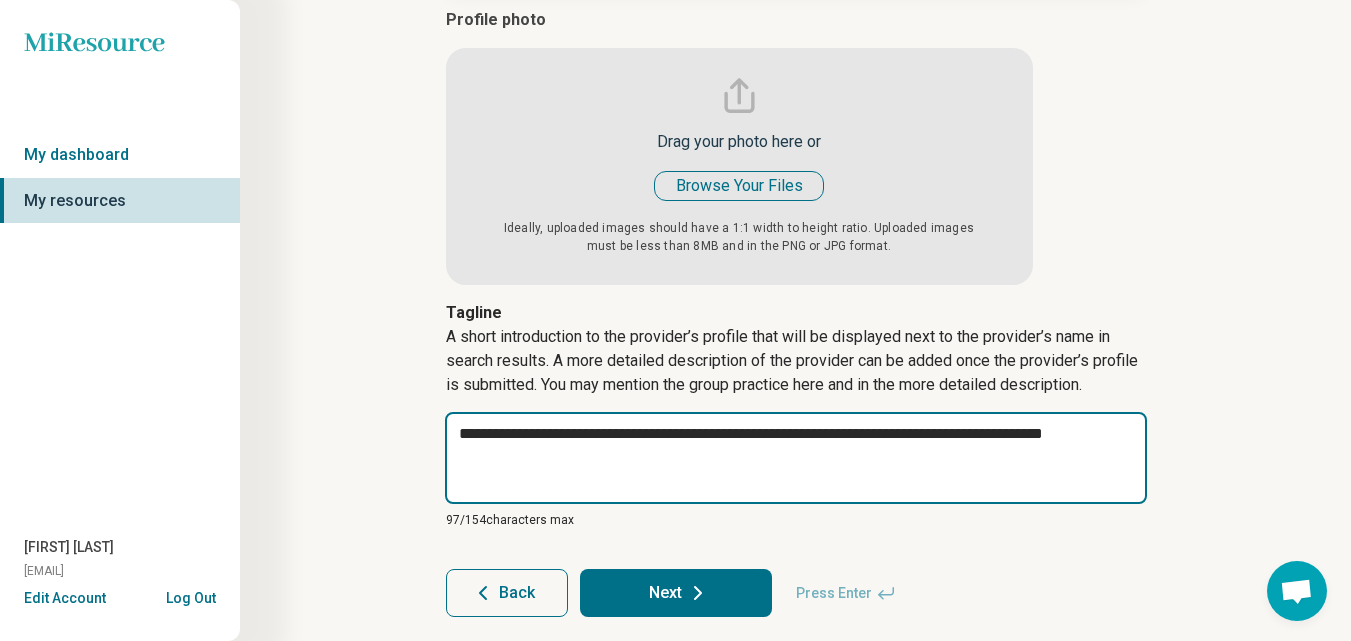 type on "*" 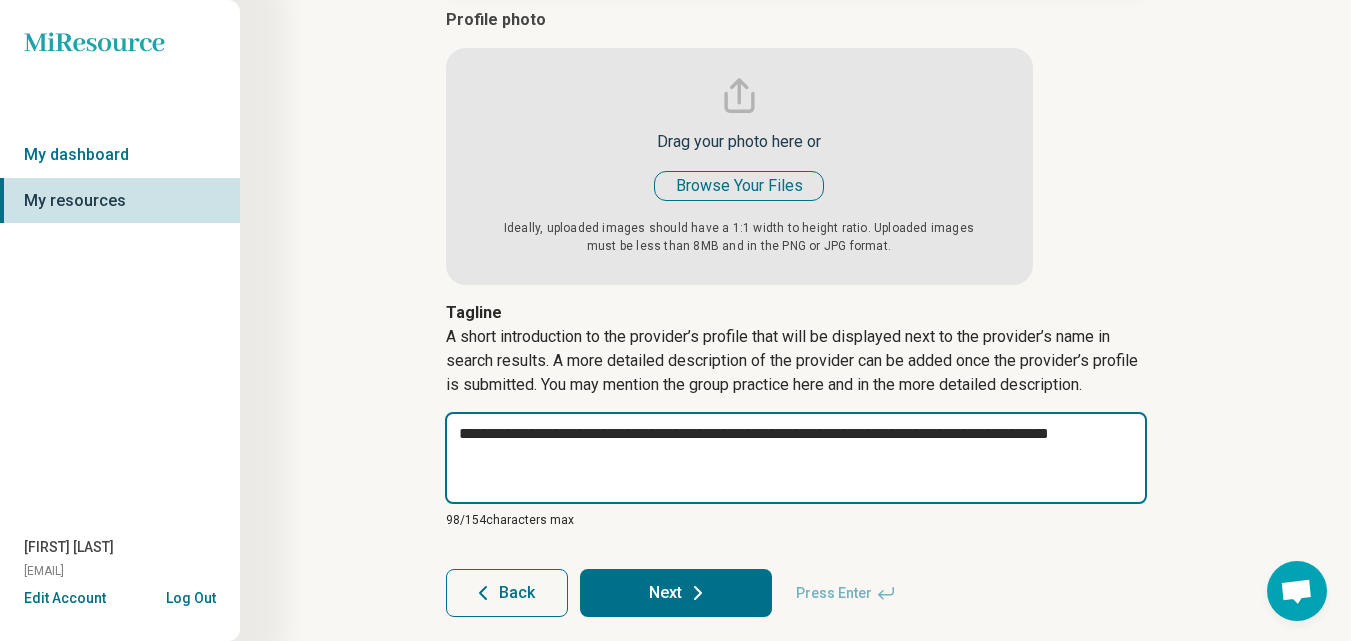 type on "**********" 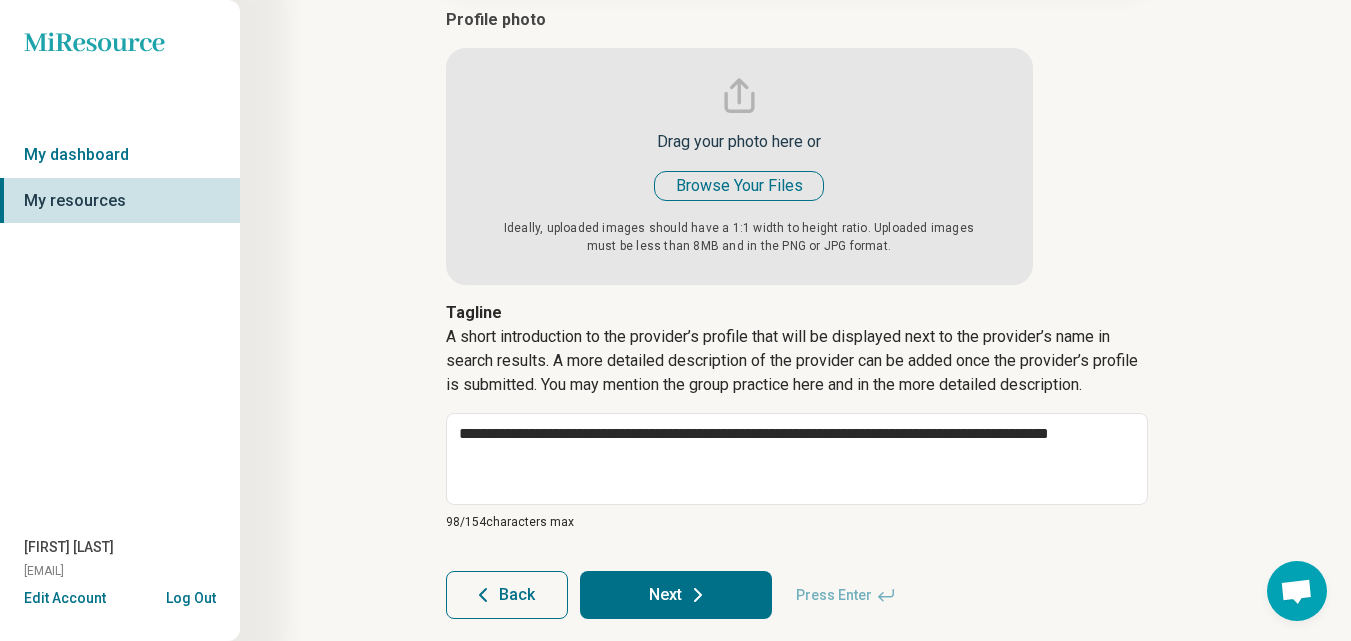 click at bounding box center (739, 146) 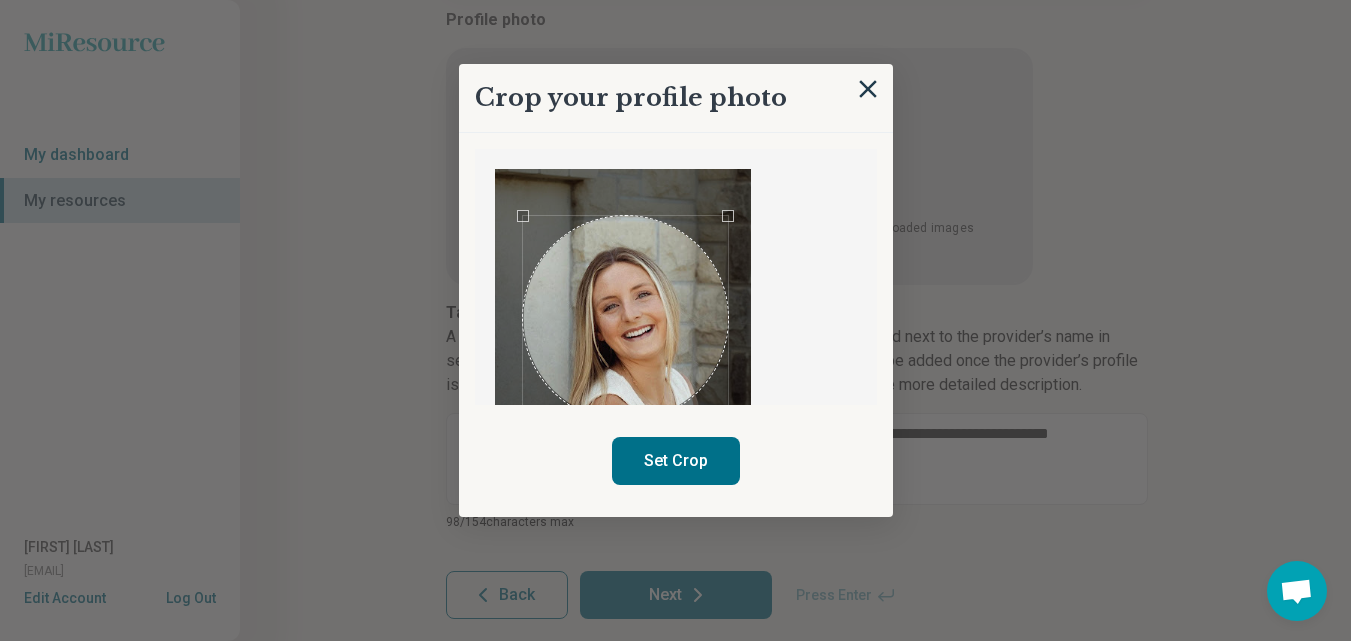 click at bounding box center [625, 318] 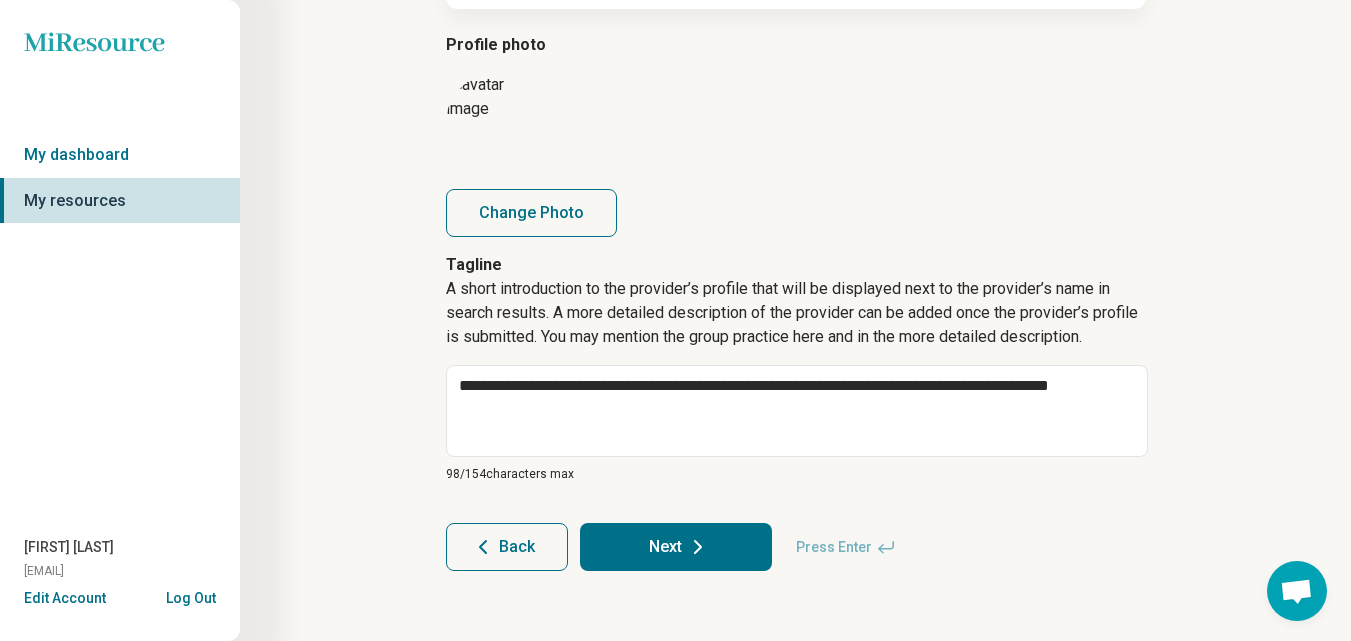 click on "Next" at bounding box center (676, 547) 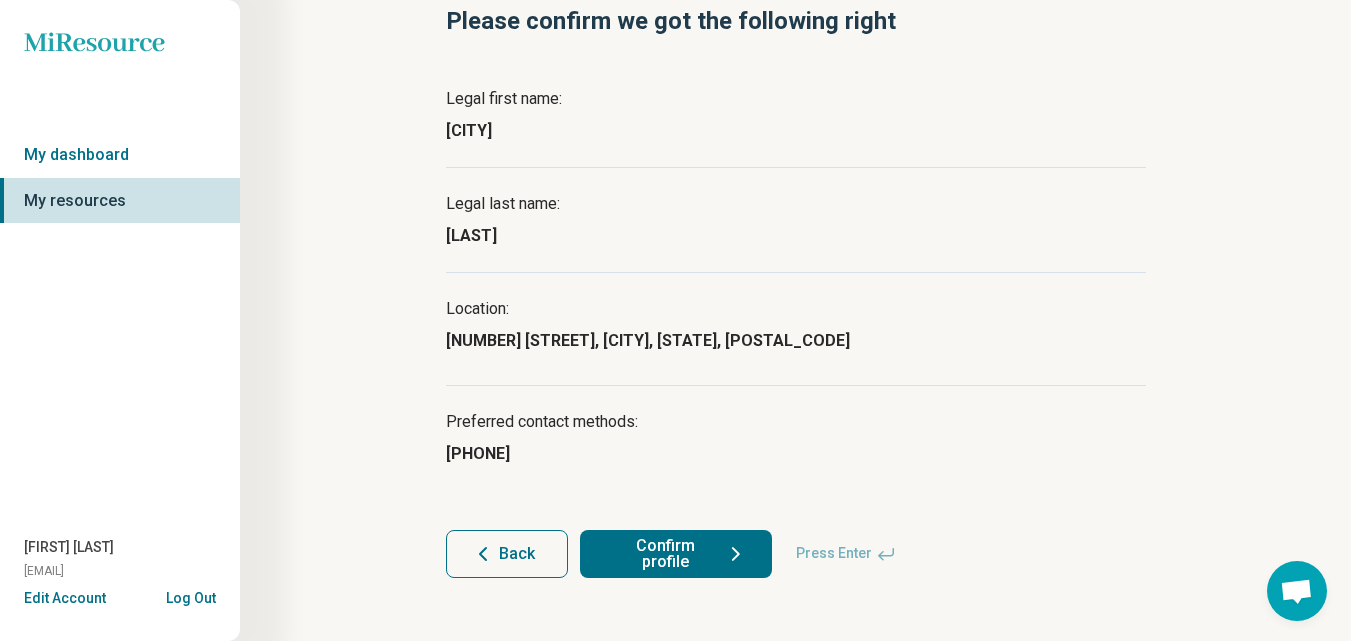 scroll, scrollTop: 132, scrollLeft: 0, axis: vertical 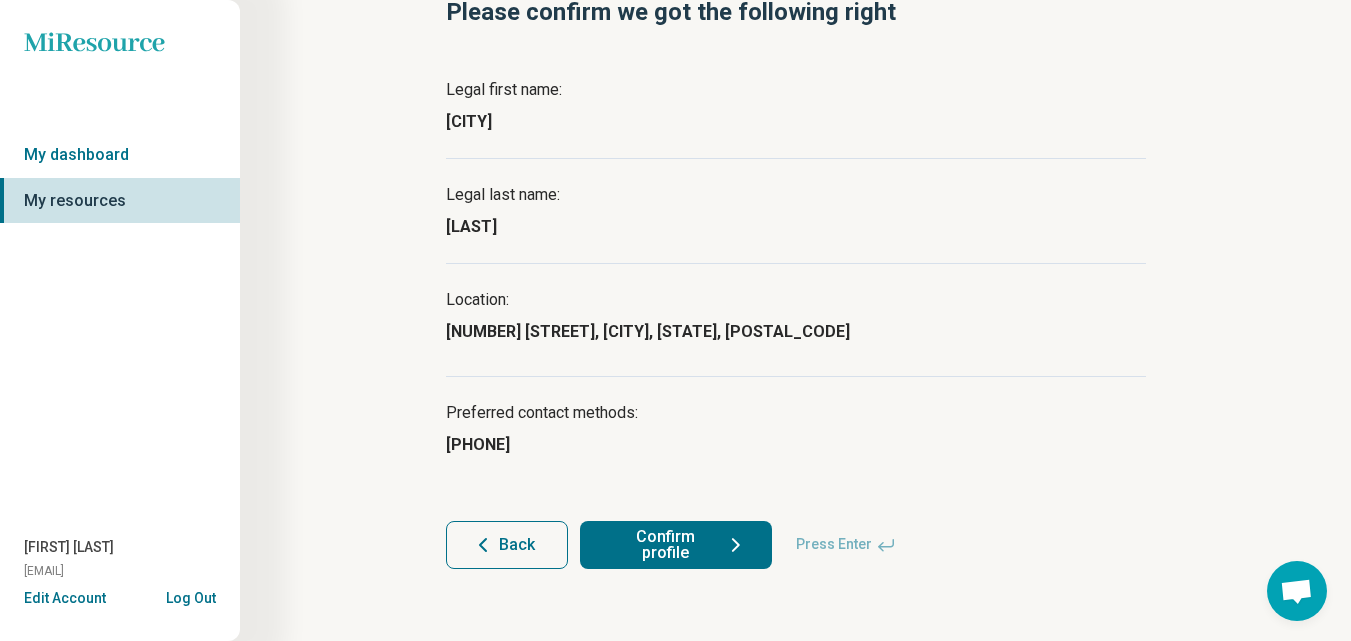 click on "Confirm profile" at bounding box center (676, 545) 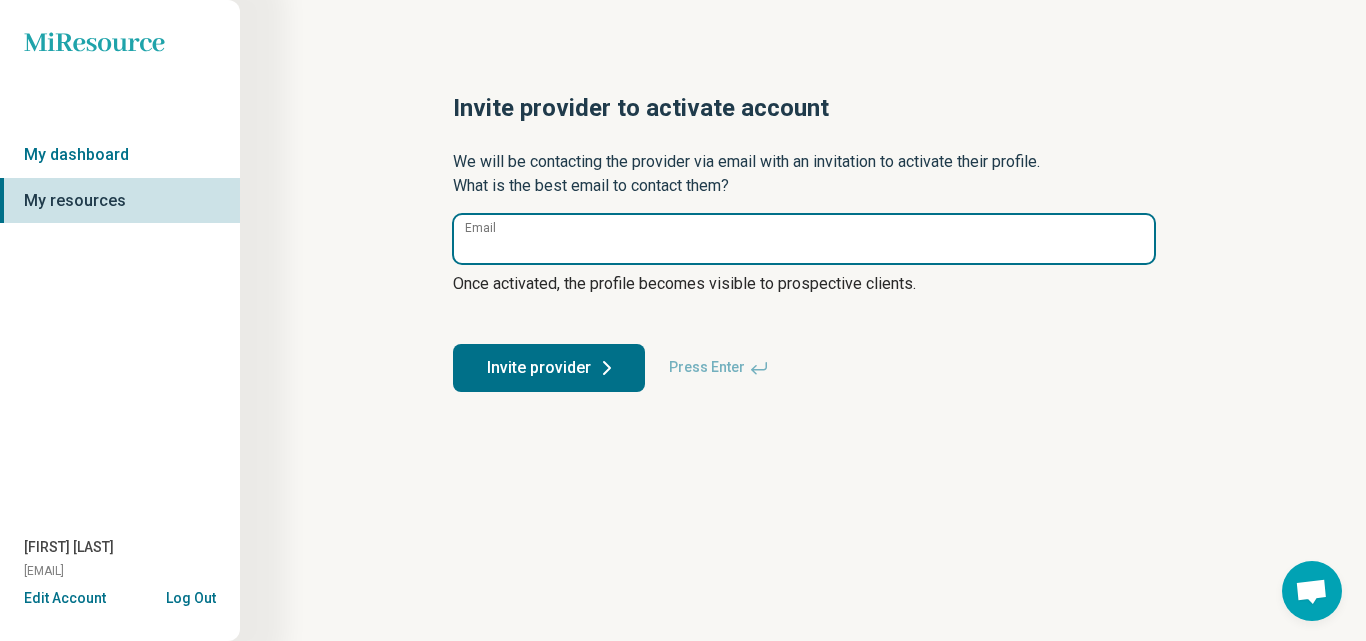 click on "Email" at bounding box center [804, 239] 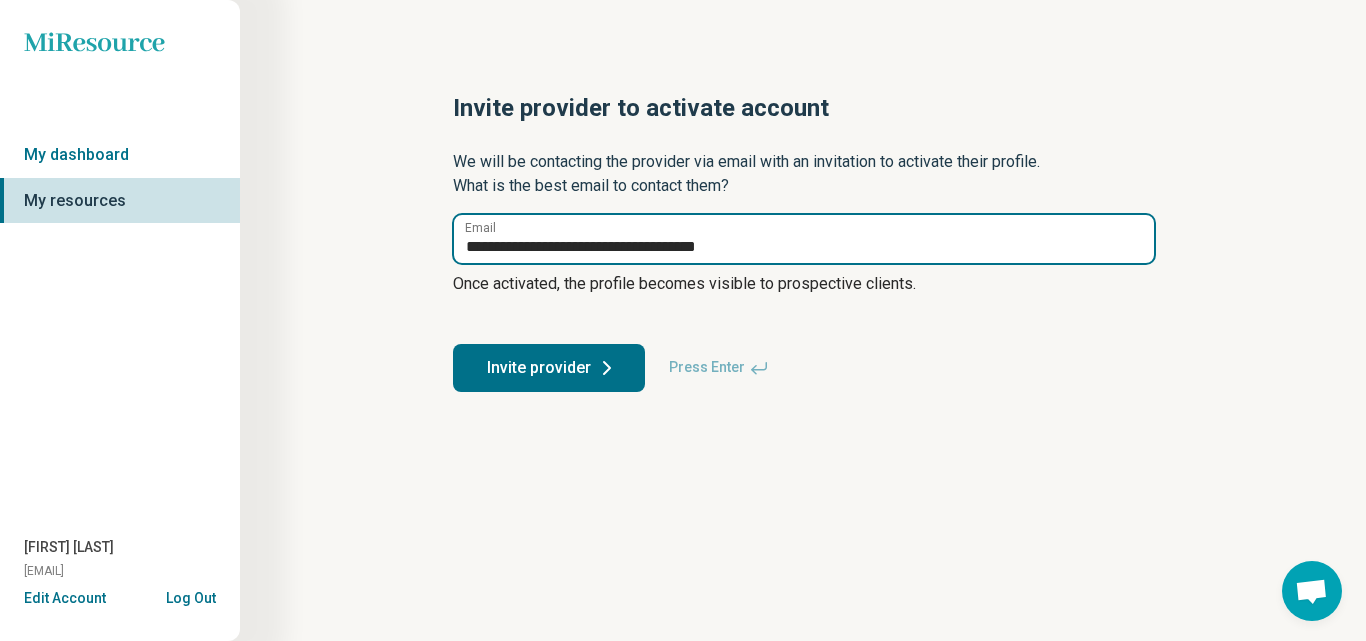 drag, startPoint x: 579, startPoint y: 243, endPoint x: 377, endPoint y: 232, distance: 202.29929 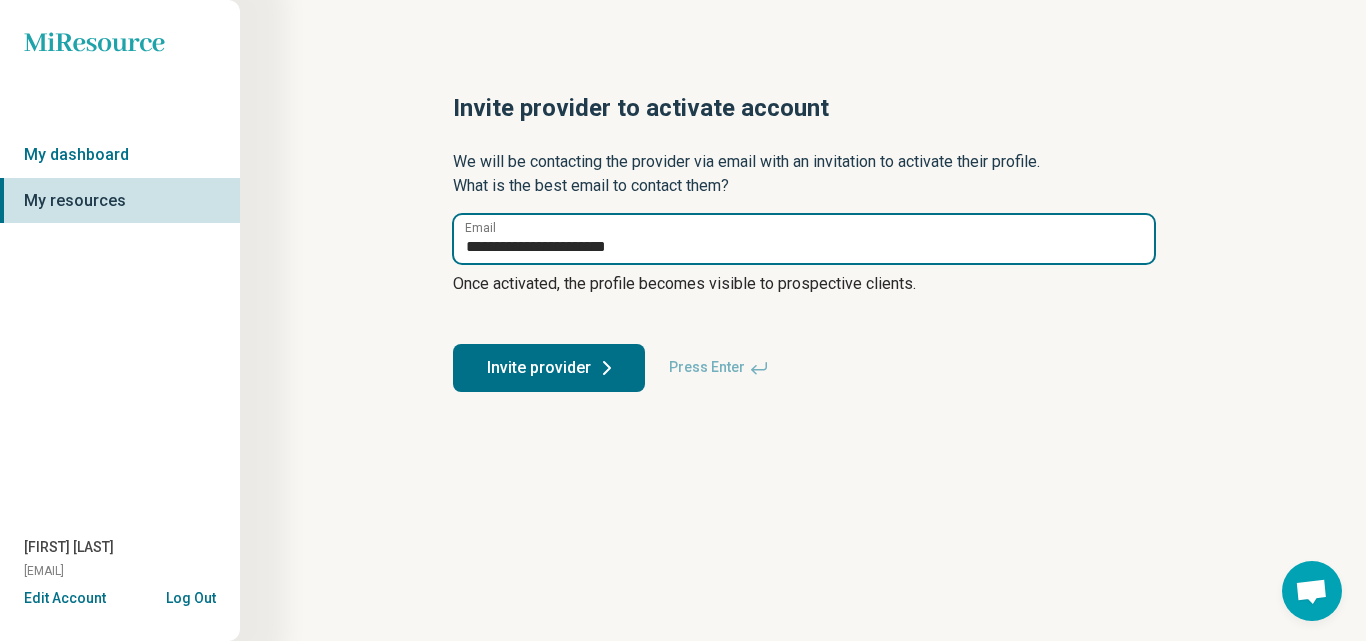 click on "**********" at bounding box center (804, 239) 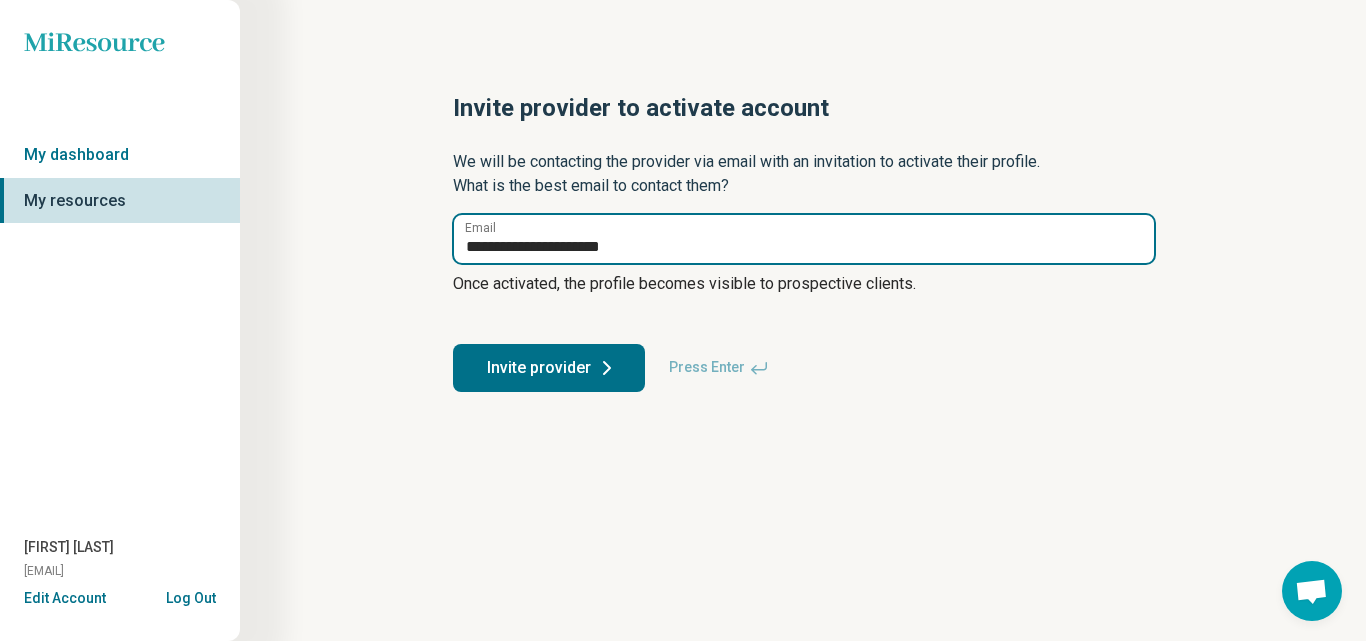 type on "**********" 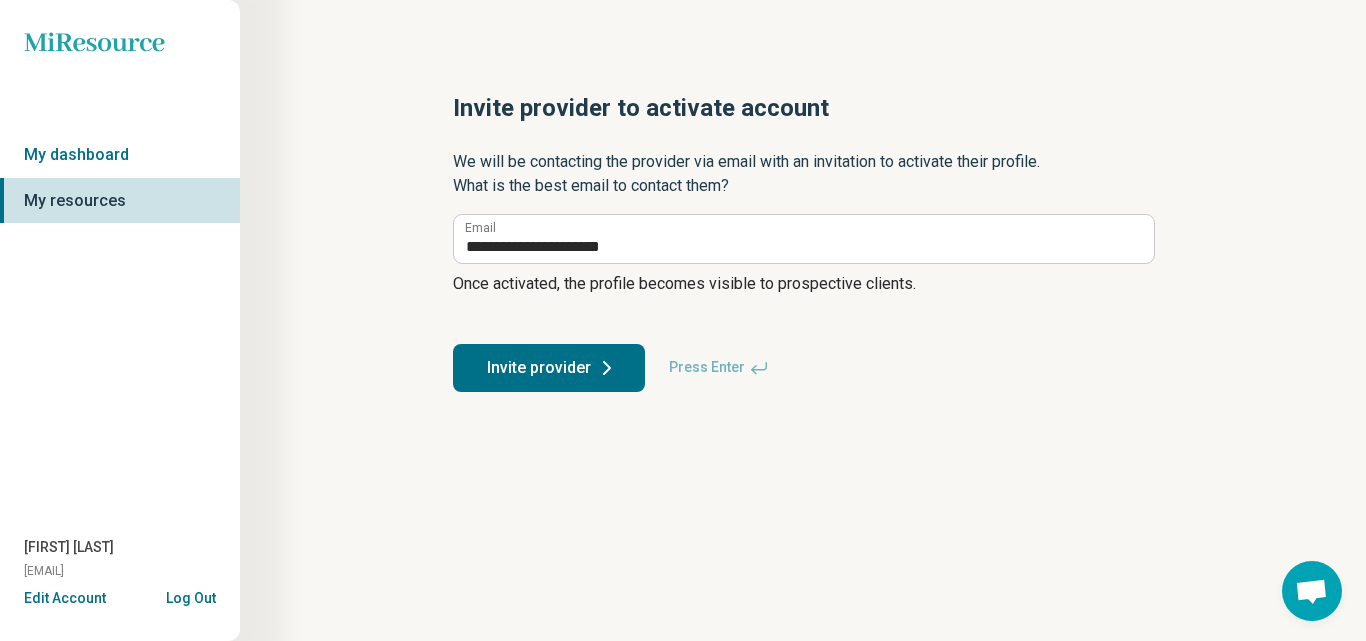 click on "Invite provider" at bounding box center [549, 368] 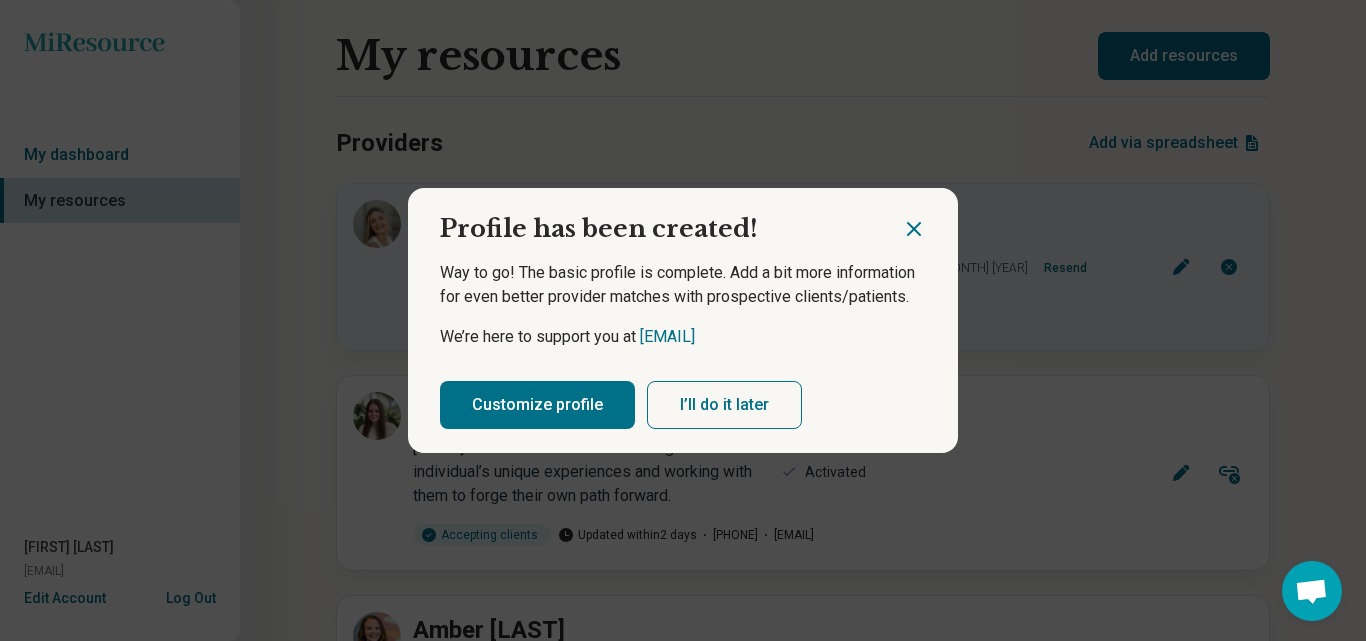 click on "I’ll do it later" at bounding box center [724, 405] 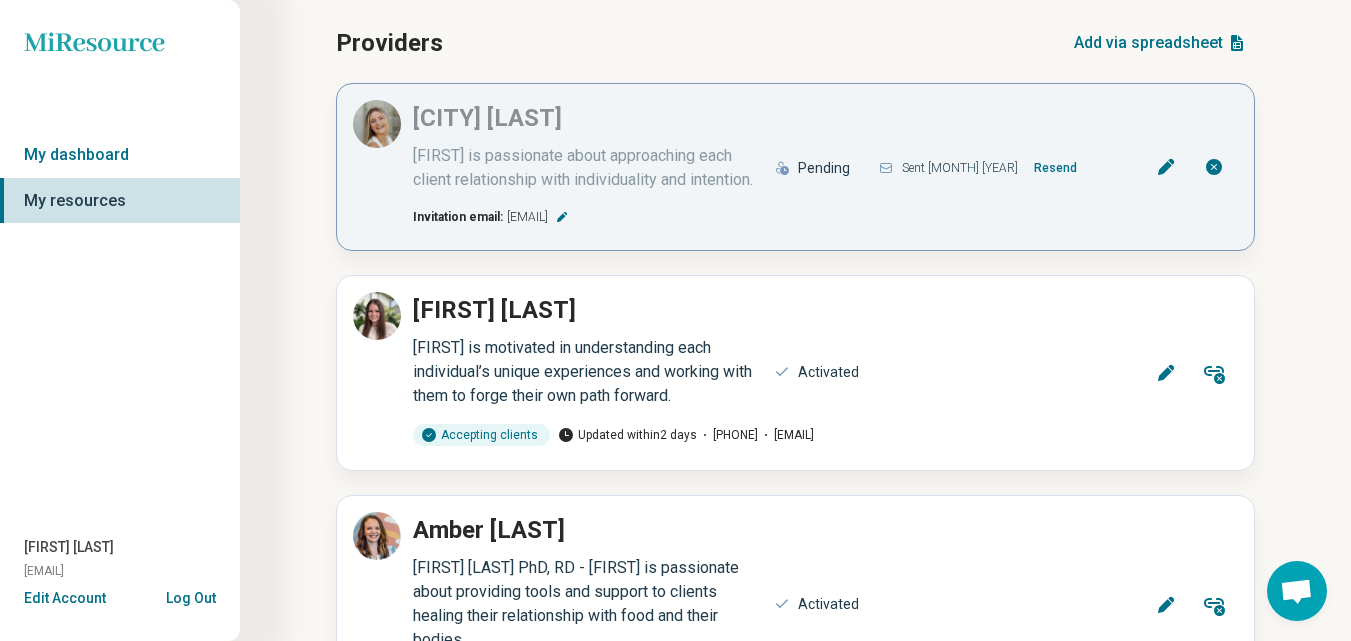 scroll, scrollTop: 0, scrollLeft: 0, axis: both 